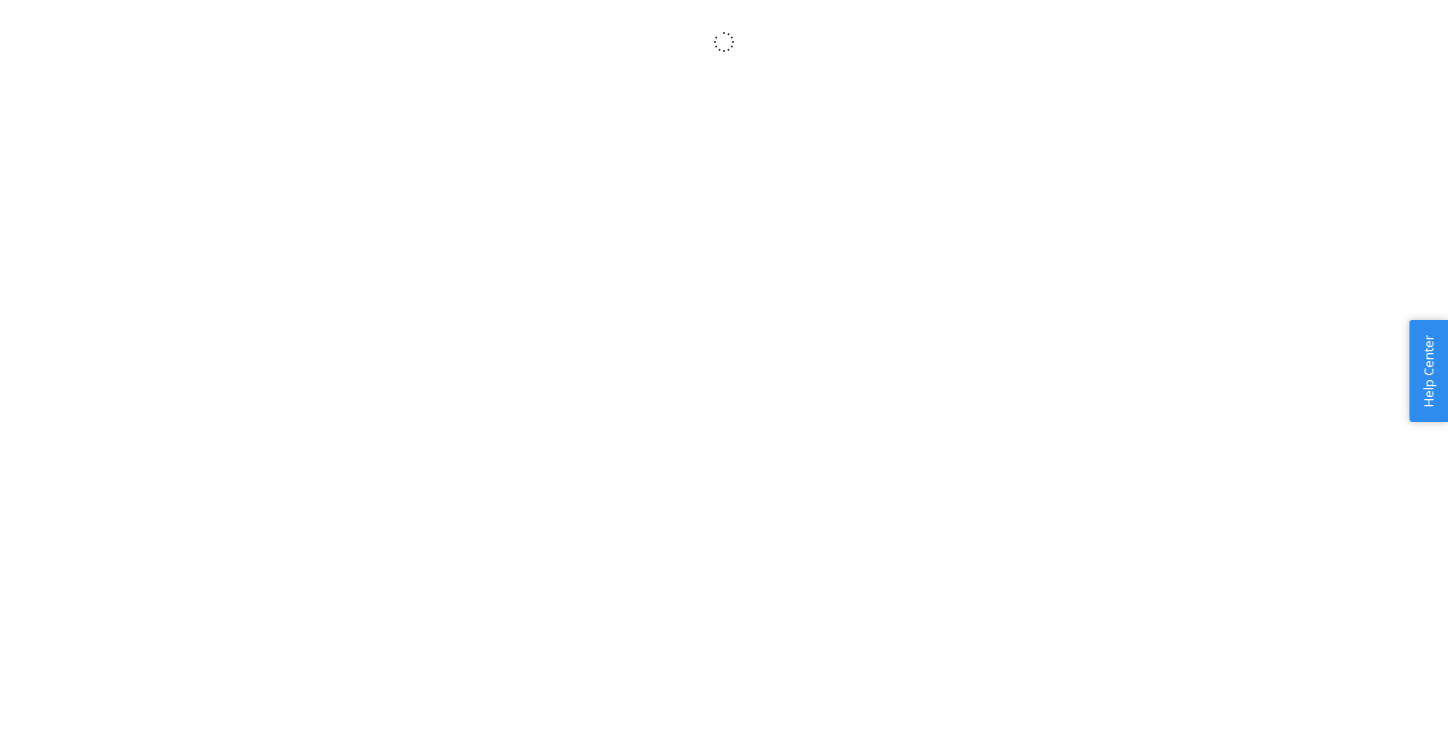 scroll, scrollTop: 0, scrollLeft: 0, axis: both 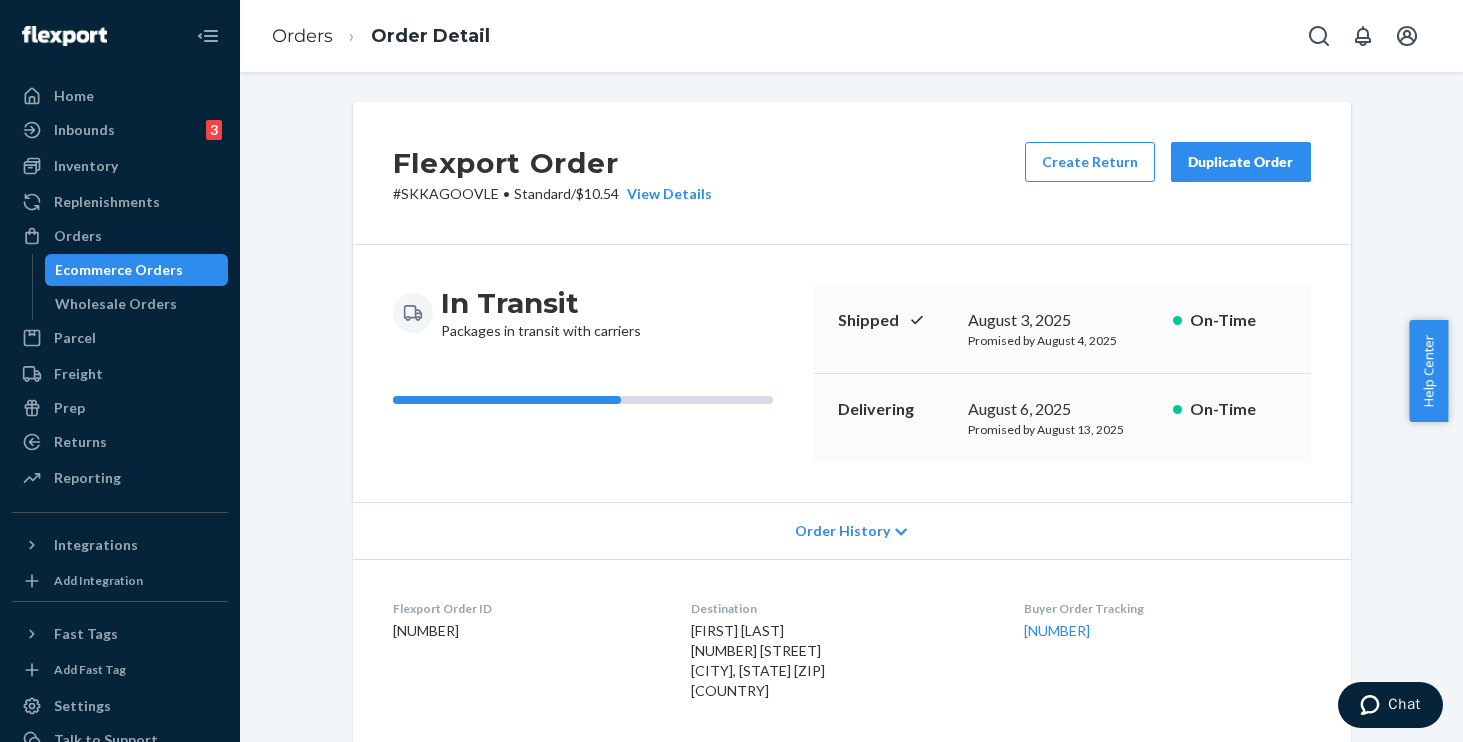 click on "Order History" at bounding box center (842, 531) 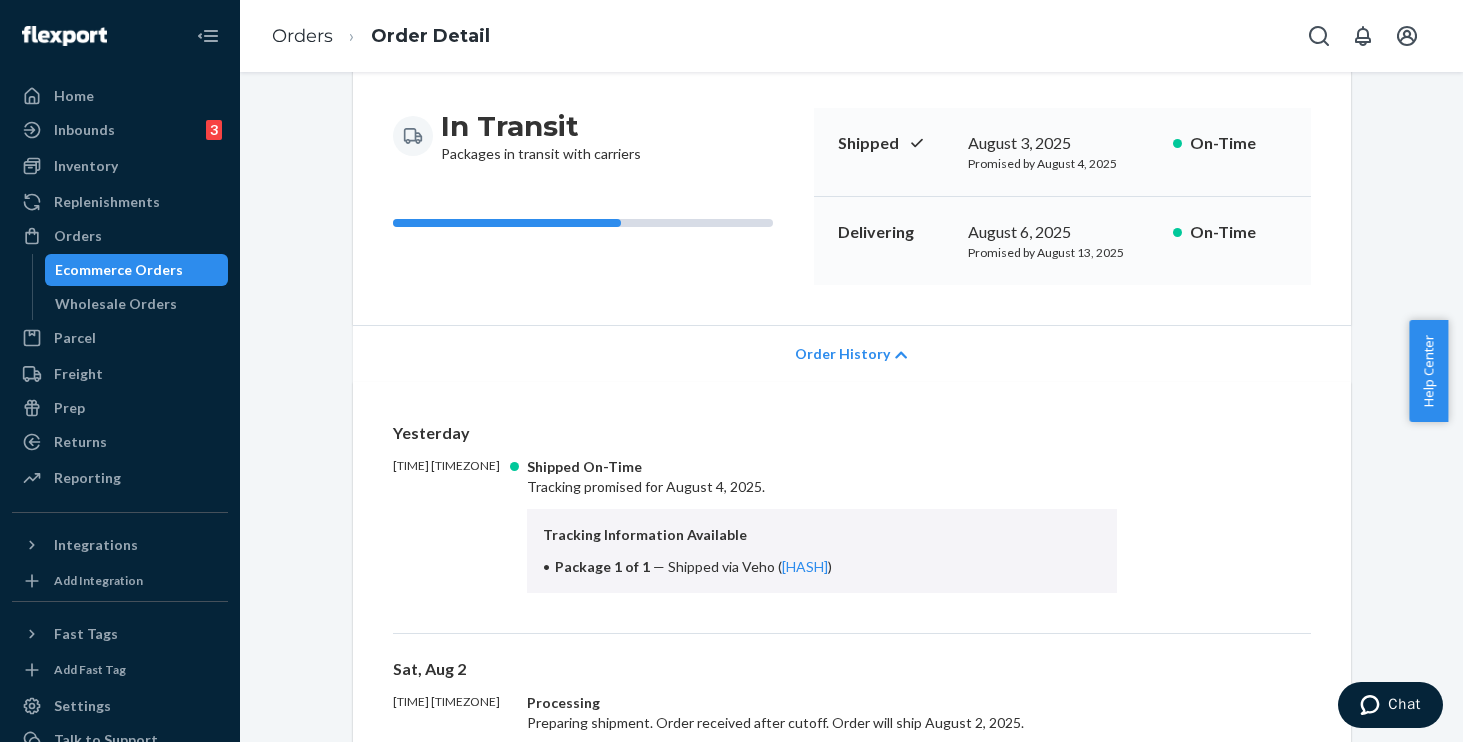 scroll, scrollTop: 300, scrollLeft: 0, axis: vertical 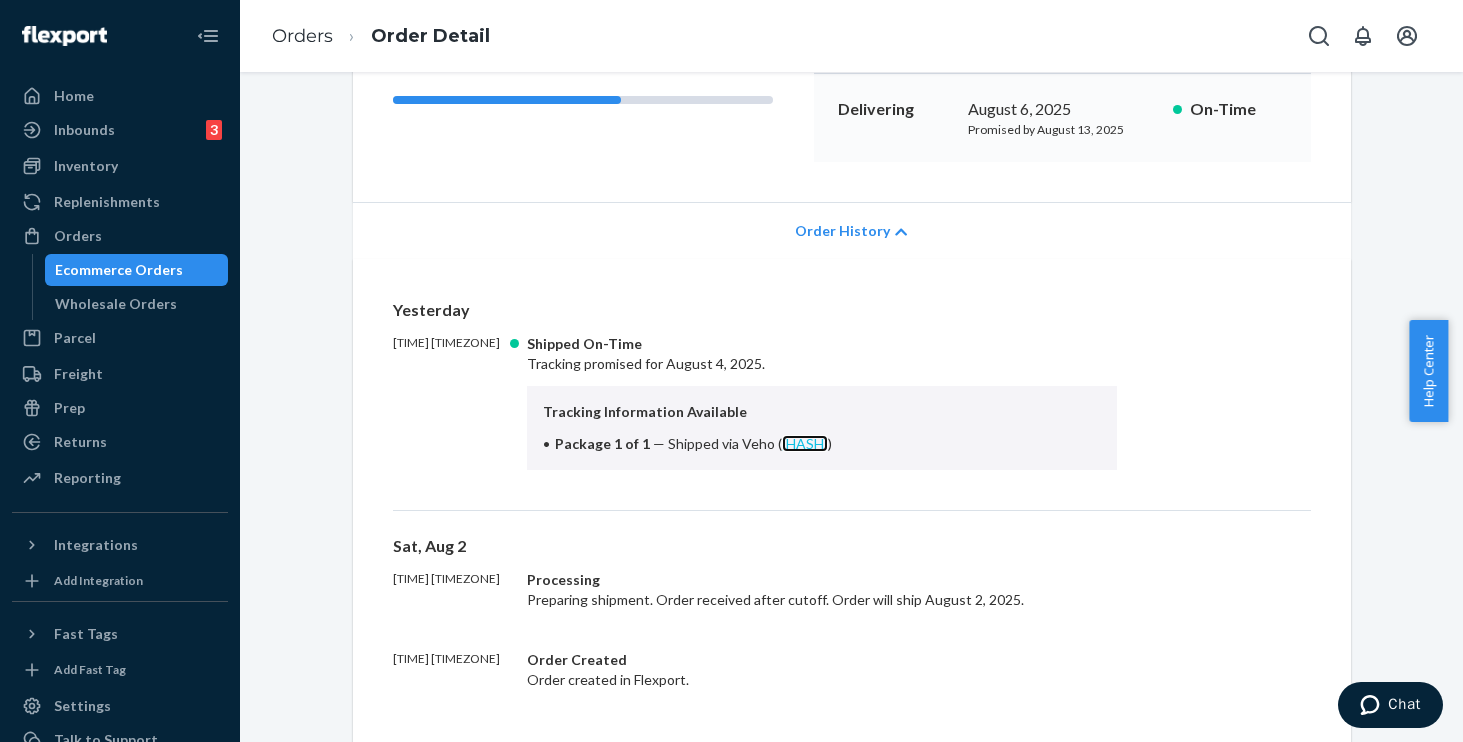 copy on "0f0880b487a4cffbf" 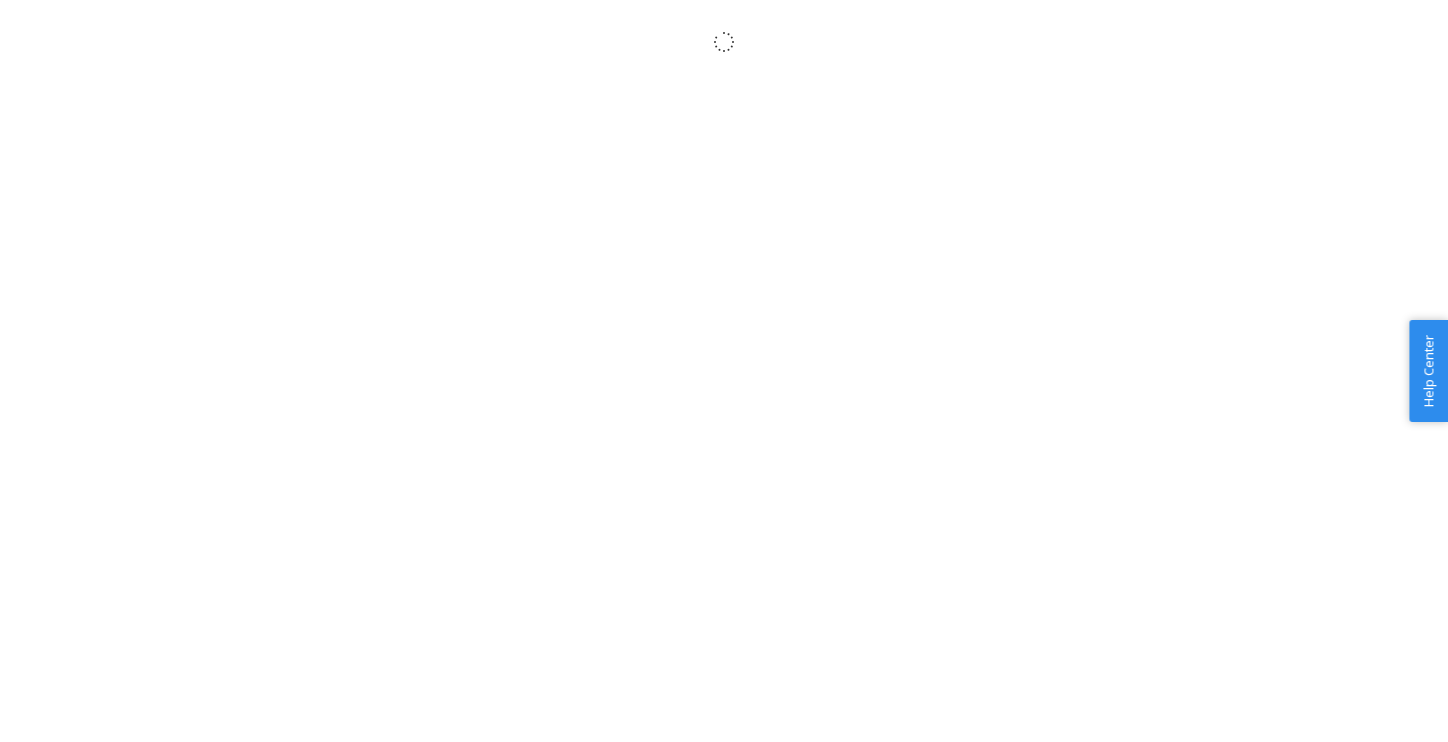 scroll, scrollTop: 0, scrollLeft: 0, axis: both 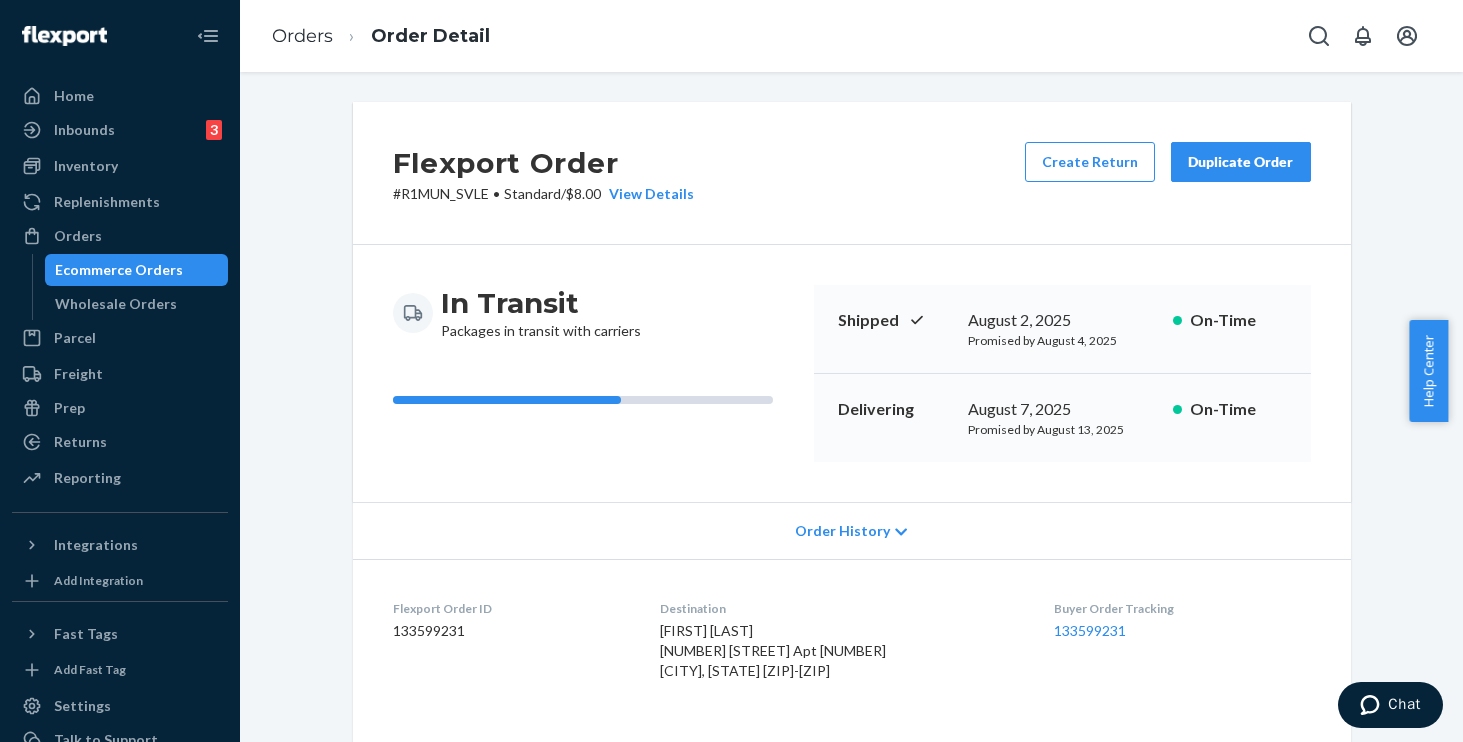click on "Order History" at bounding box center (842, 531) 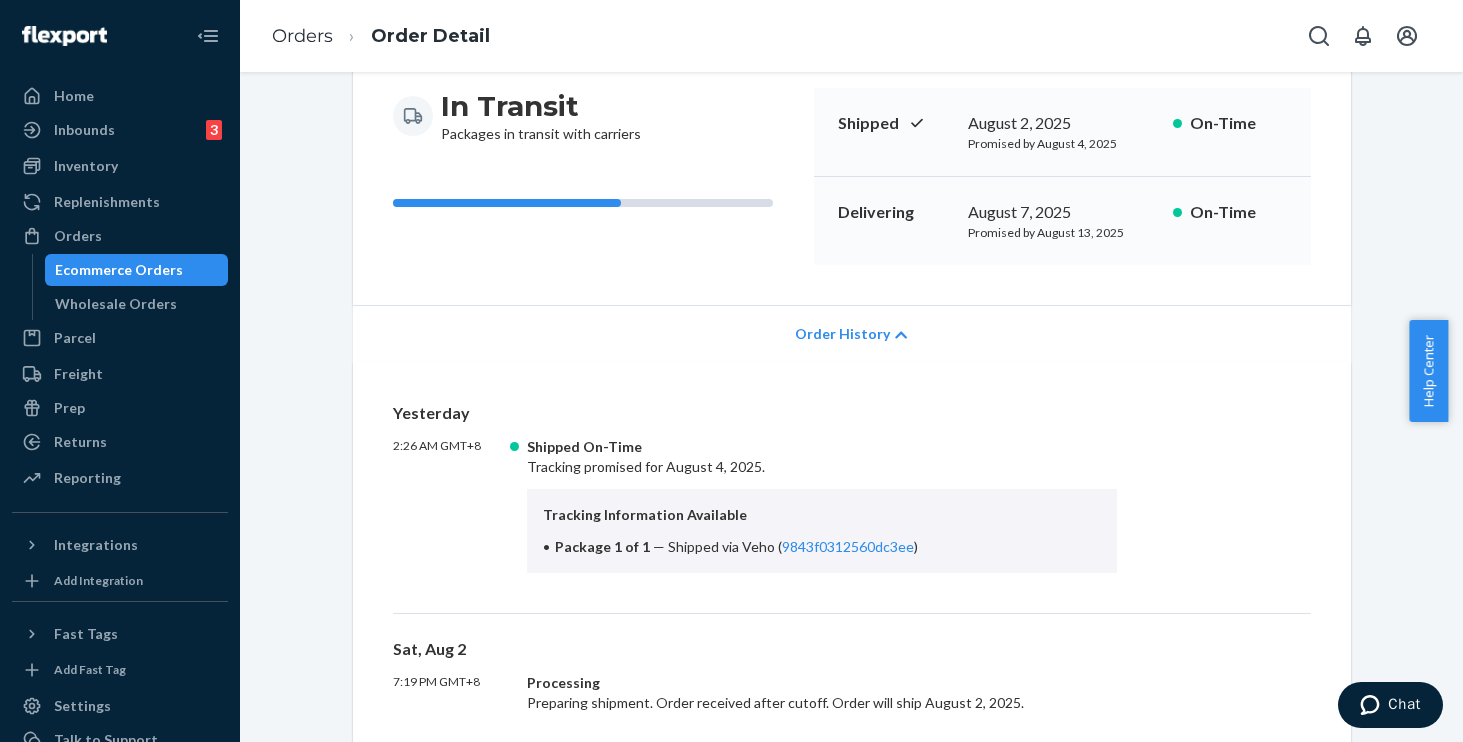 scroll, scrollTop: 319, scrollLeft: 0, axis: vertical 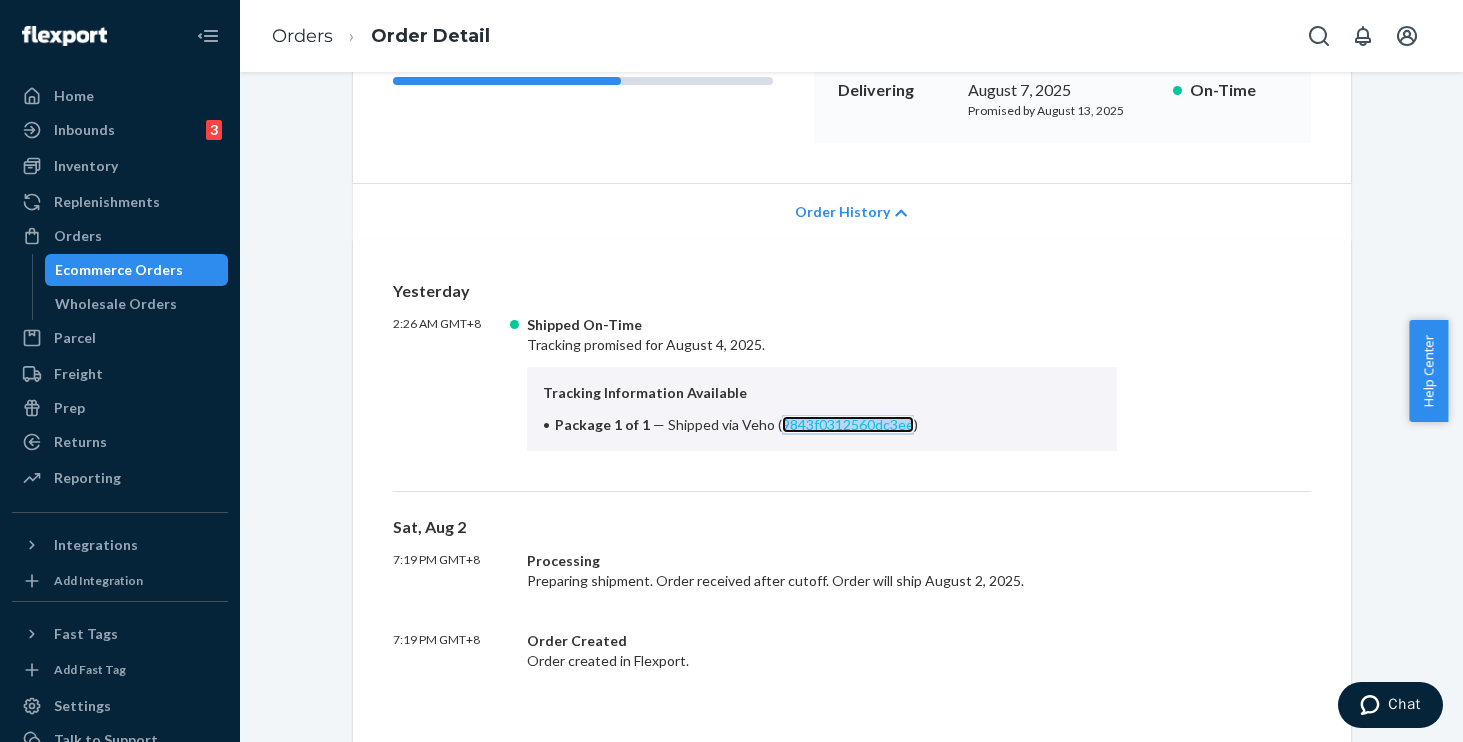 copy on "9843f0312560dc3ee" 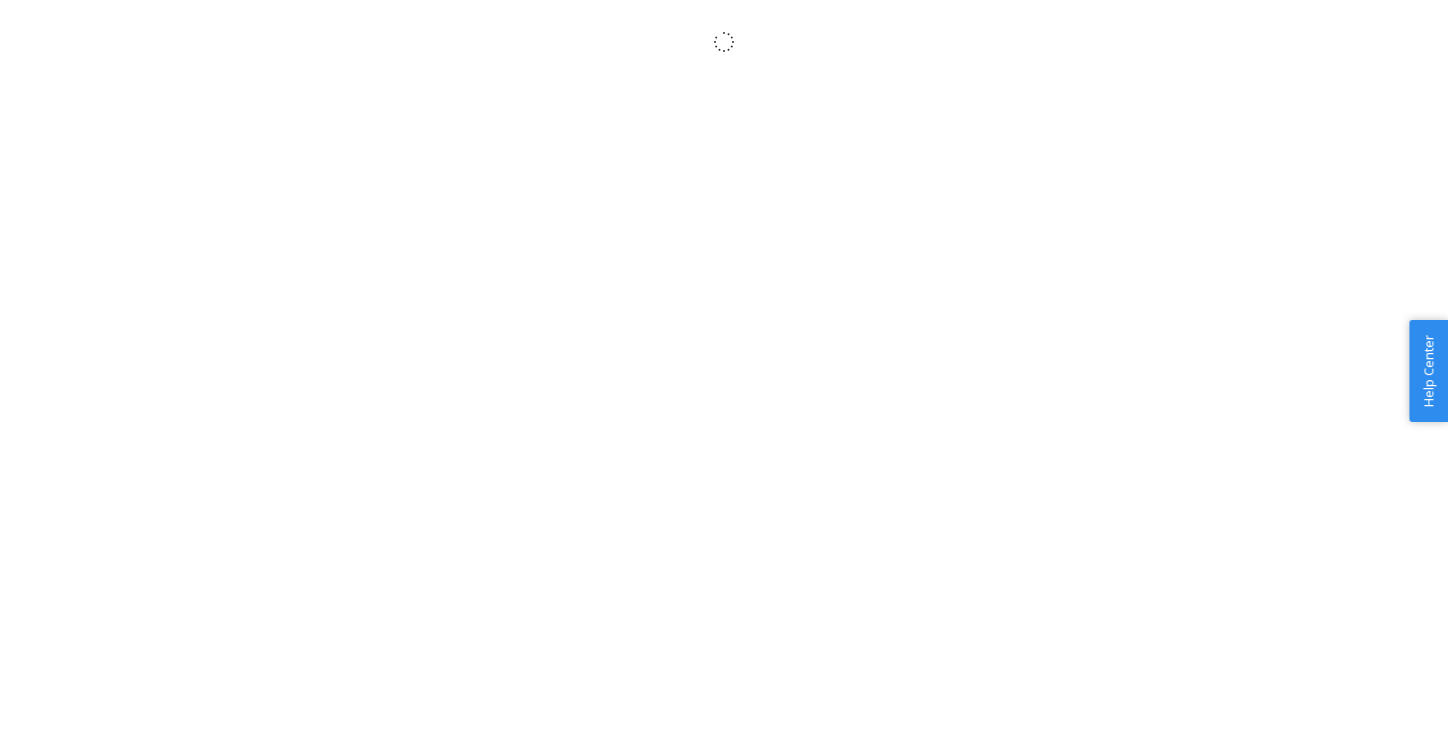 scroll, scrollTop: 0, scrollLeft: 0, axis: both 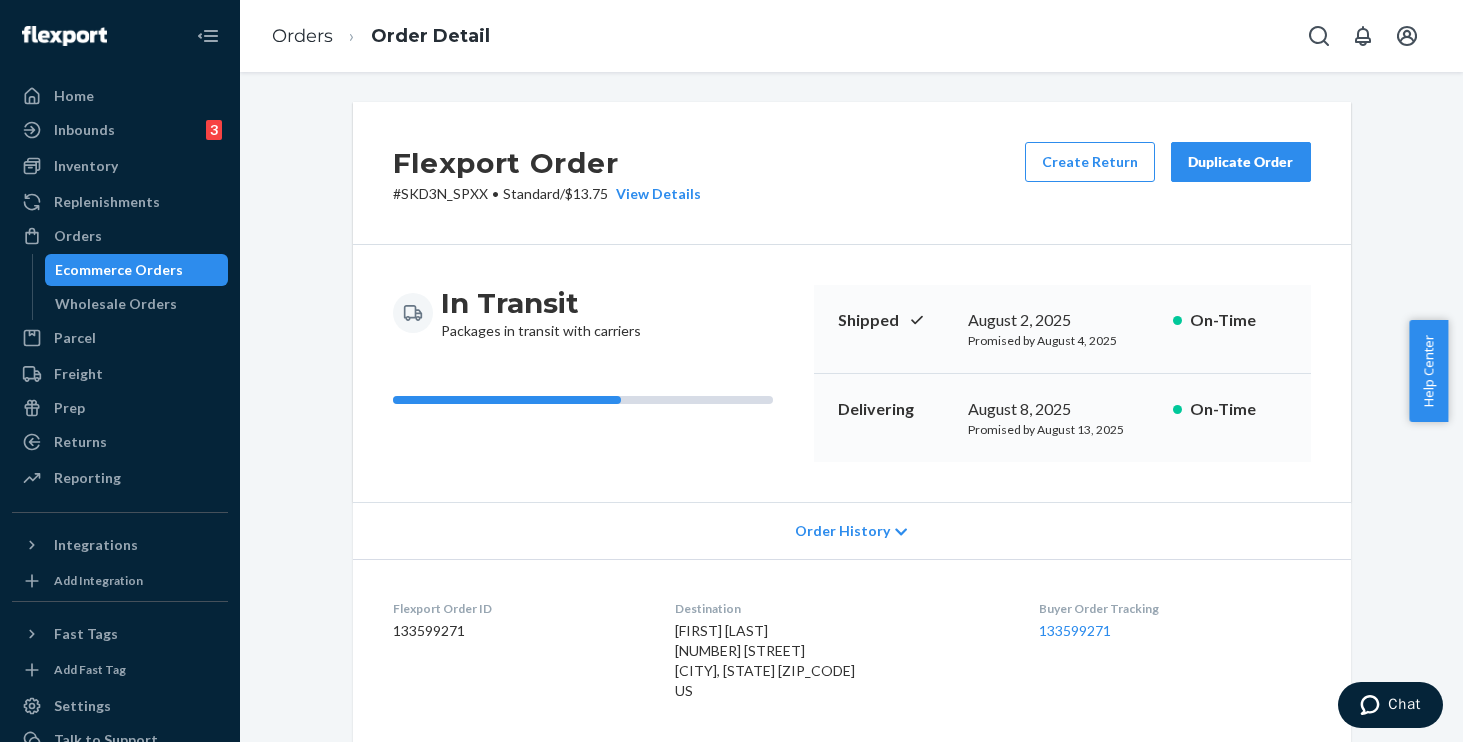 click on "Order History" at bounding box center [842, 531] 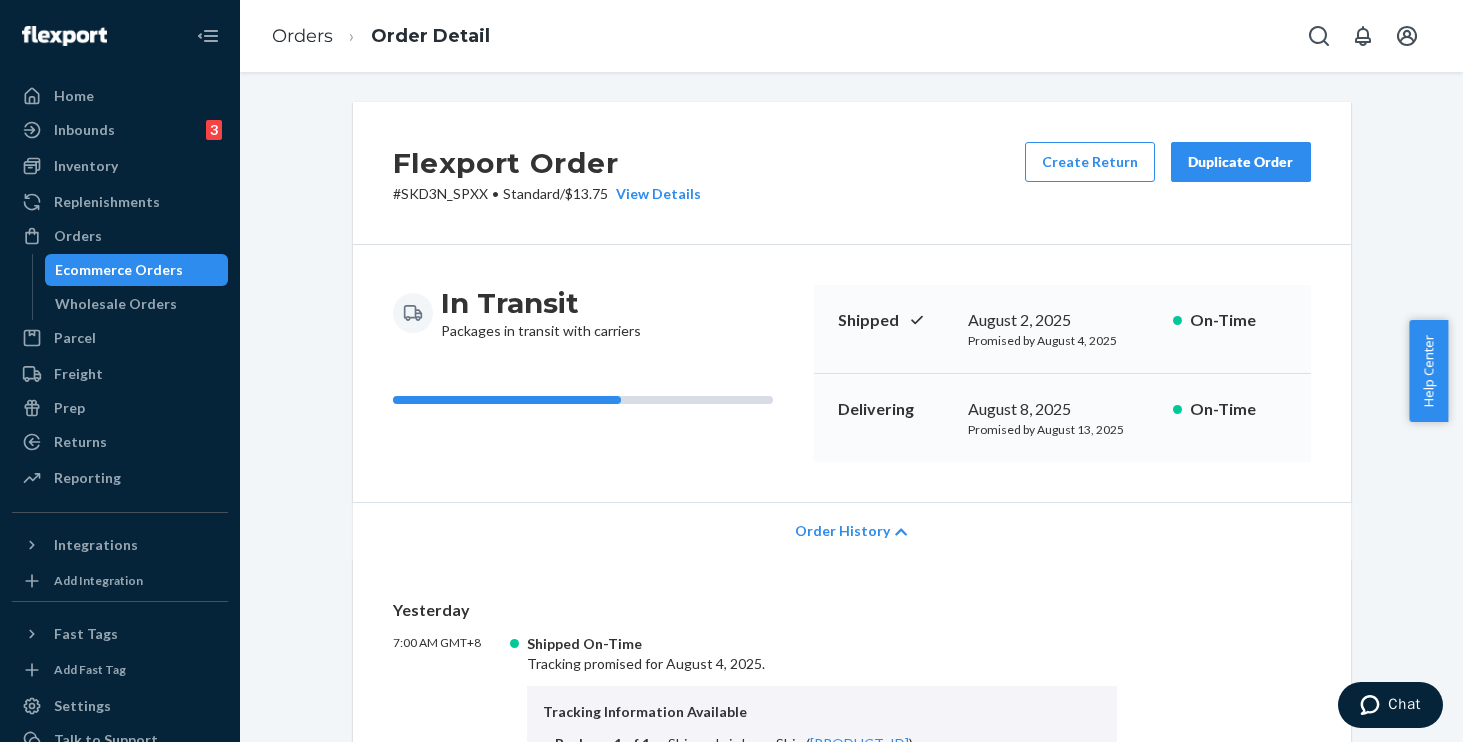 scroll, scrollTop: 281, scrollLeft: 0, axis: vertical 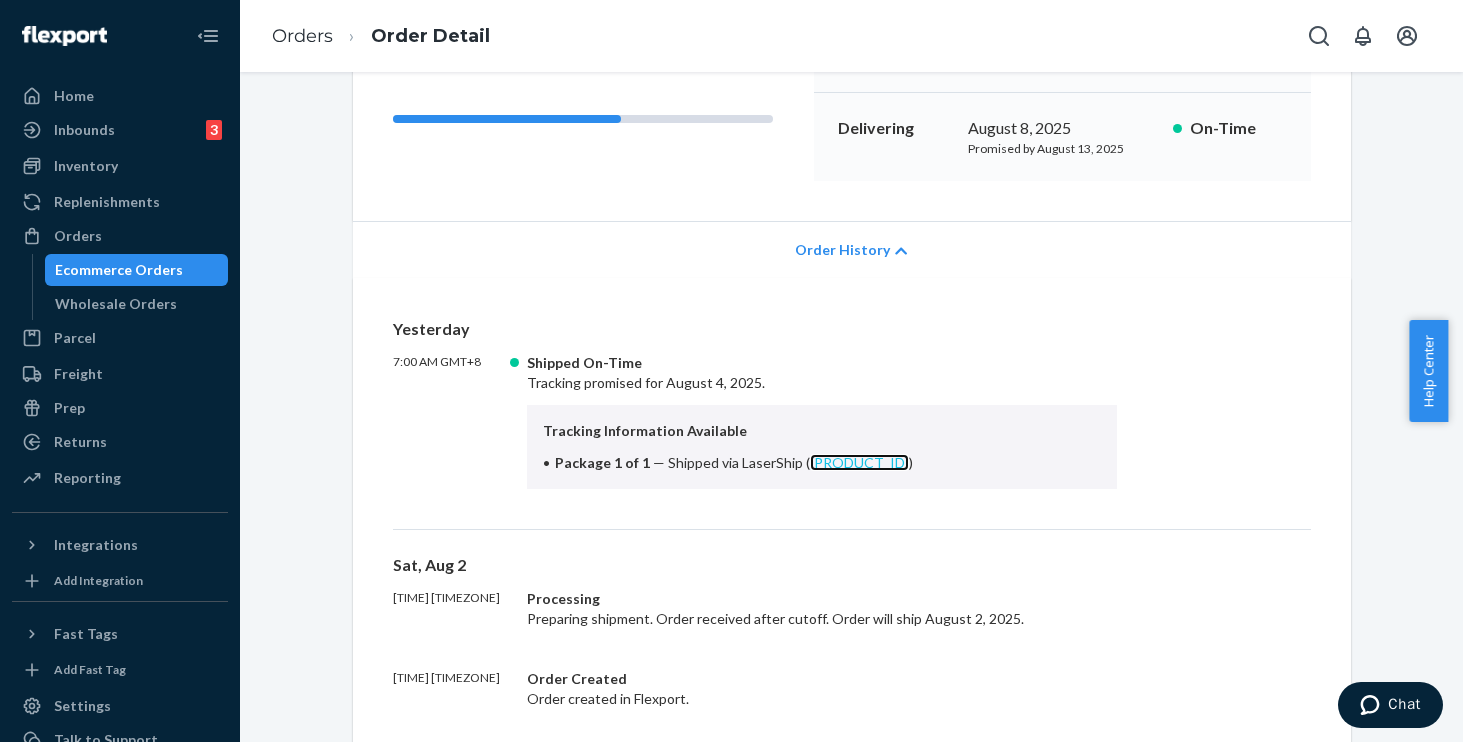 copy on "[PRODUCT_ID]" 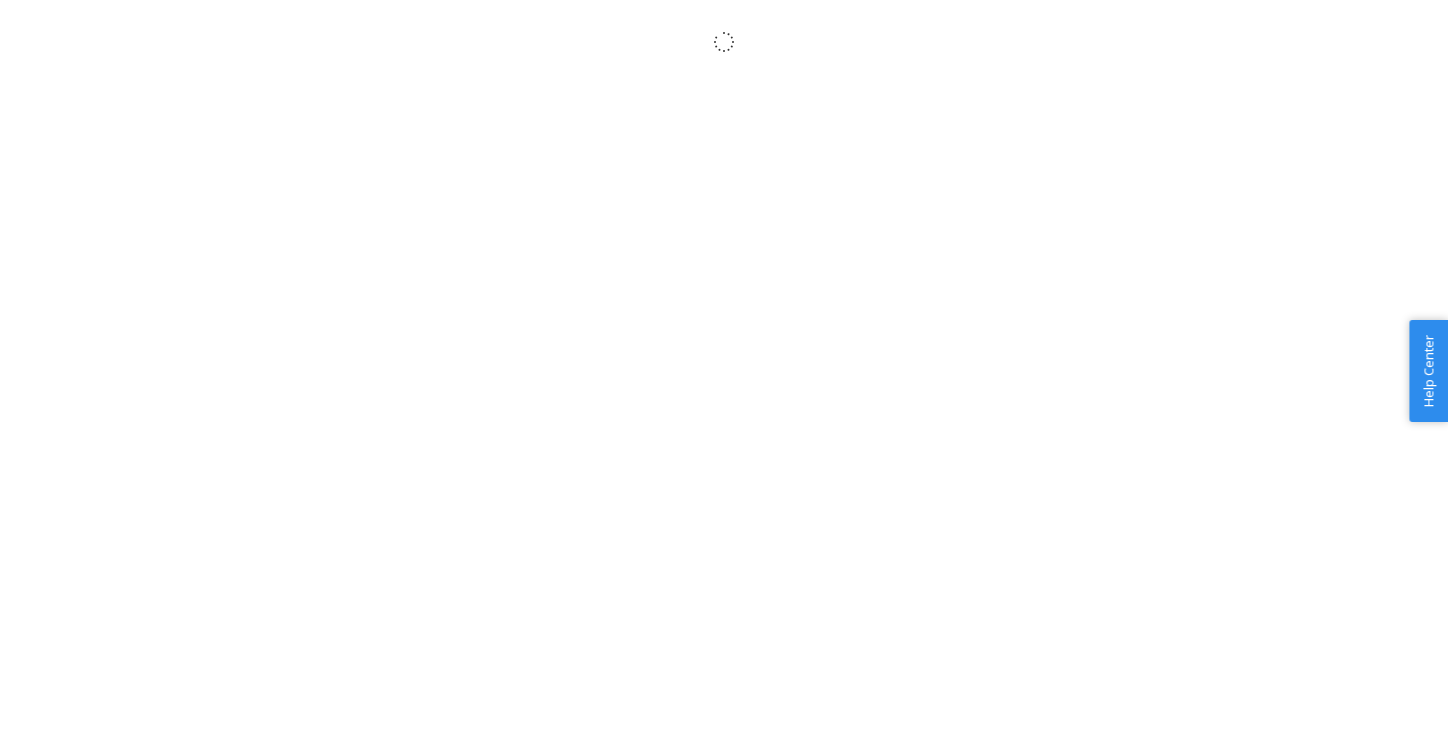 scroll, scrollTop: 0, scrollLeft: 0, axis: both 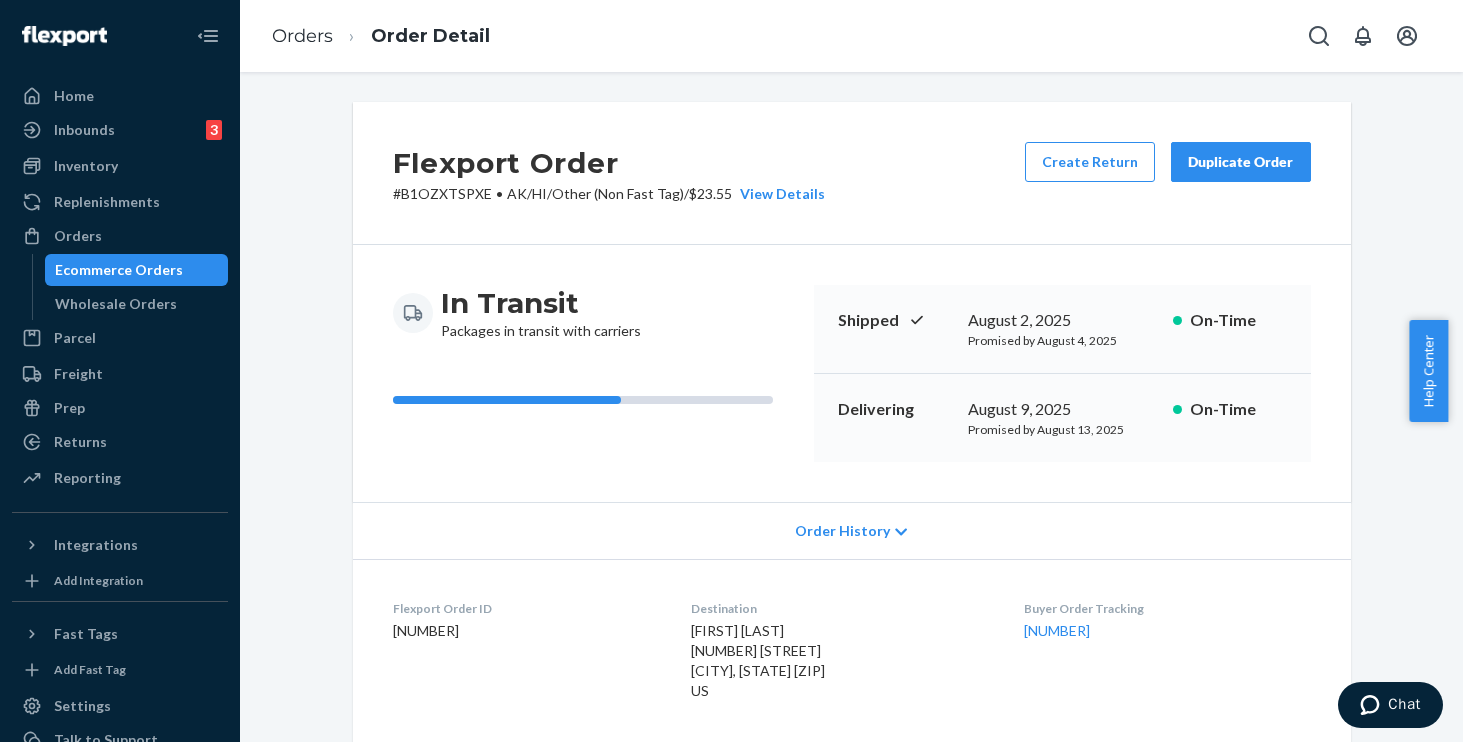 click on "Order History" at bounding box center [842, 531] 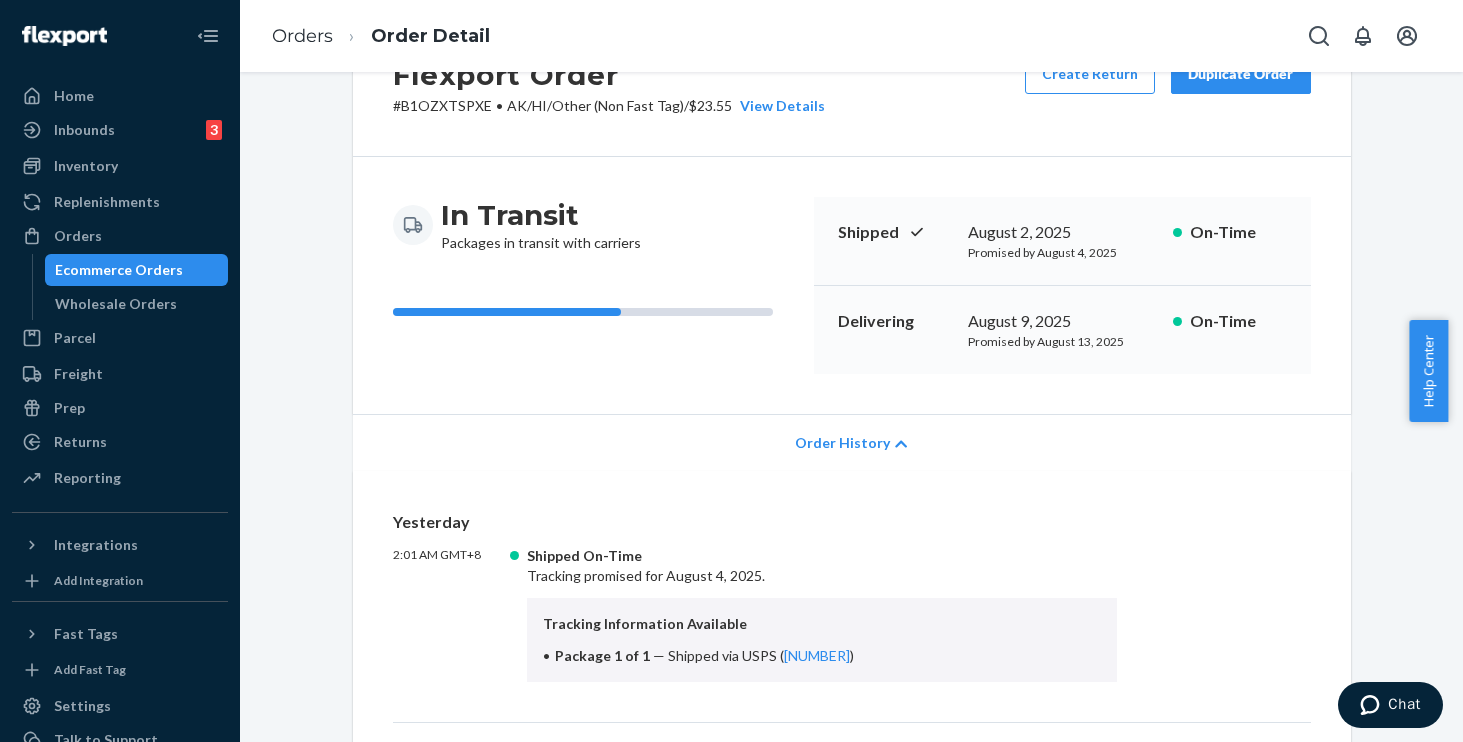 scroll, scrollTop: 124, scrollLeft: 0, axis: vertical 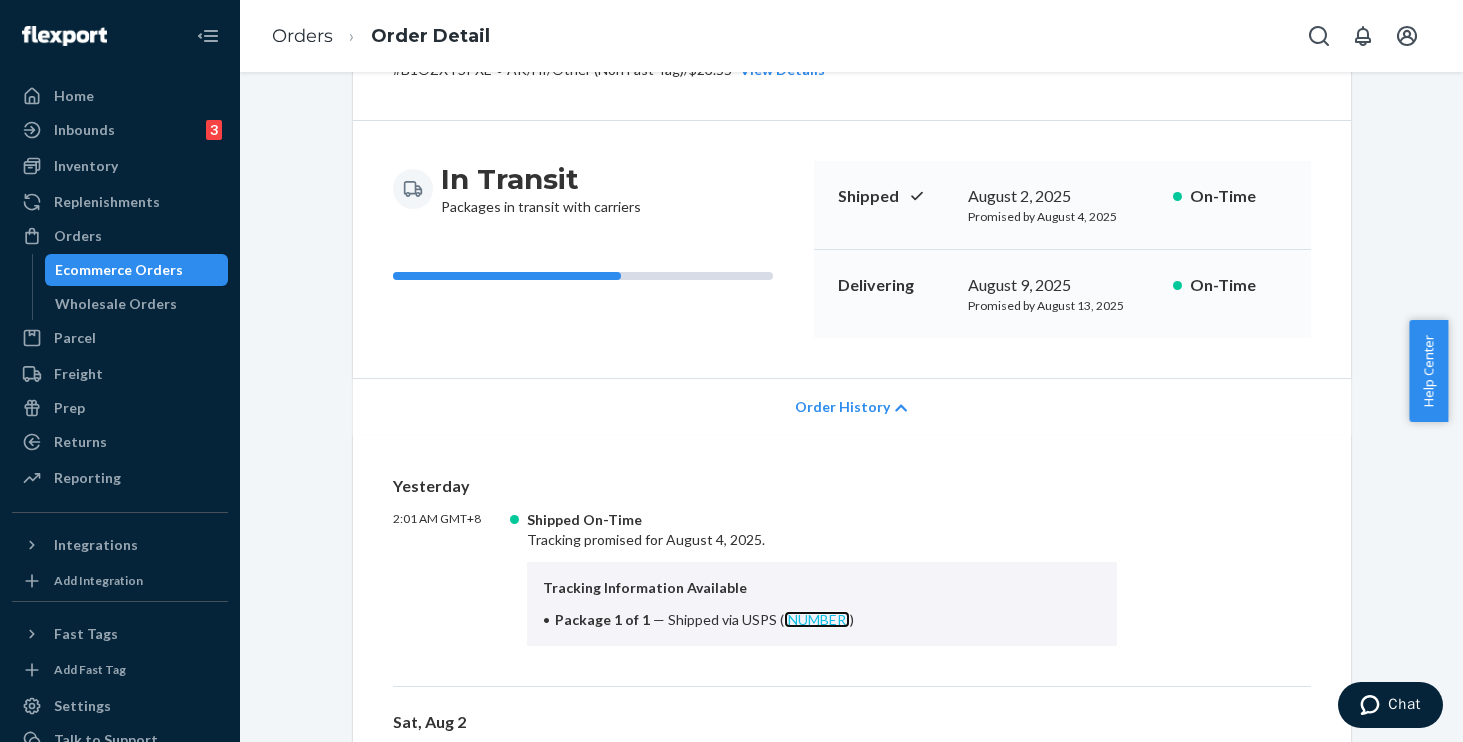 copy on "[NUMBER]" 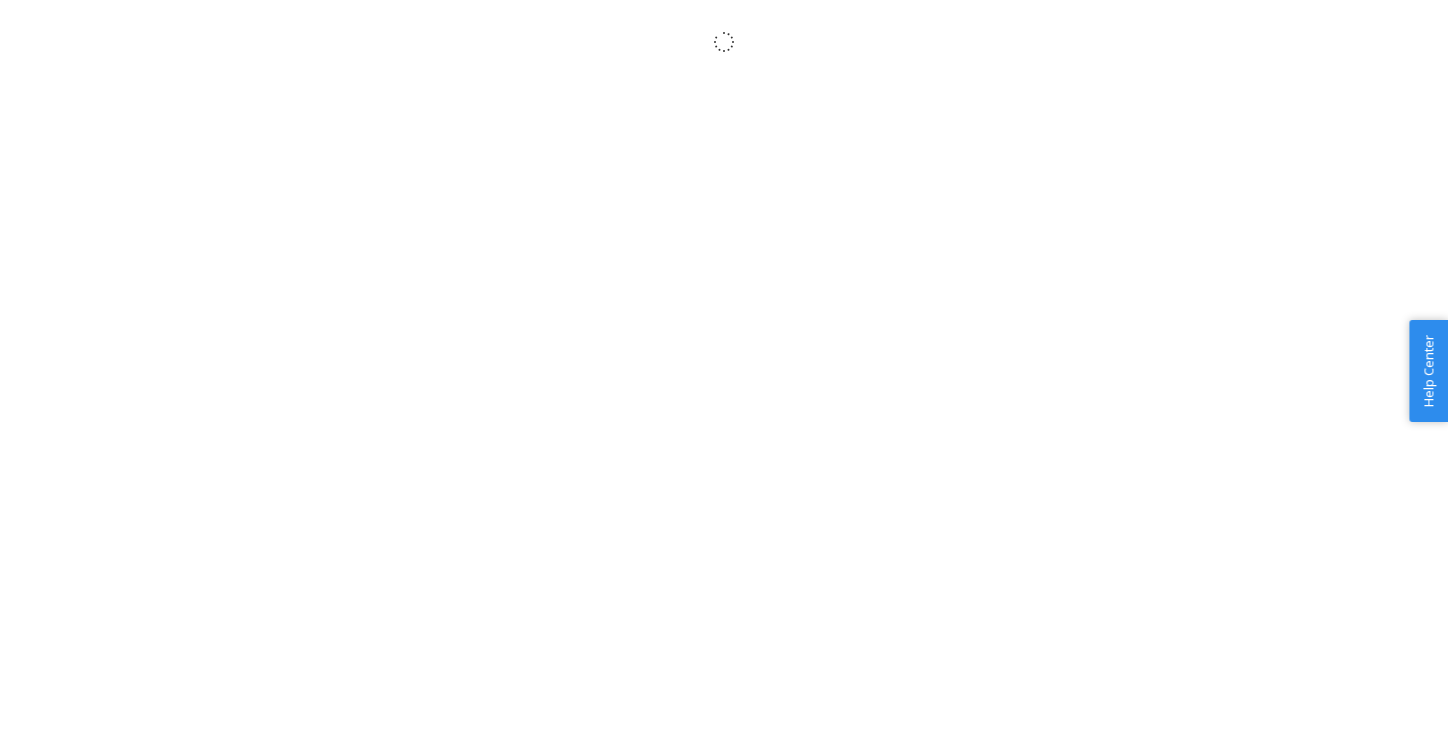scroll, scrollTop: 0, scrollLeft: 0, axis: both 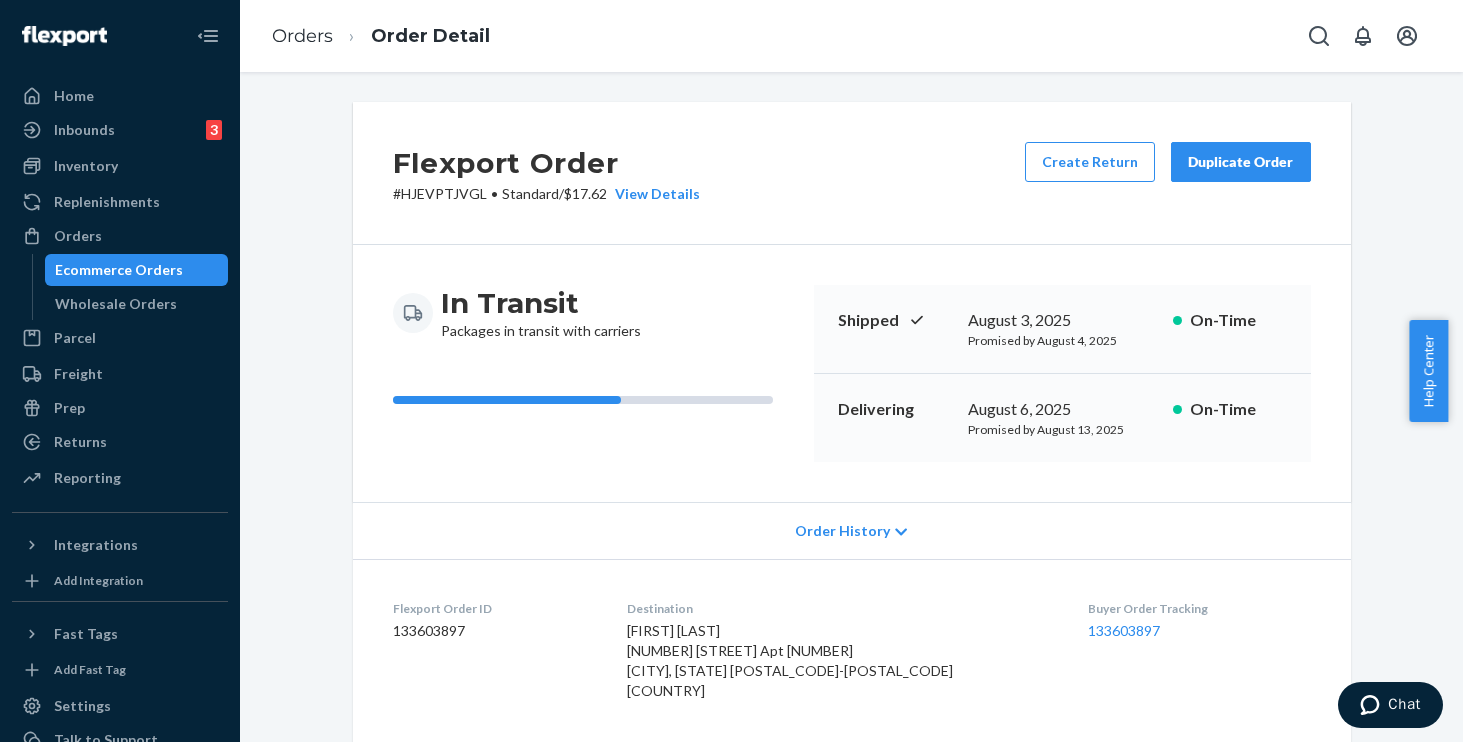 click on "Order History" at bounding box center (842, 531) 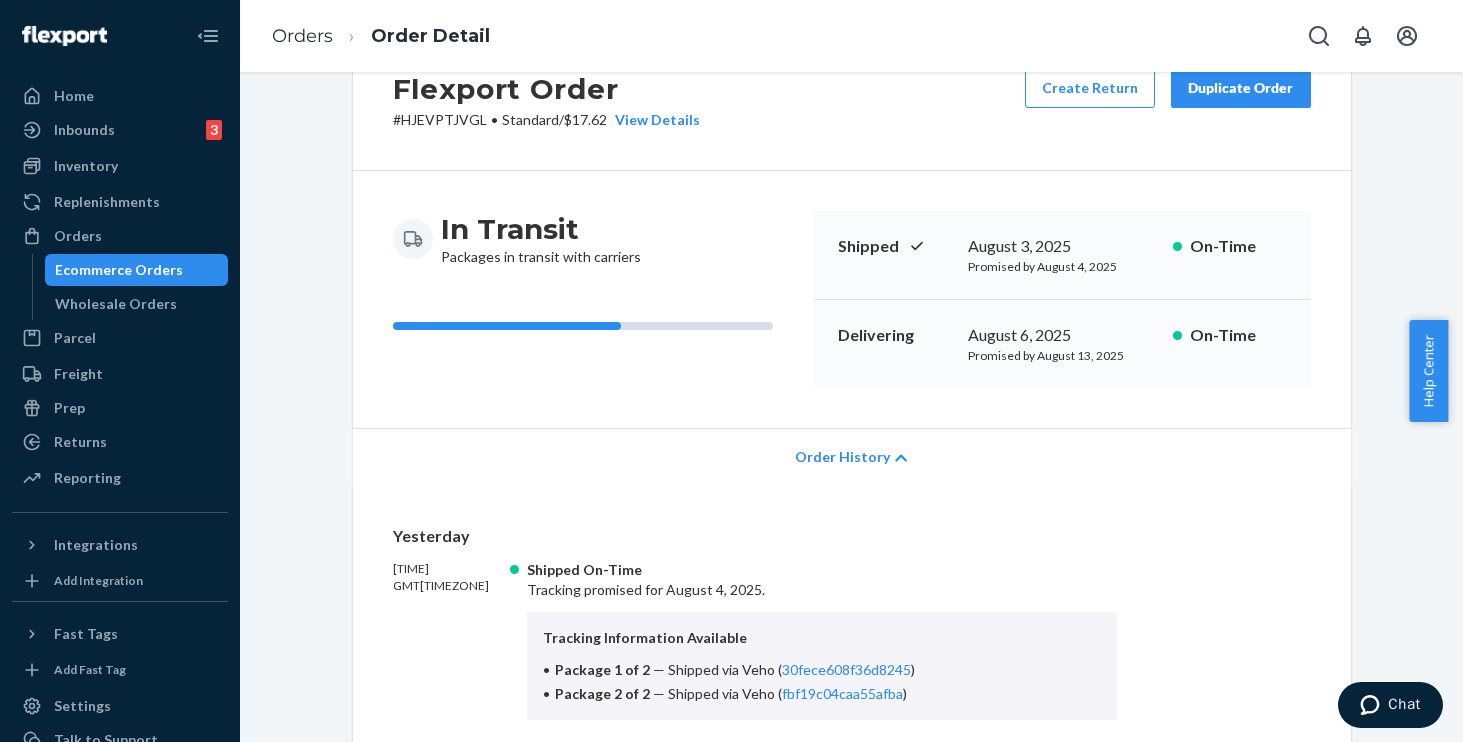 scroll, scrollTop: 300, scrollLeft: 0, axis: vertical 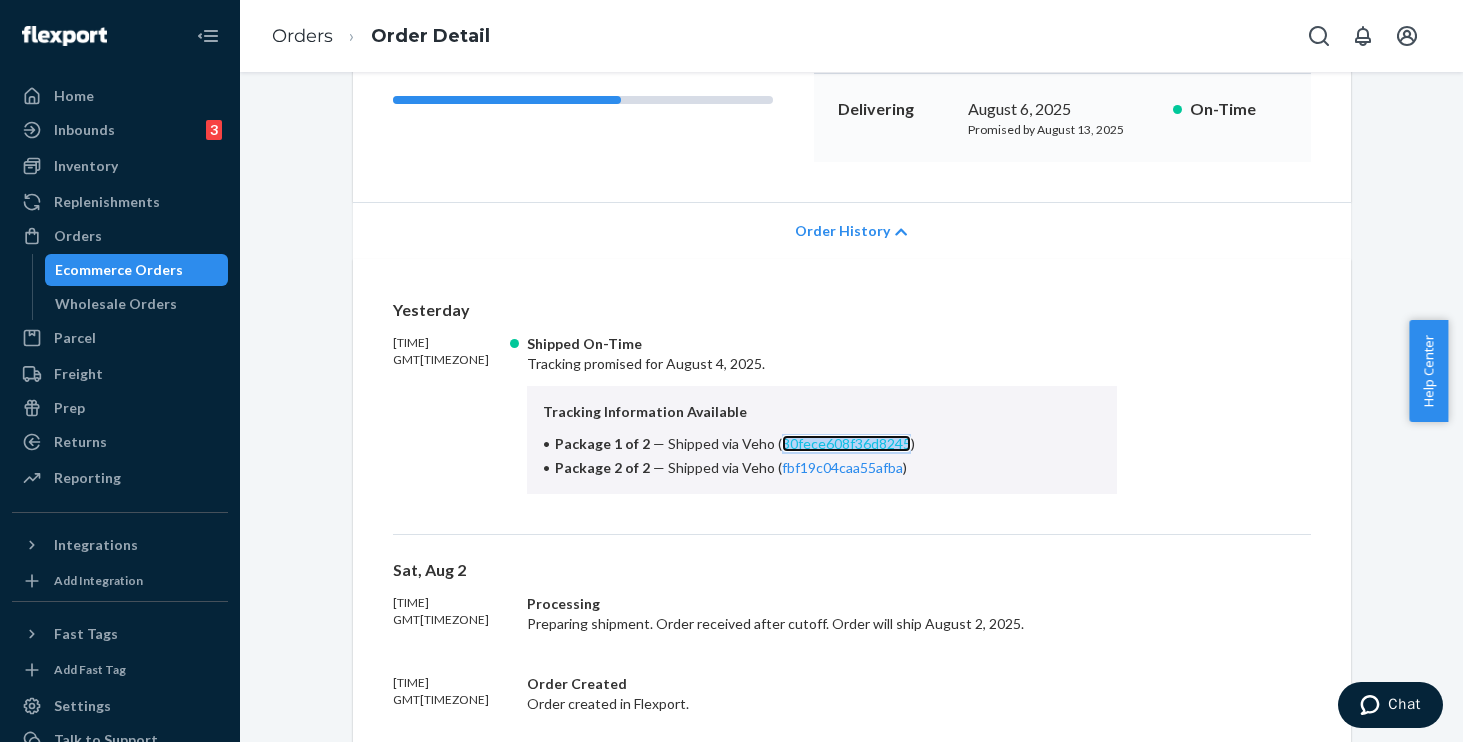 copy on "30fece608f36d8245" 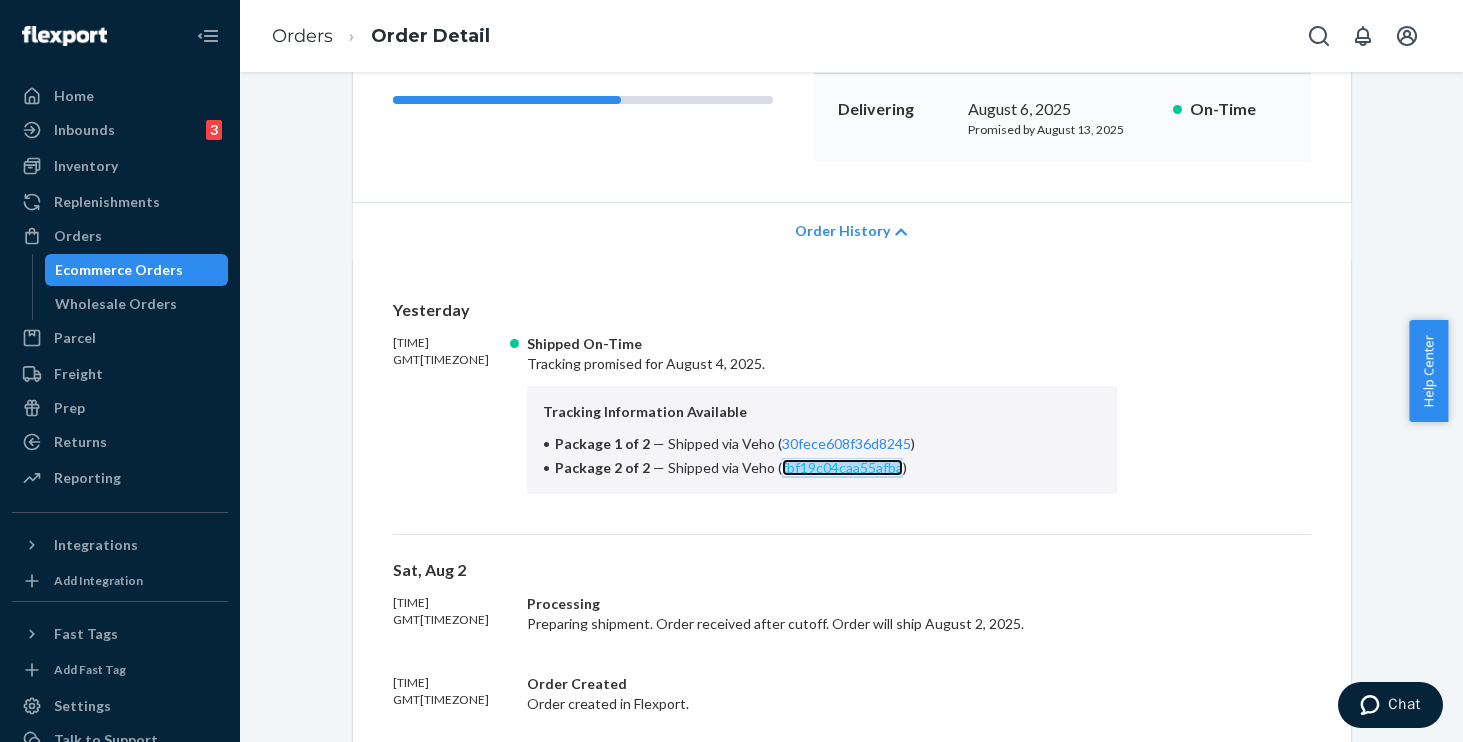 copy on "fbf19c04caa55afba" 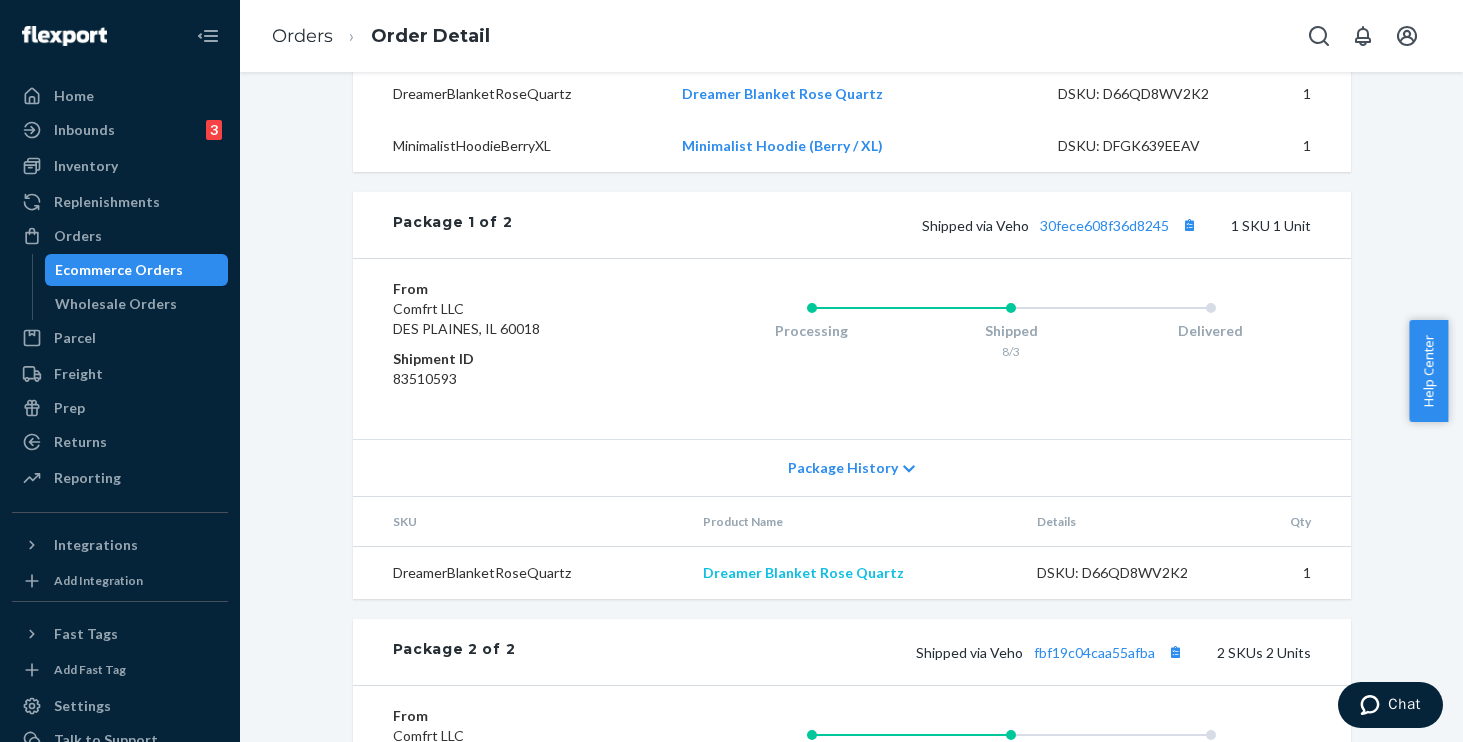 scroll, scrollTop: 1499, scrollLeft: 0, axis: vertical 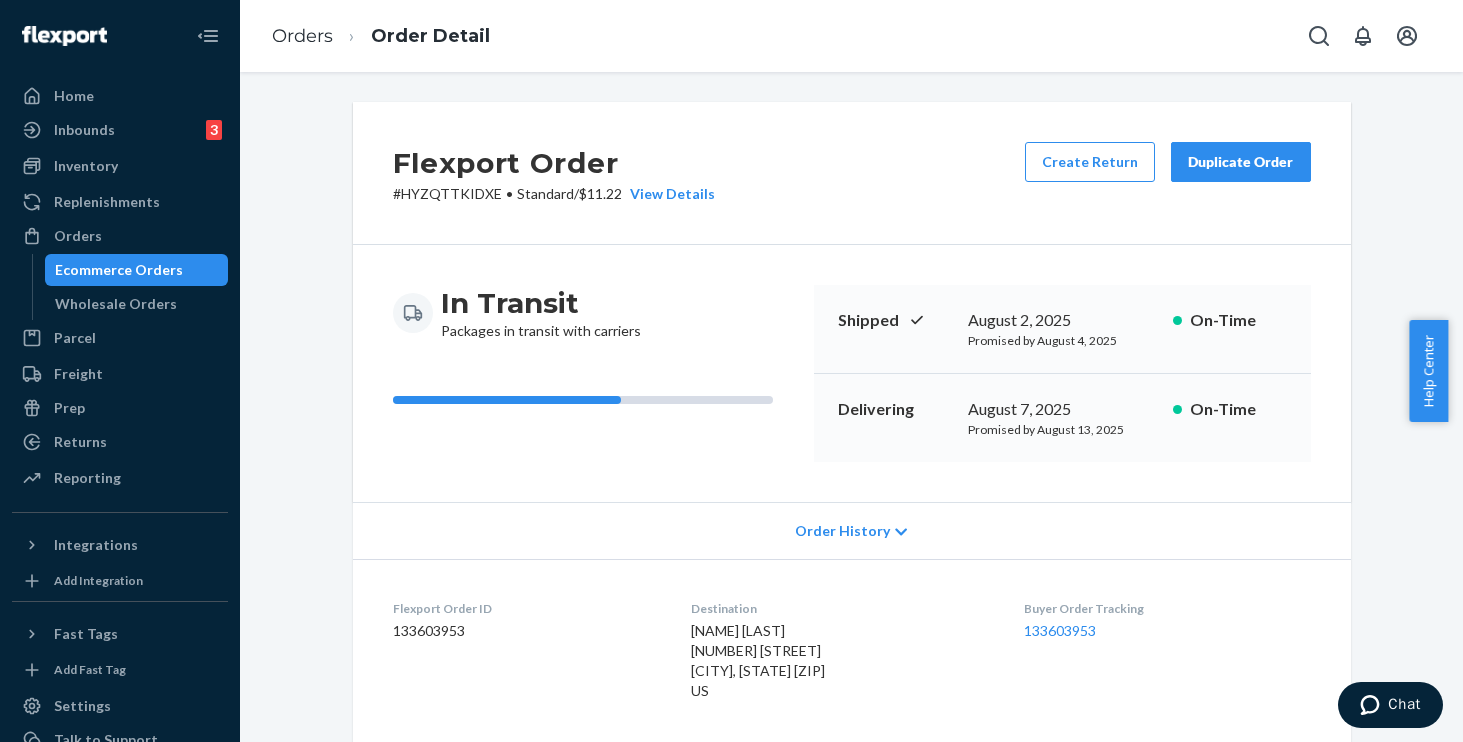 click on "Order History" at bounding box center (842, 531) 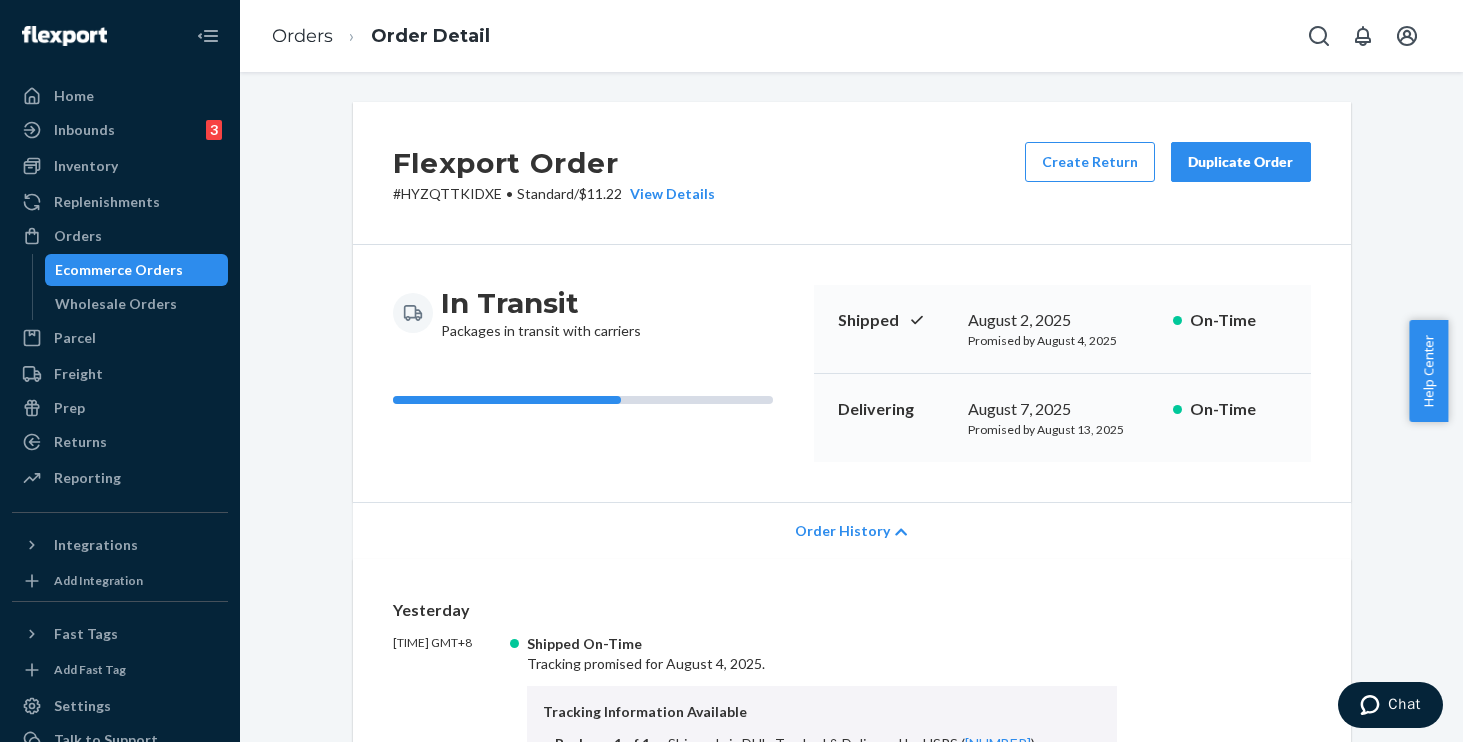 scroll, scrollTop: 243, scrollLeft: 0, axis: vertical 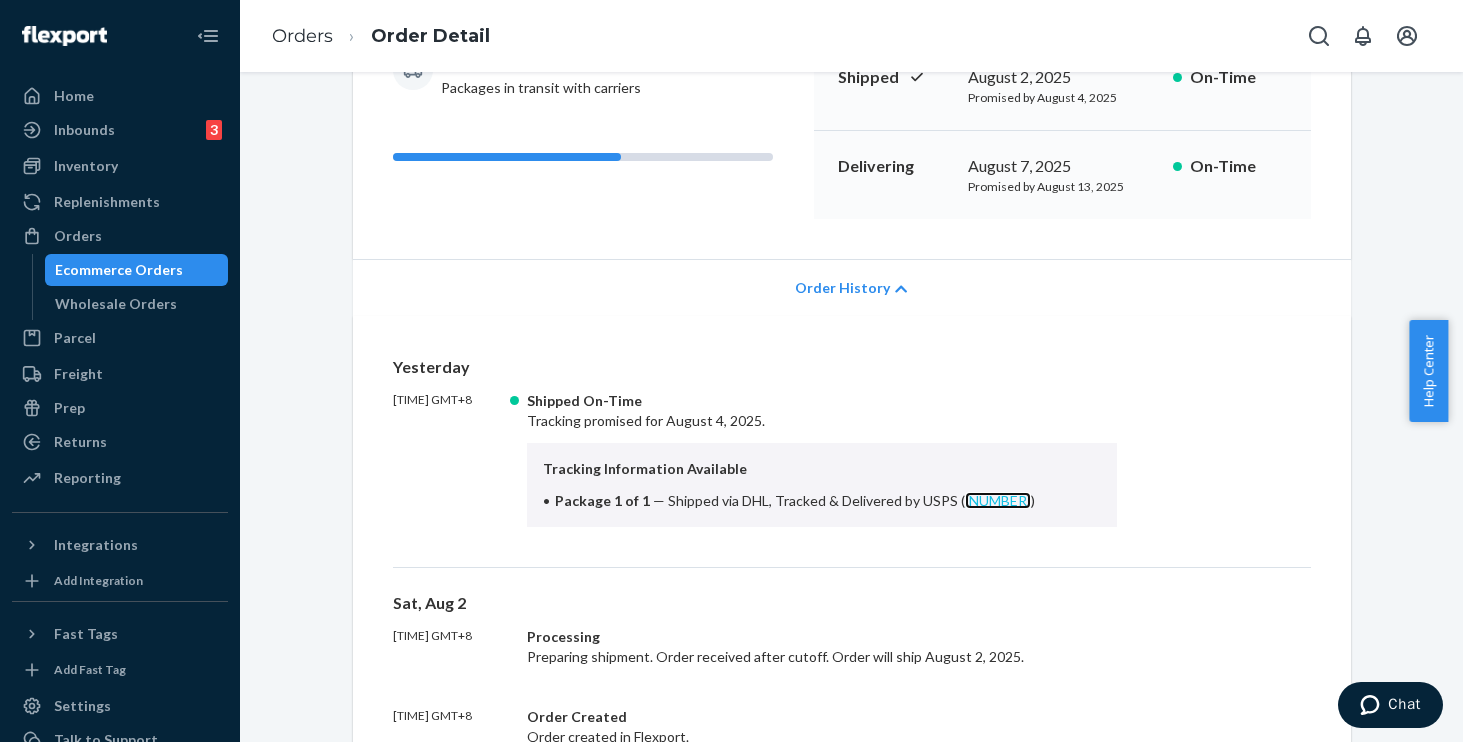 copy on "9261290357482622884633" 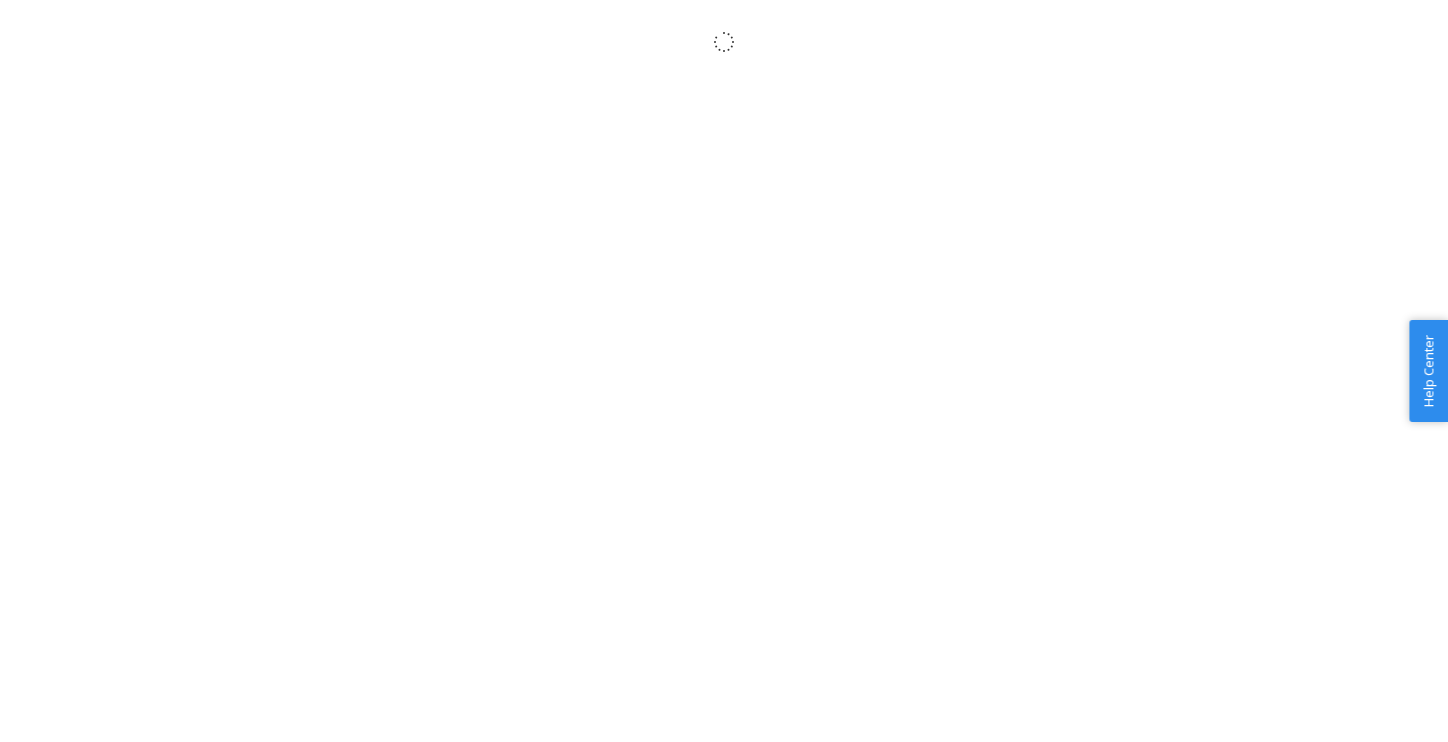 scroll, scrollTop: 0, scrollLeft: 0, axis: both 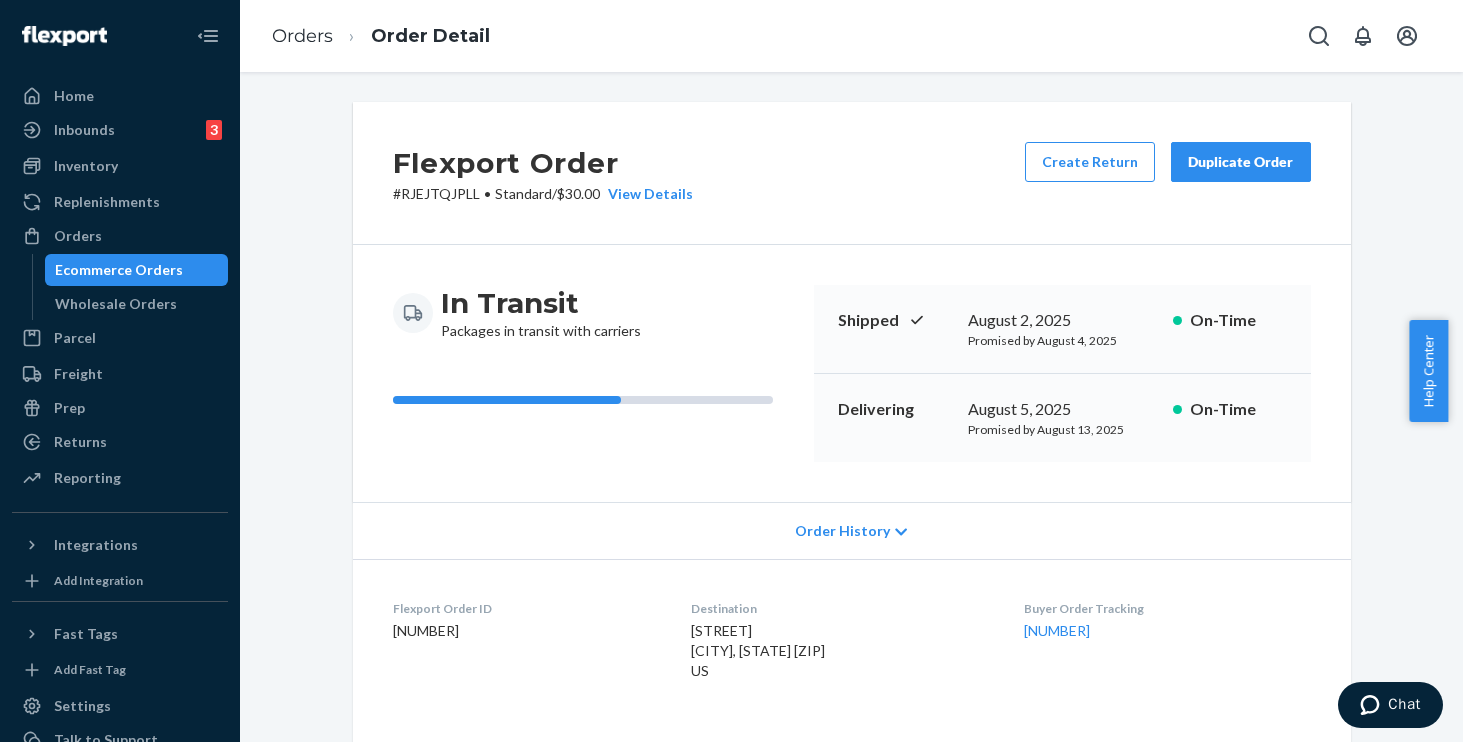 click on "Order History" at bounding box center [842, 531] 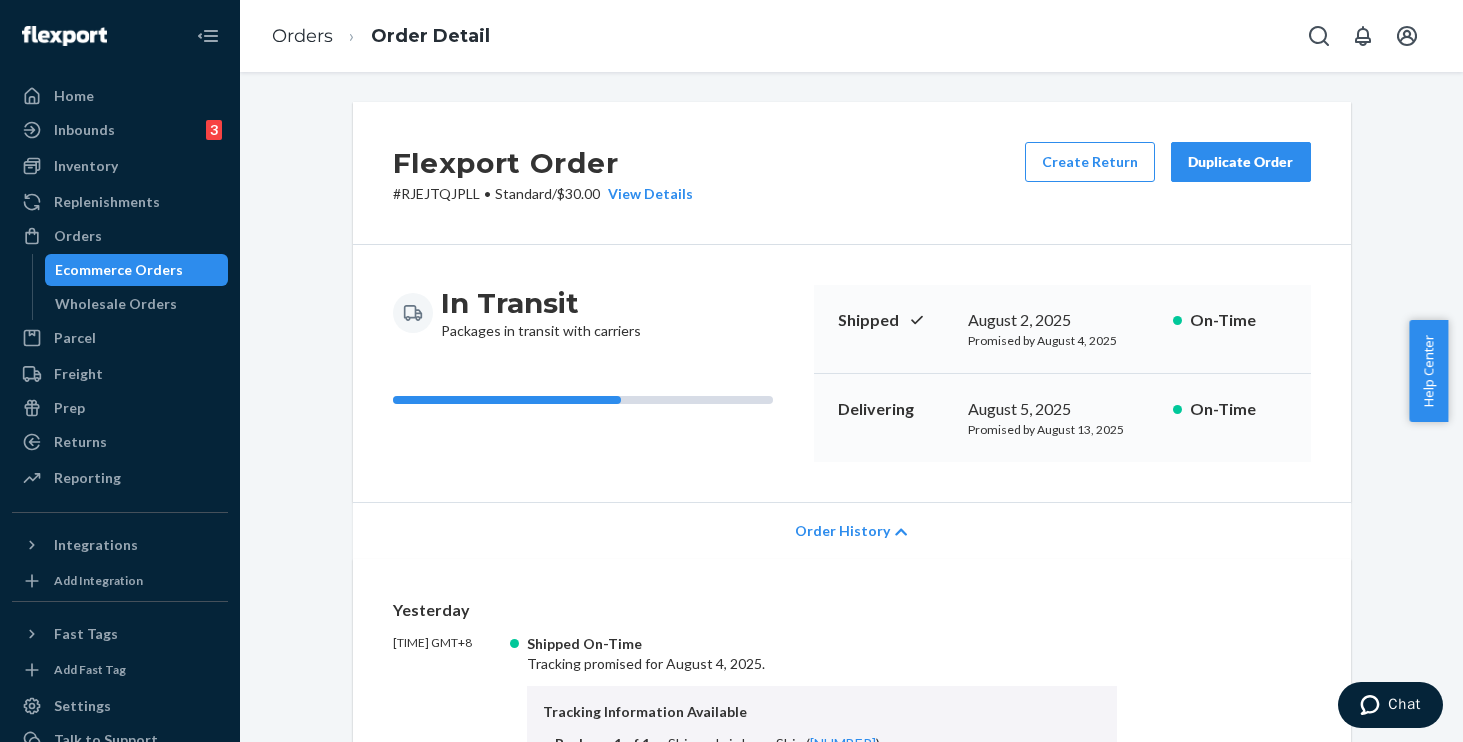 scroll, scrollTop: 319, scrollLeft: 0, axis: vertical 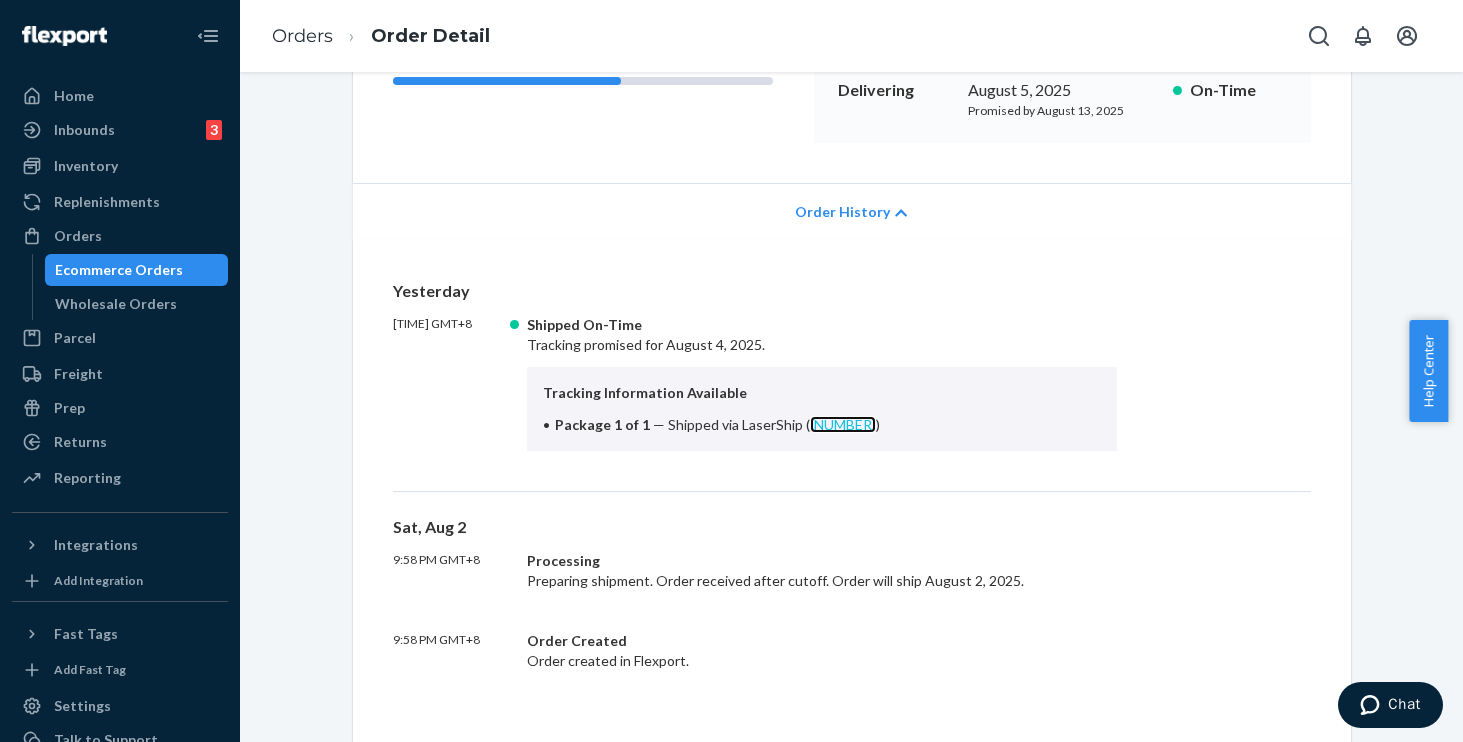 copy on "1LSCYM1005APQE4" 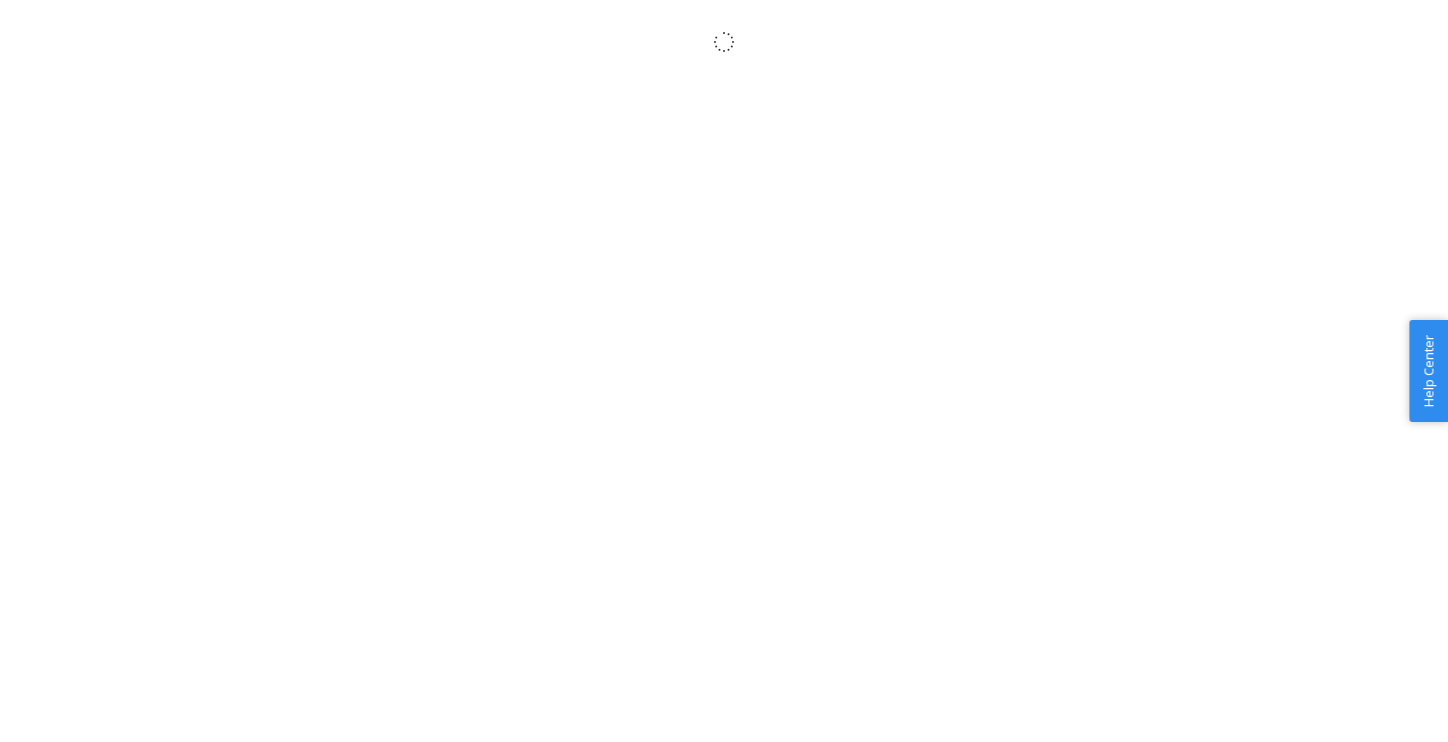 scroll, scrollTop: 0, scrollLeft: 0, axis: both 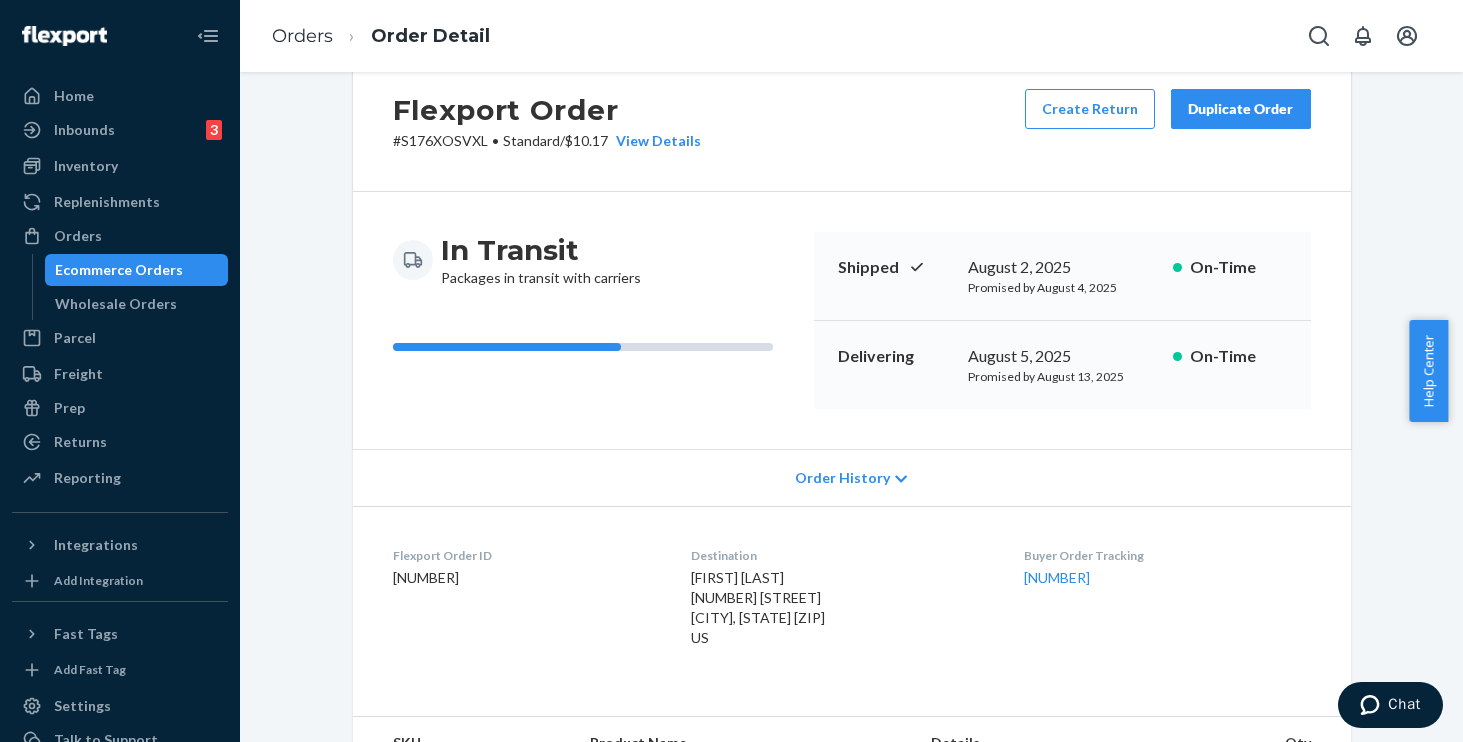 click on "Order History" at bounding box center [842, 478] 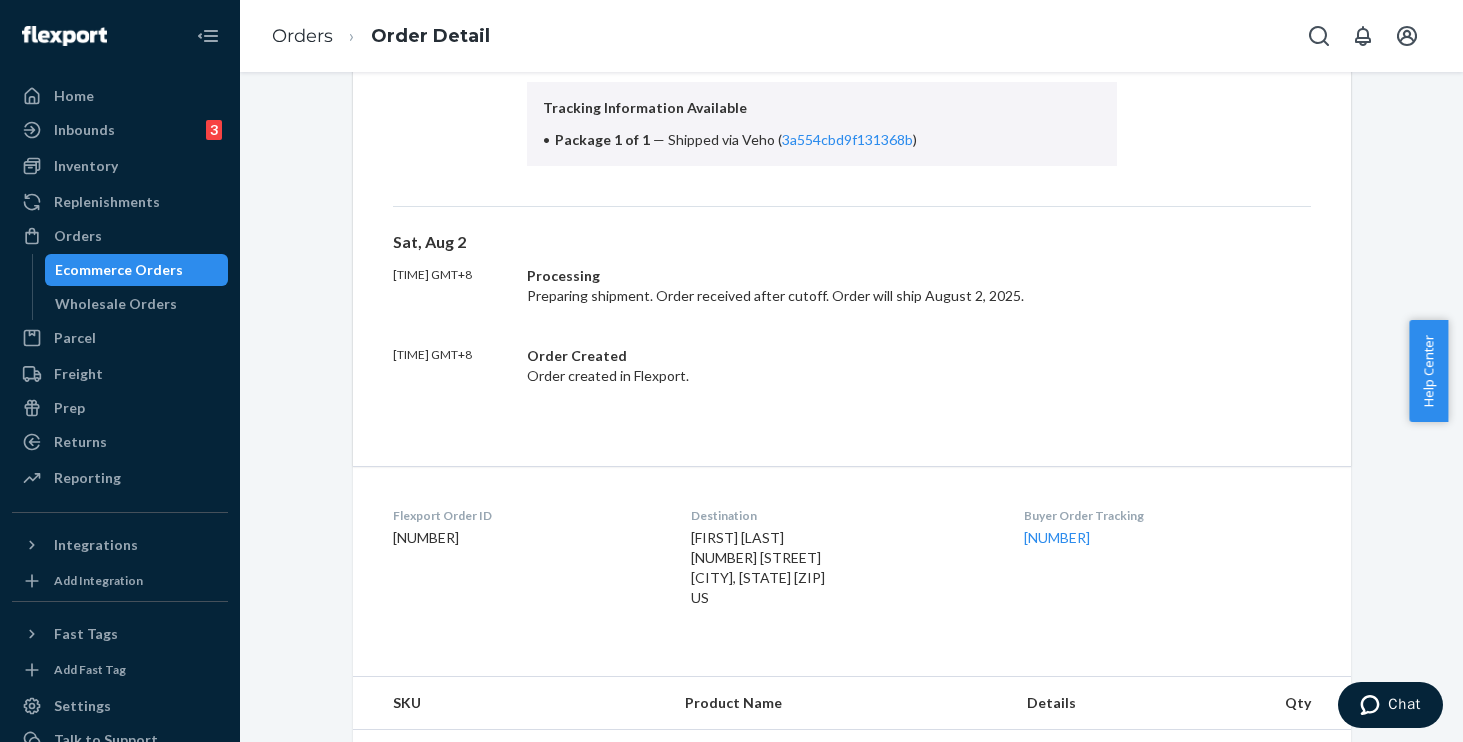 scroll, scrollTop: 563, scrollLeft: 0, axis: vertical 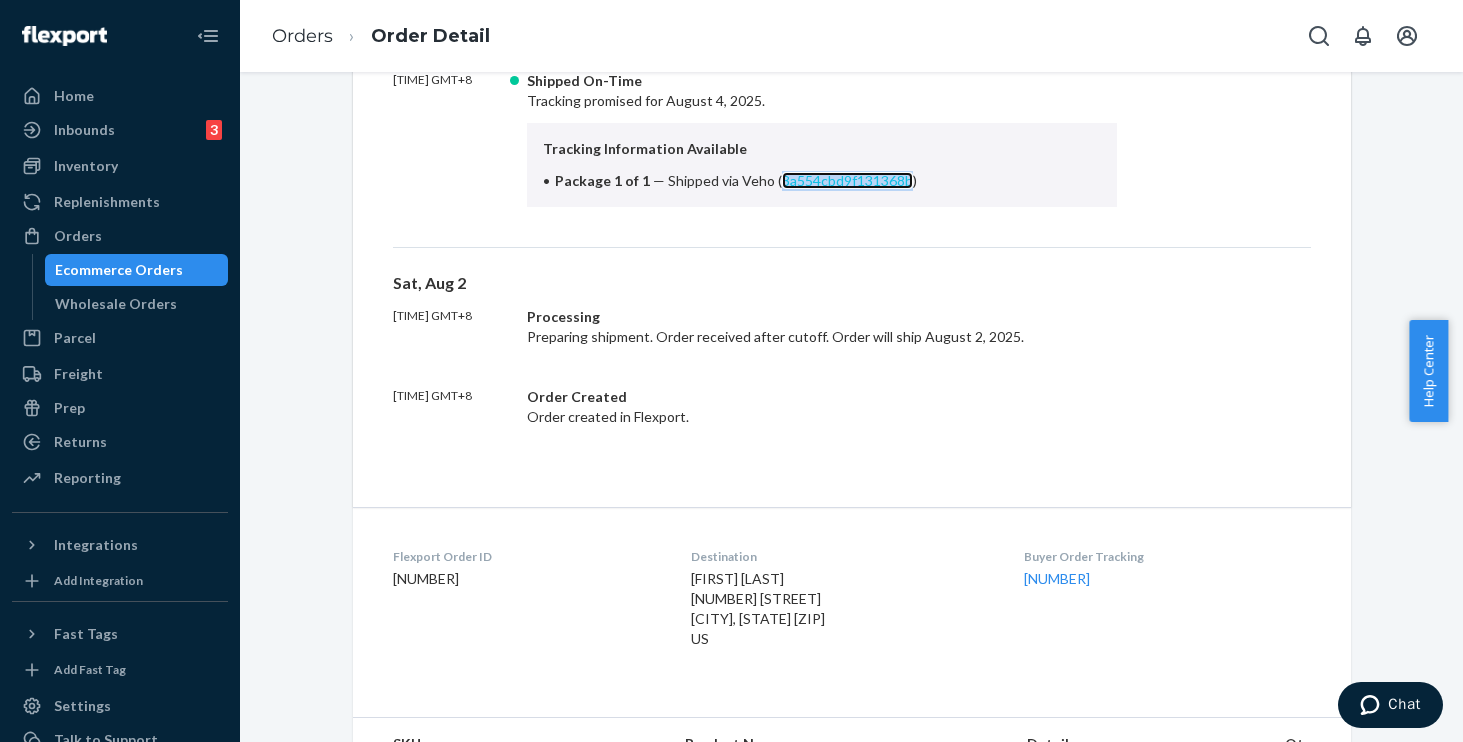 copy on "3a554cbd9f131368b" 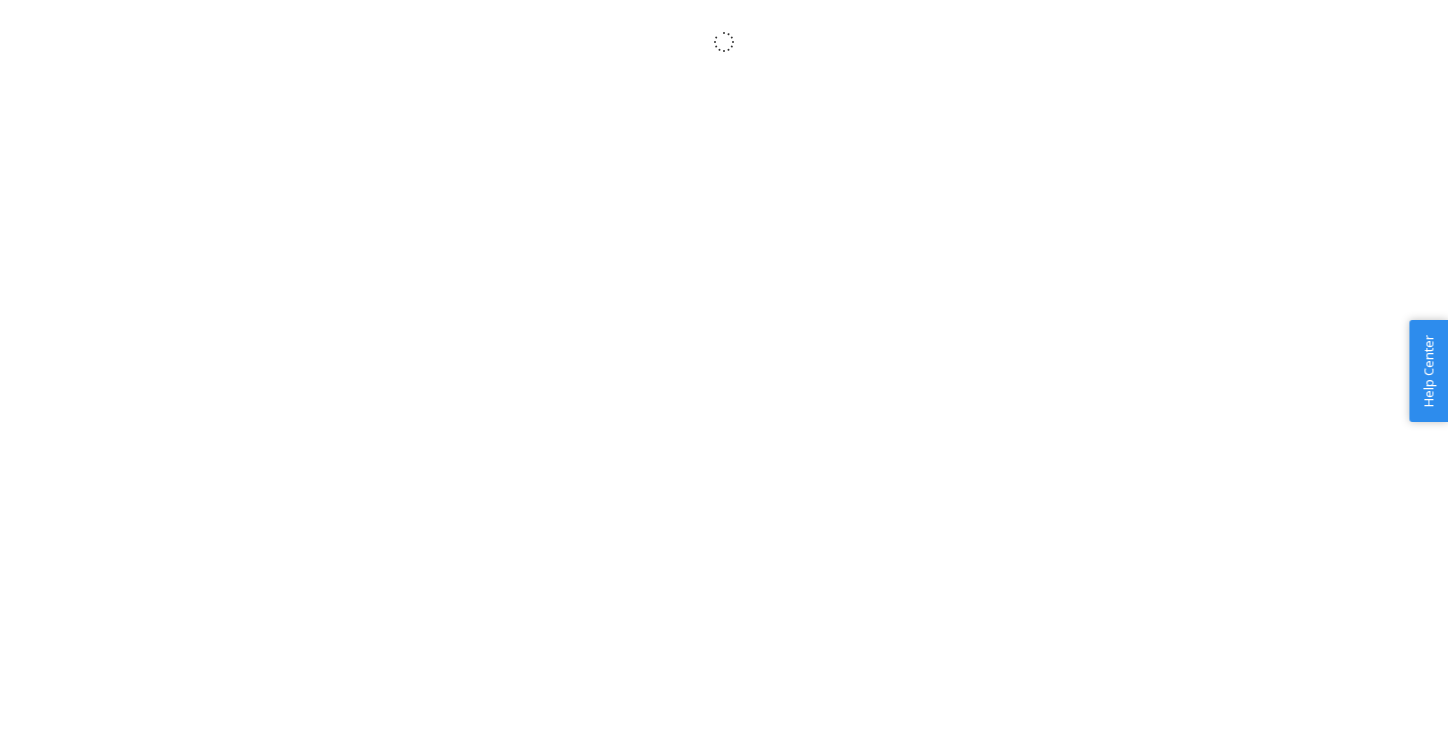 scroll, scrollTop: 0, scrollLeft: 0, axis: both 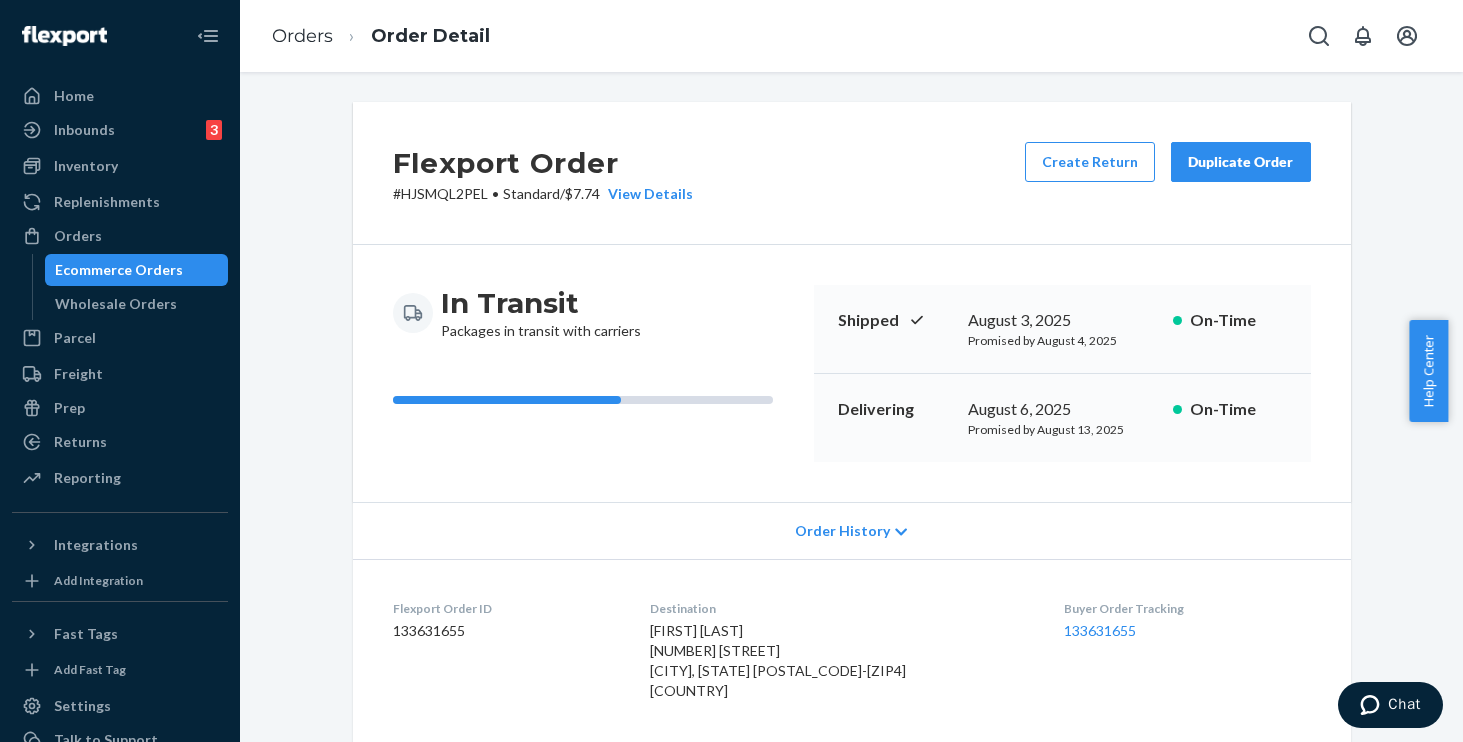 click on "Order History" at bounding box center [852, 530] 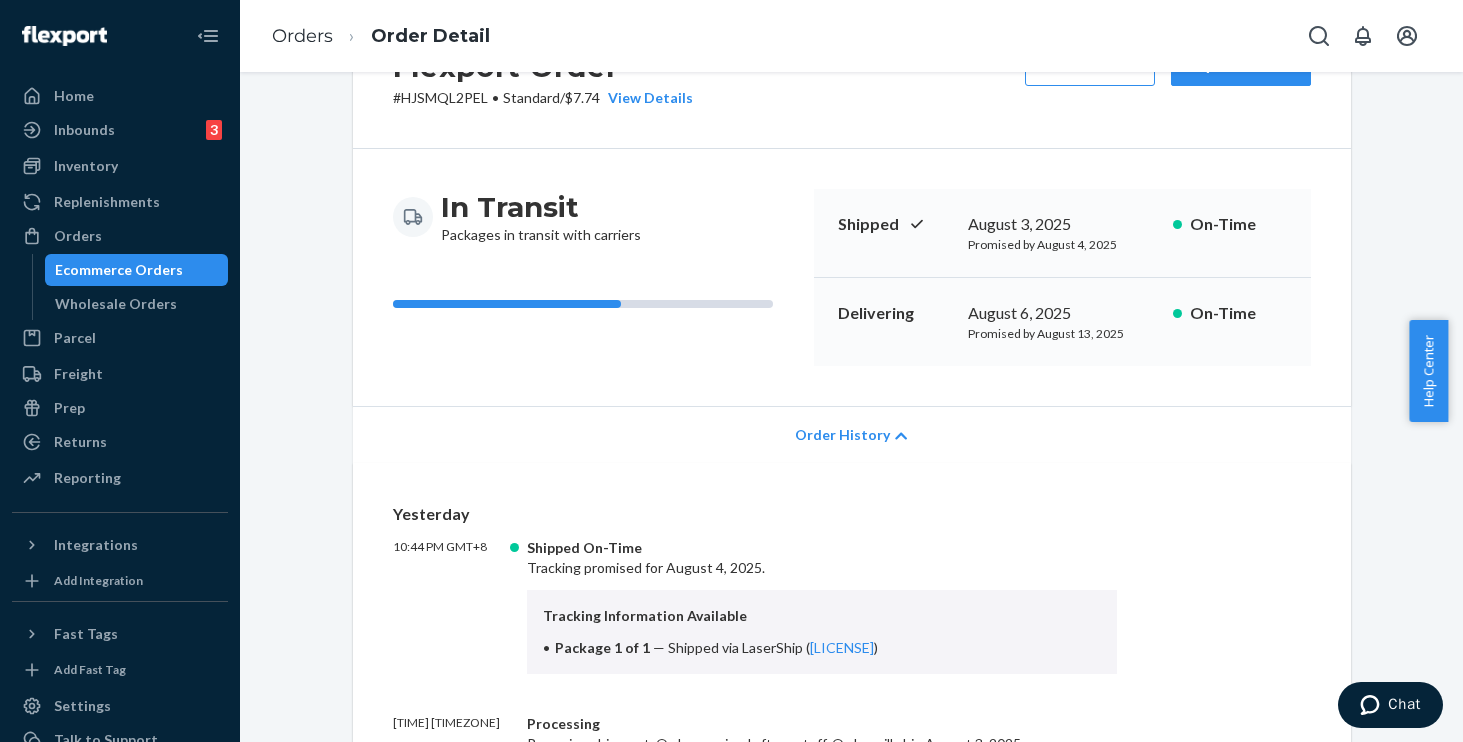 scroll, scrollTop: 130, scrollLeft: 0, axis: vertical 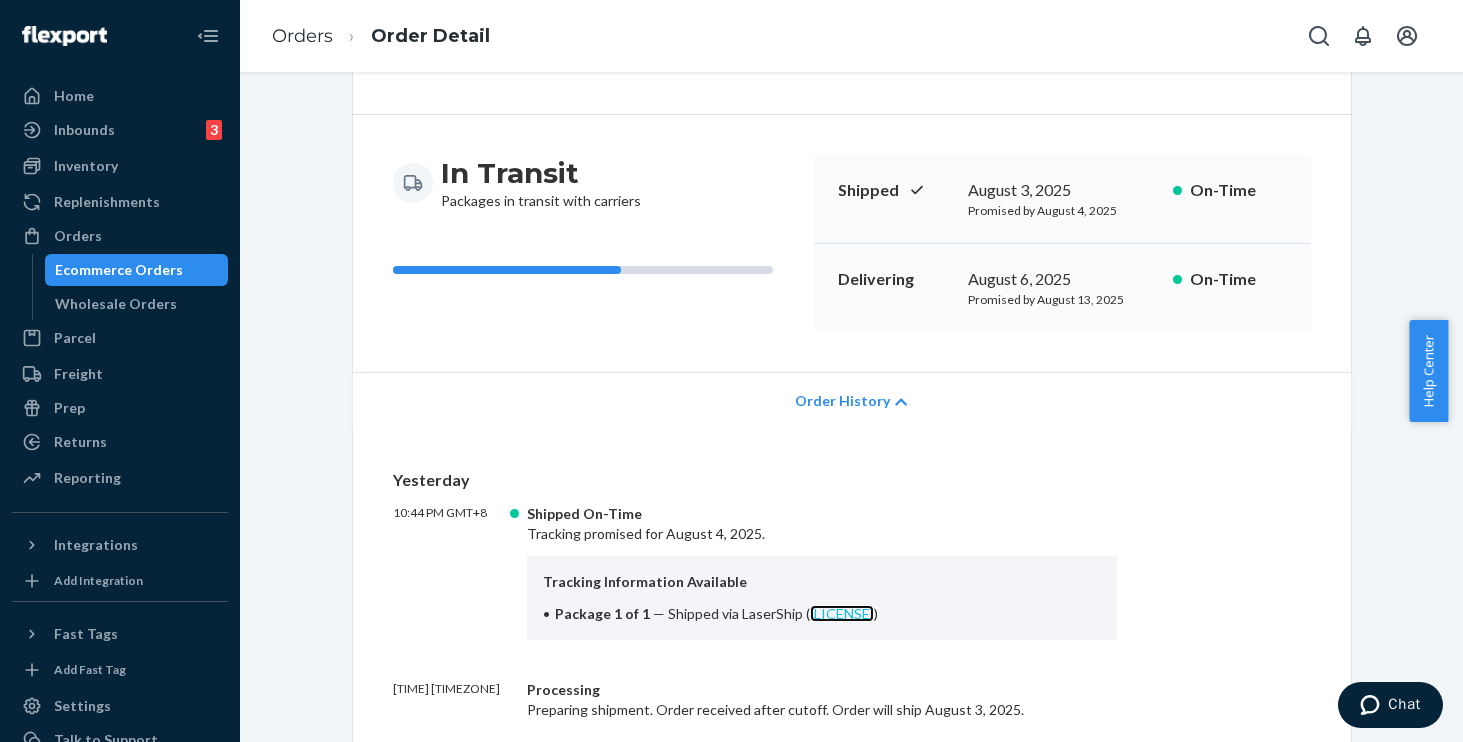 copy on "[LICENSE]" 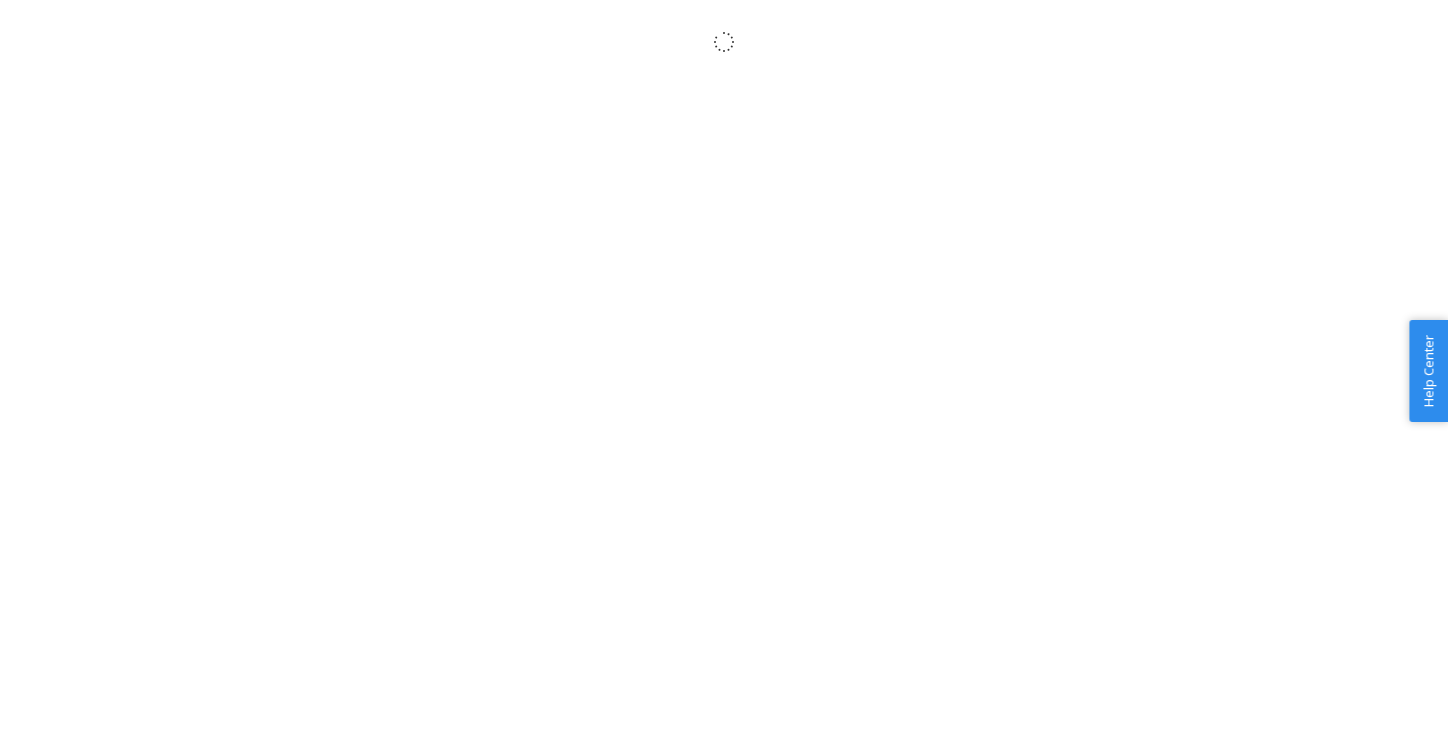 scroll, scrollTop: 0, scrollLeft: 0, axis: both 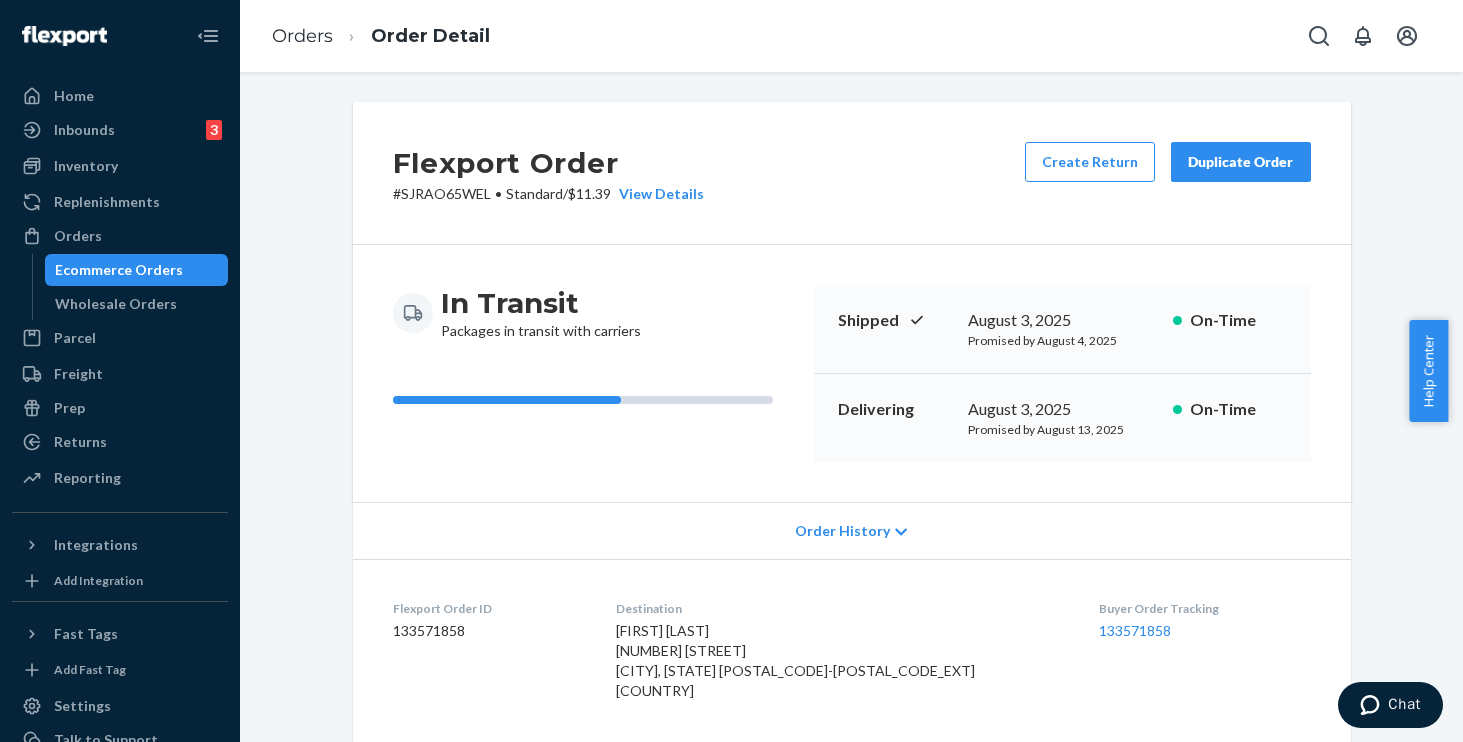 click on "Order History" at bounding box center [842, 531] 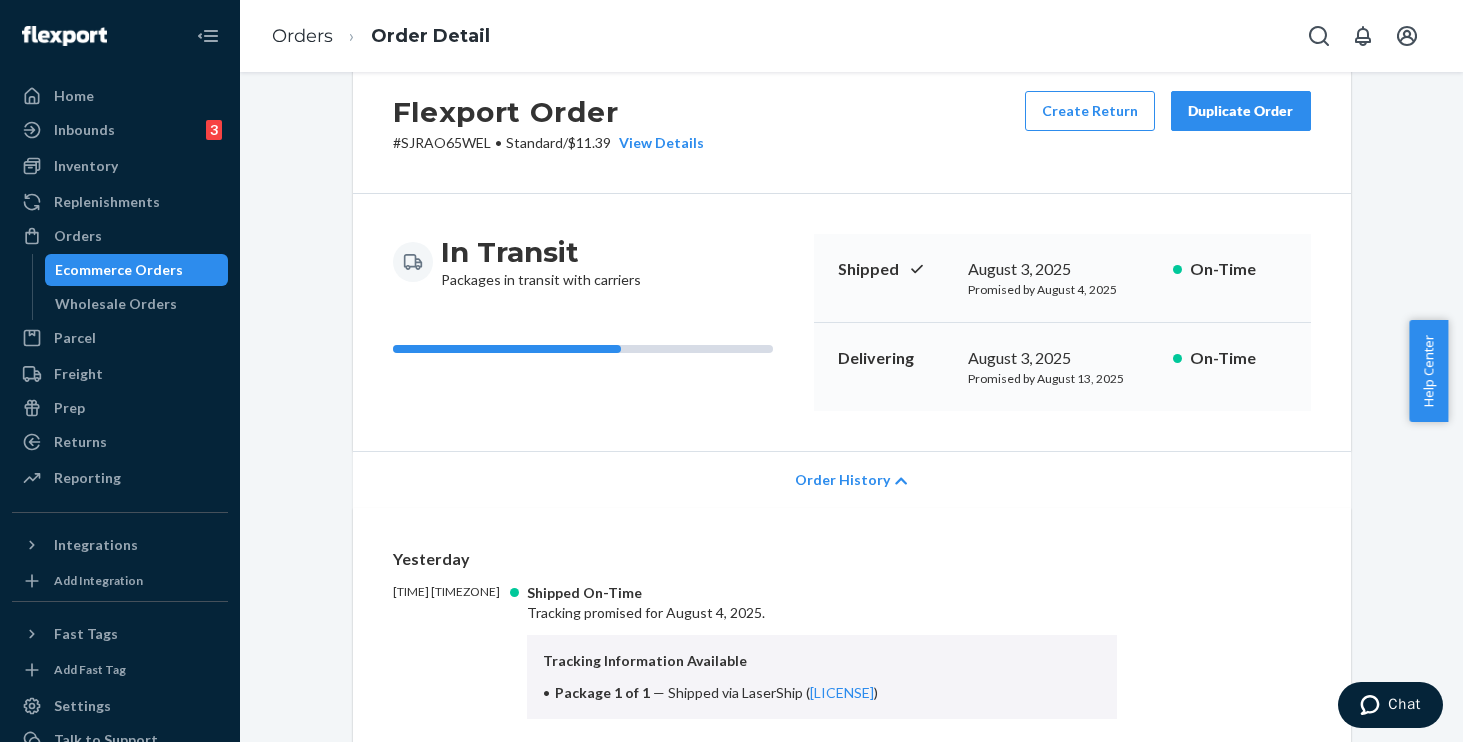 scroll, scrollTop: 300, scrollLeft: 0, axis: vertical 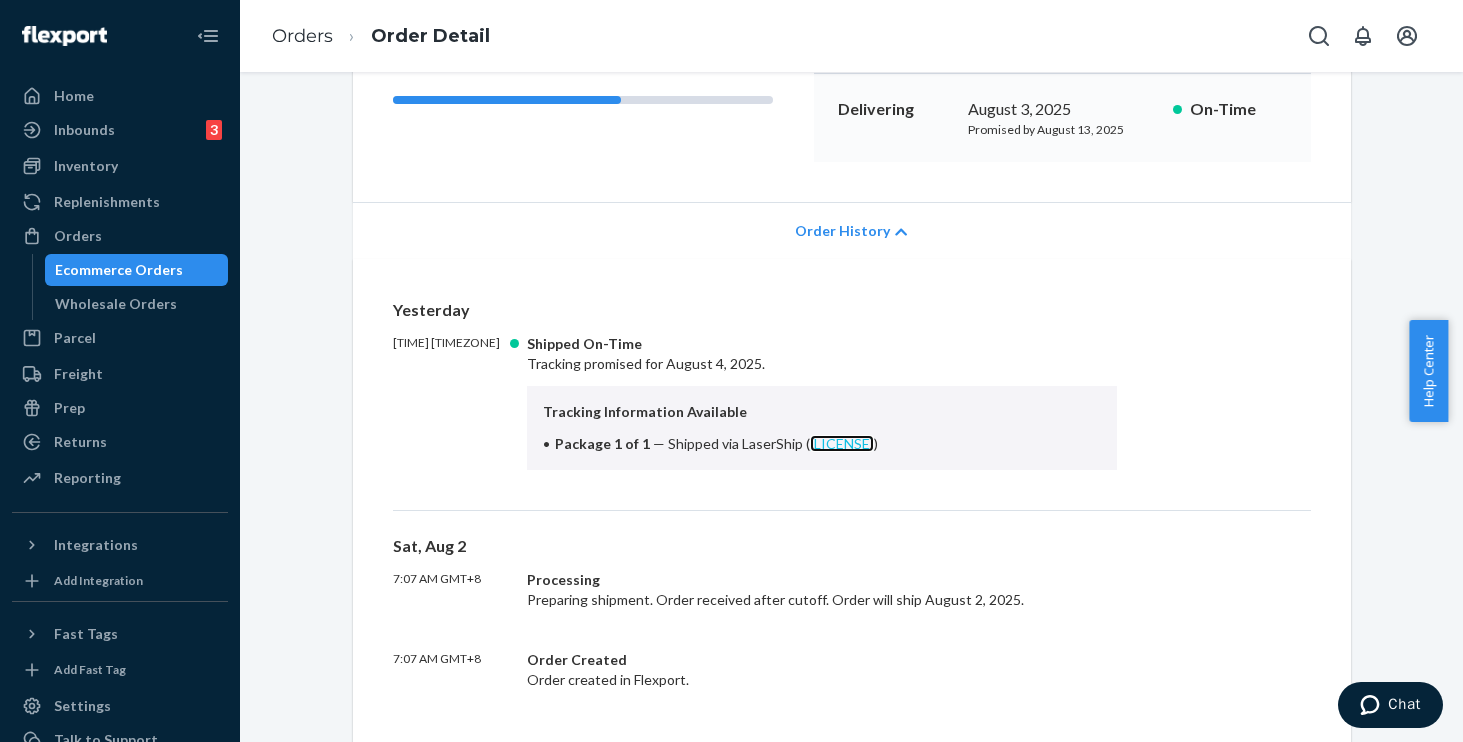 copy on "[LICENSE]" 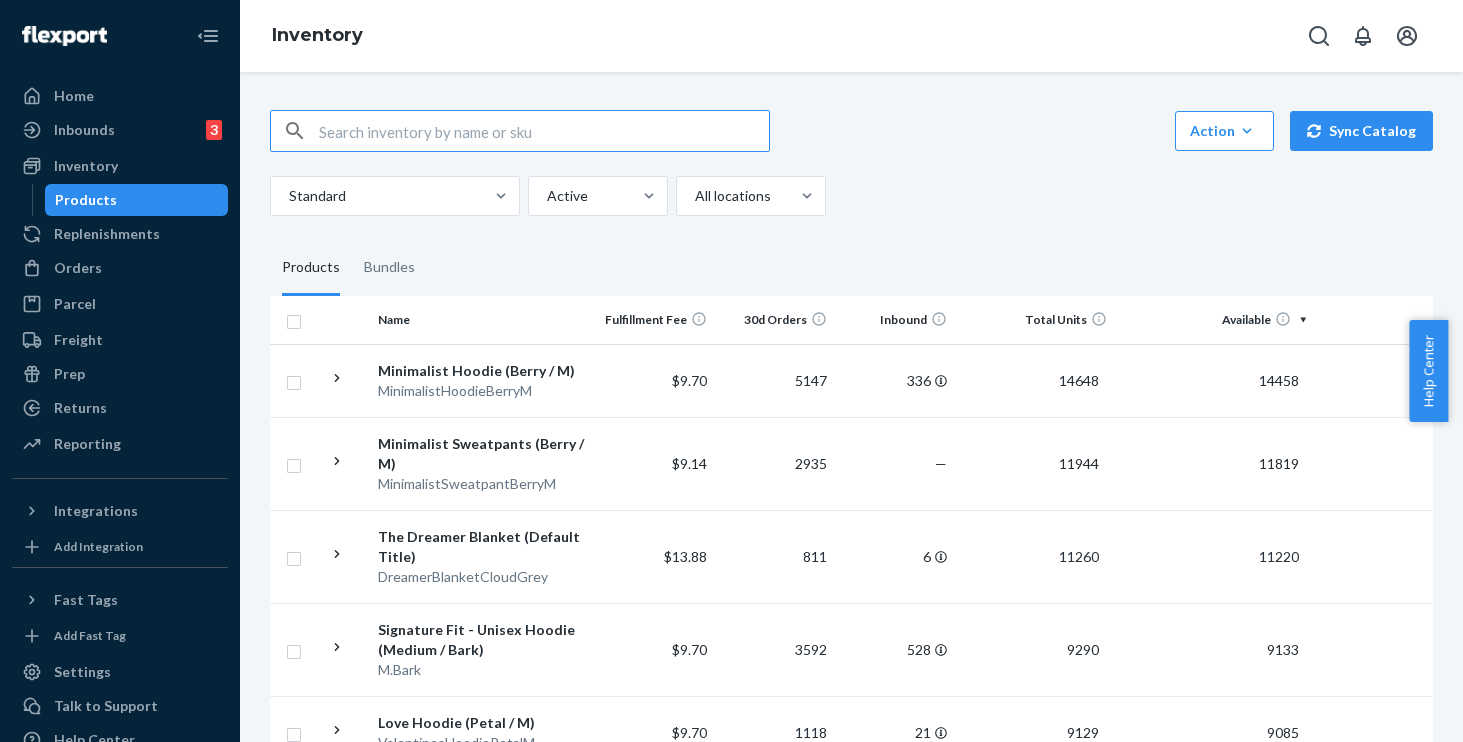 scroll, scrollTop: 0, scrollLeft: 0, axis: both 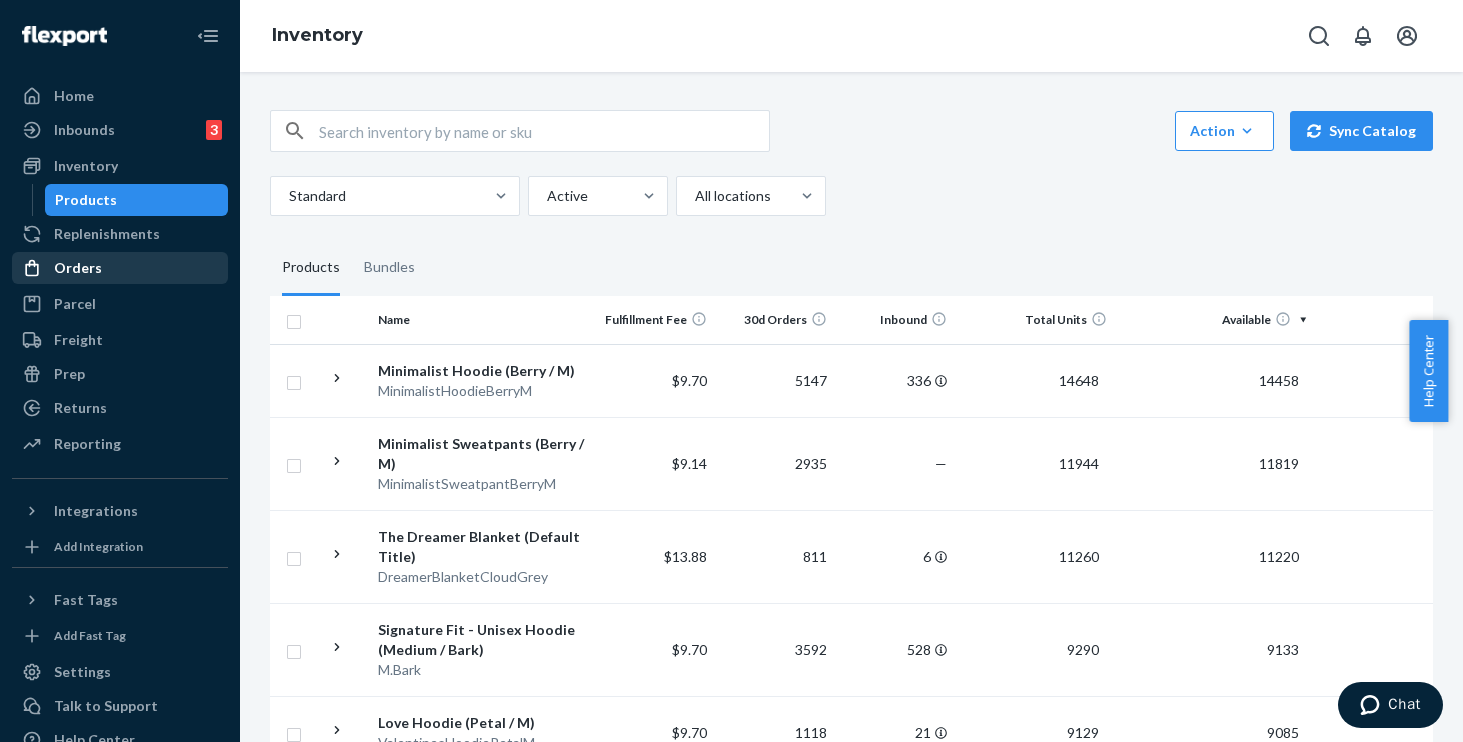 click on "Orders" at bounding box center (120, 268) 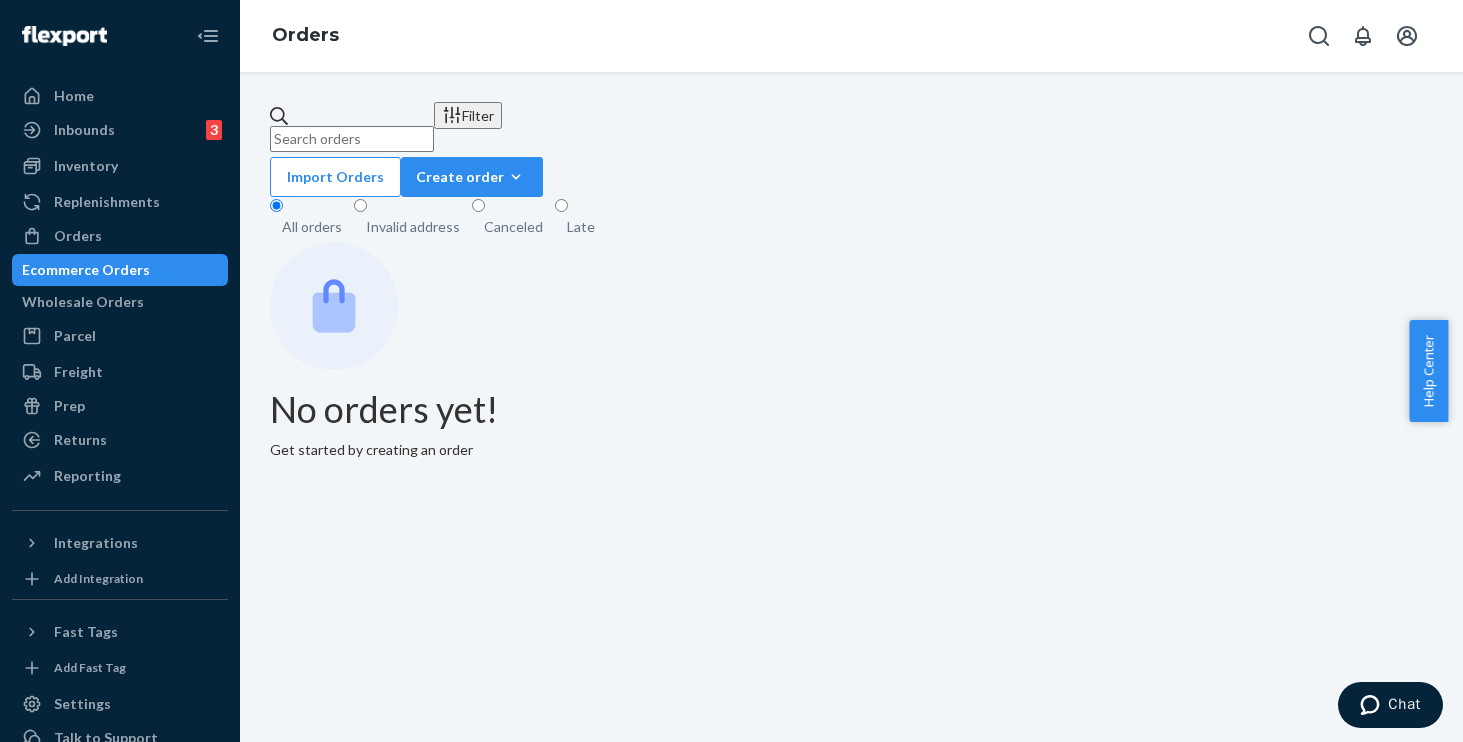 click at bounding box center [352, 139] 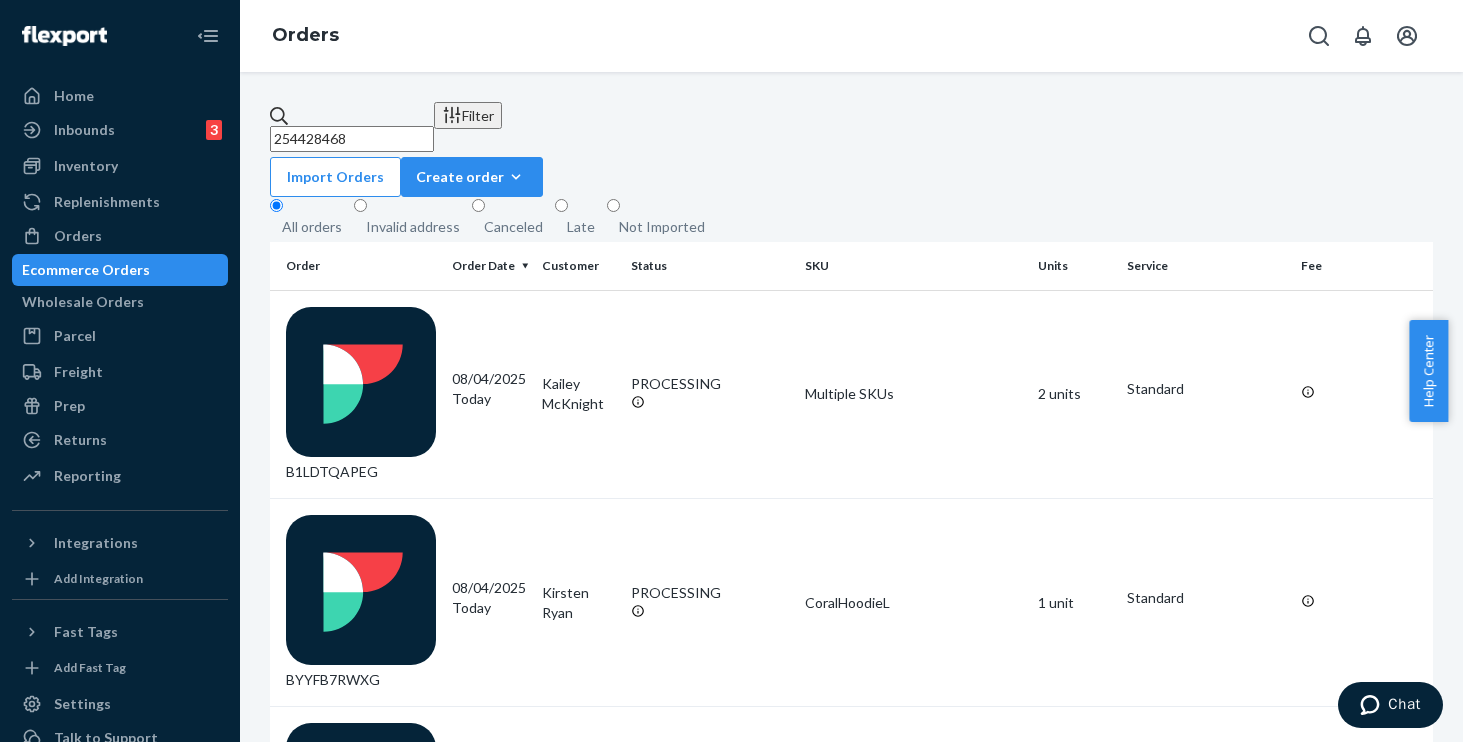 click on "254428468" at bounding box center [352, 139] 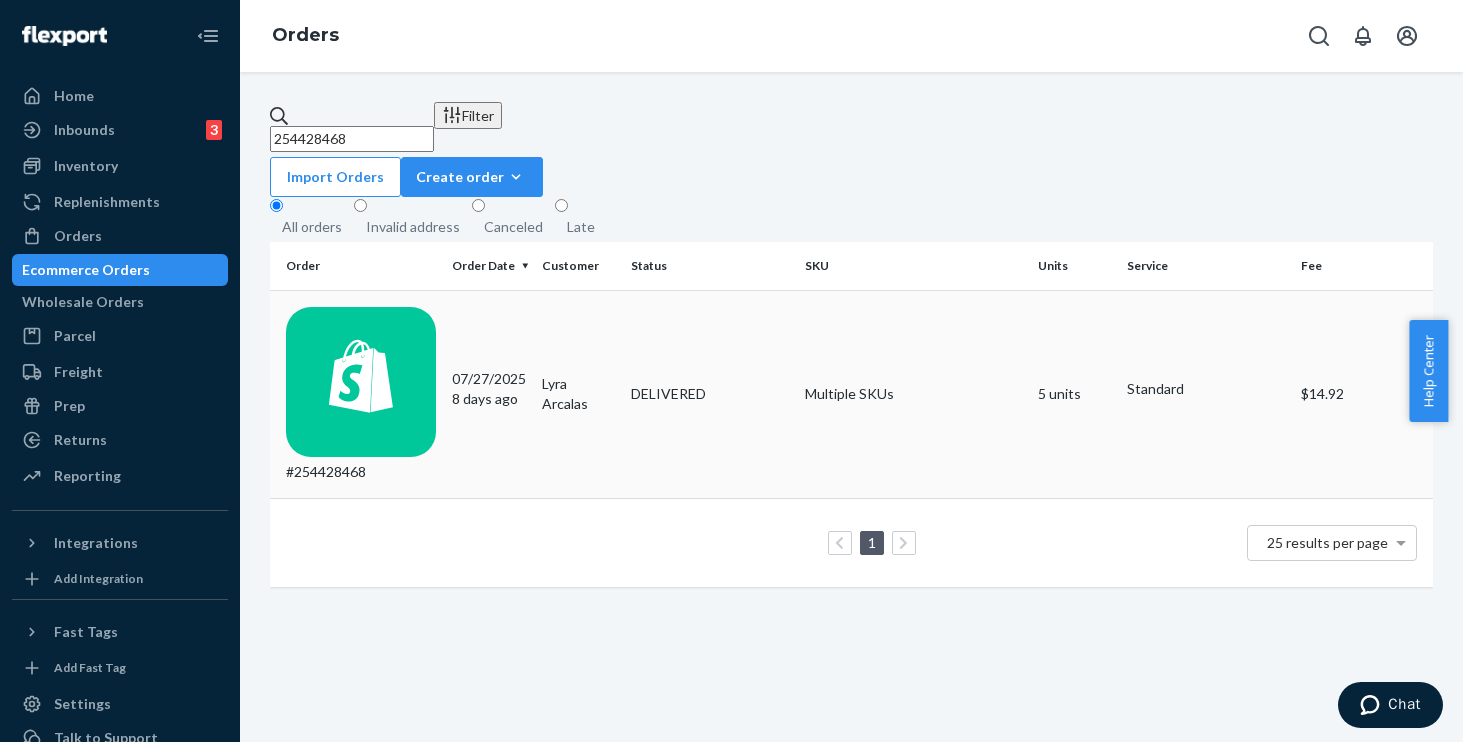 type on "254428468" 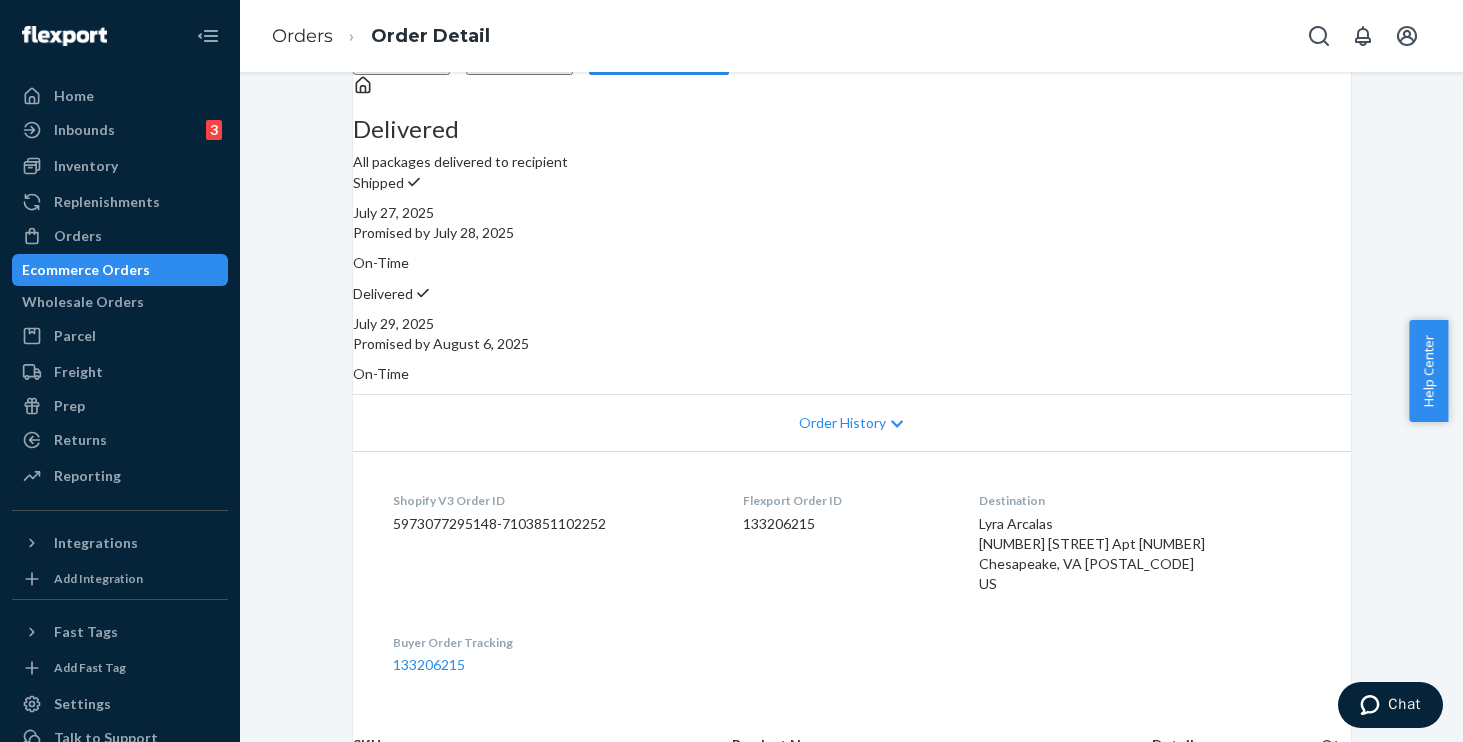 scroll, scrollTop: 48, scrollLeft: 0, axis: vertical 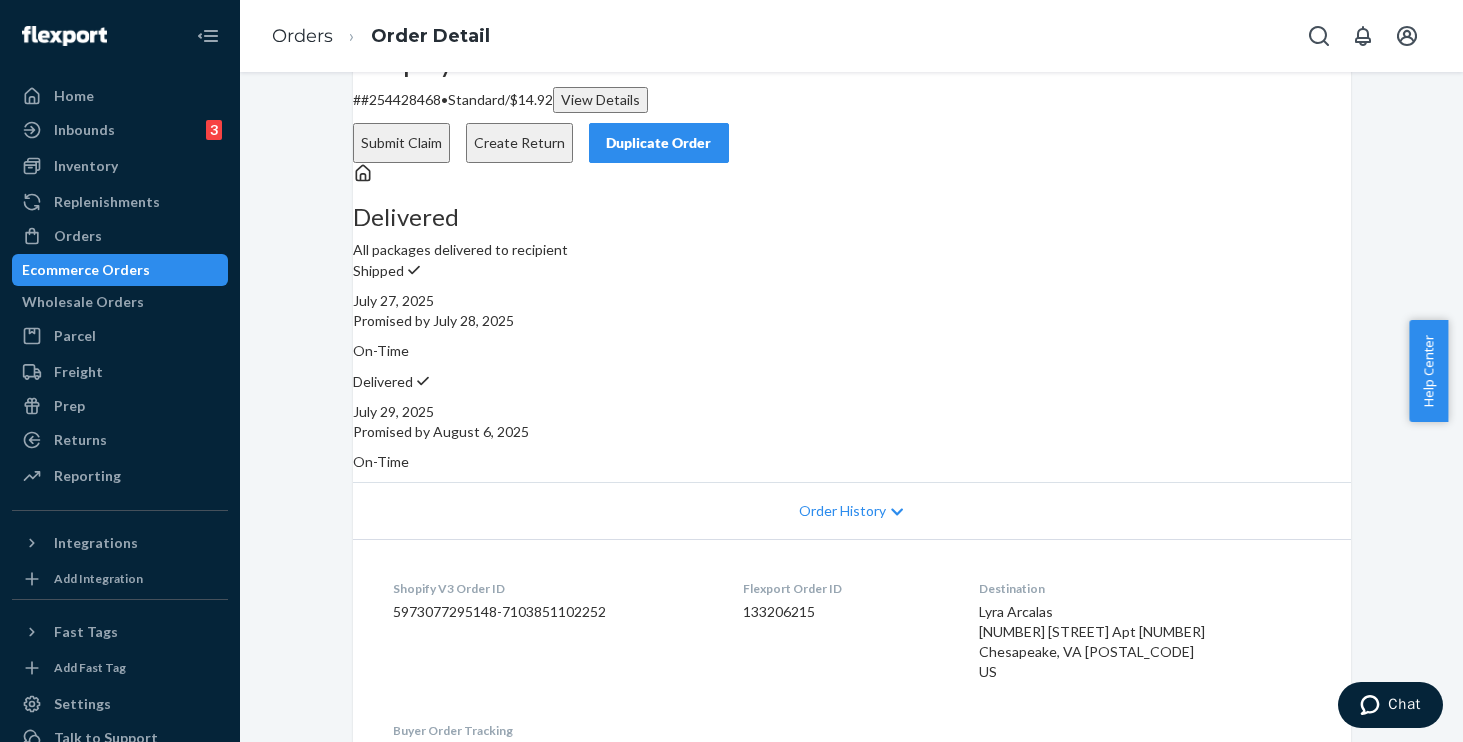 click on "Submit Claim" at bounding box center [401, 143] 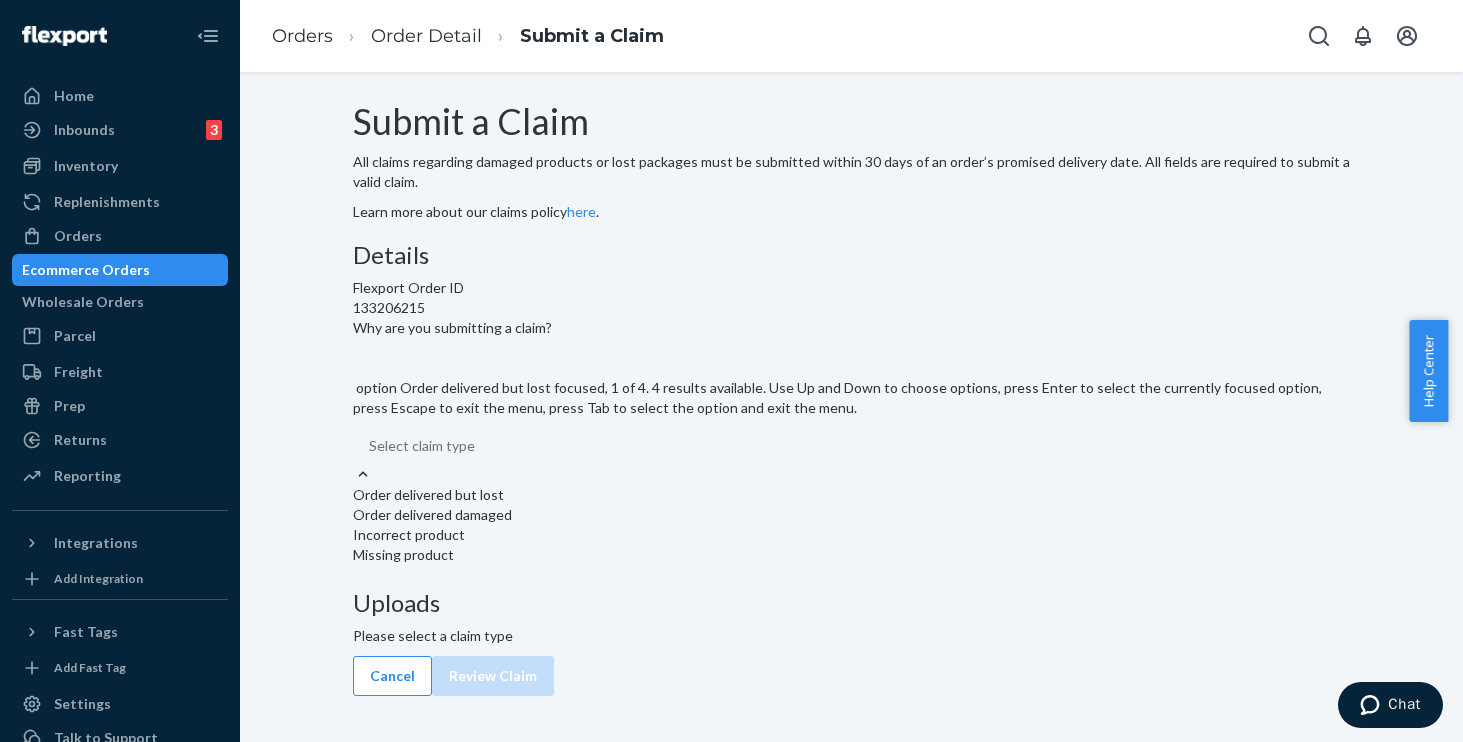 click on "Select claim type" at bounding box center [852, 446] 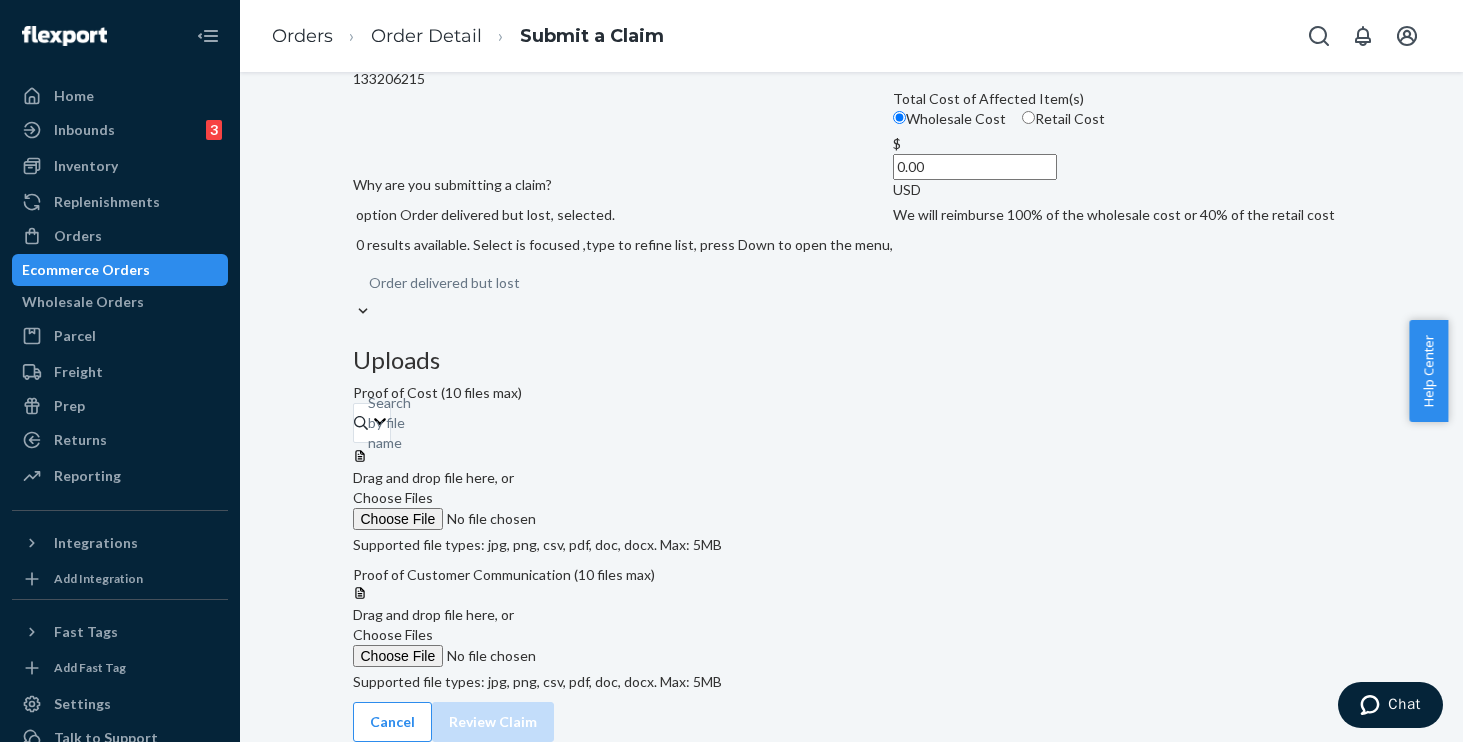 scroll, scrollTop: 0, scrollLeft: 0, axis: both 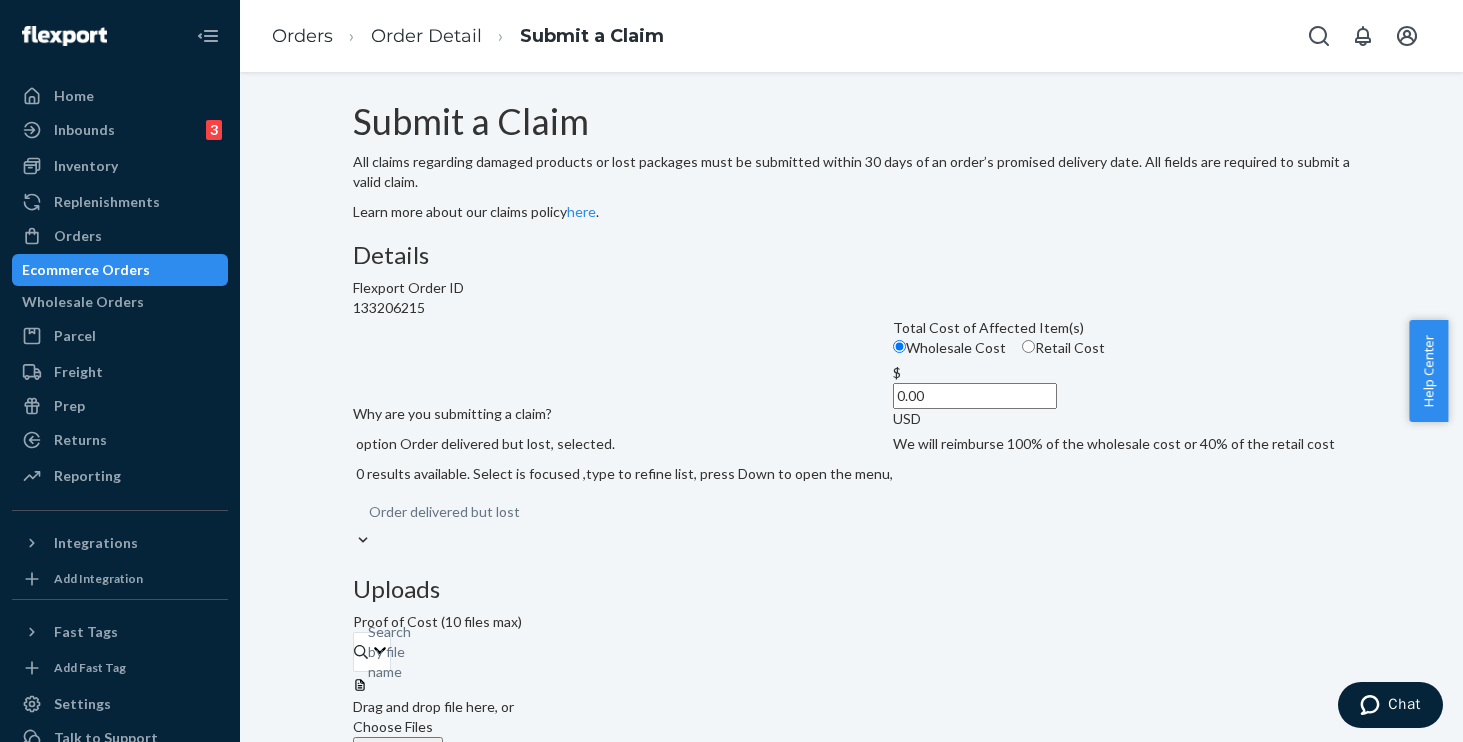 click on "Choose Files" at bounding box center [393, 726] 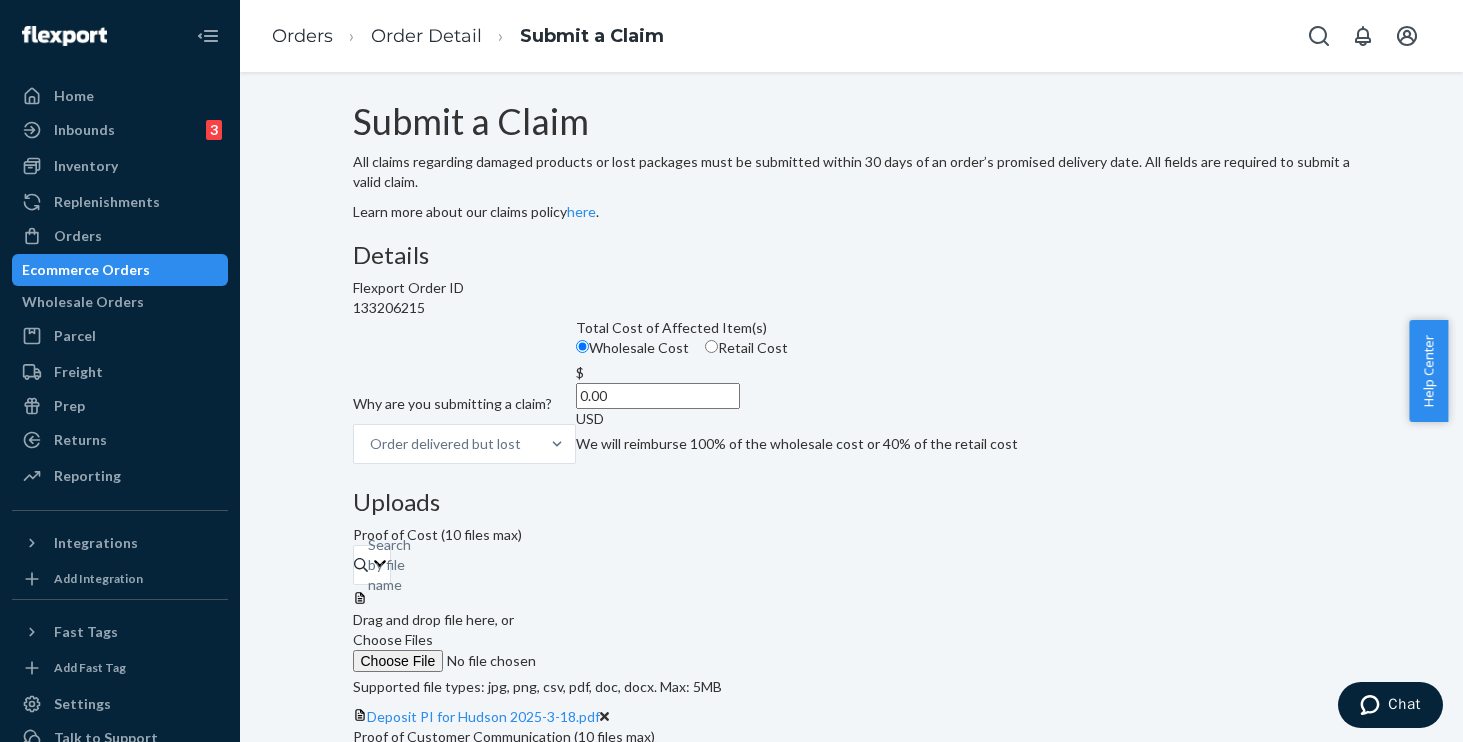 click on "0.00" at bounding box center [658, 396] 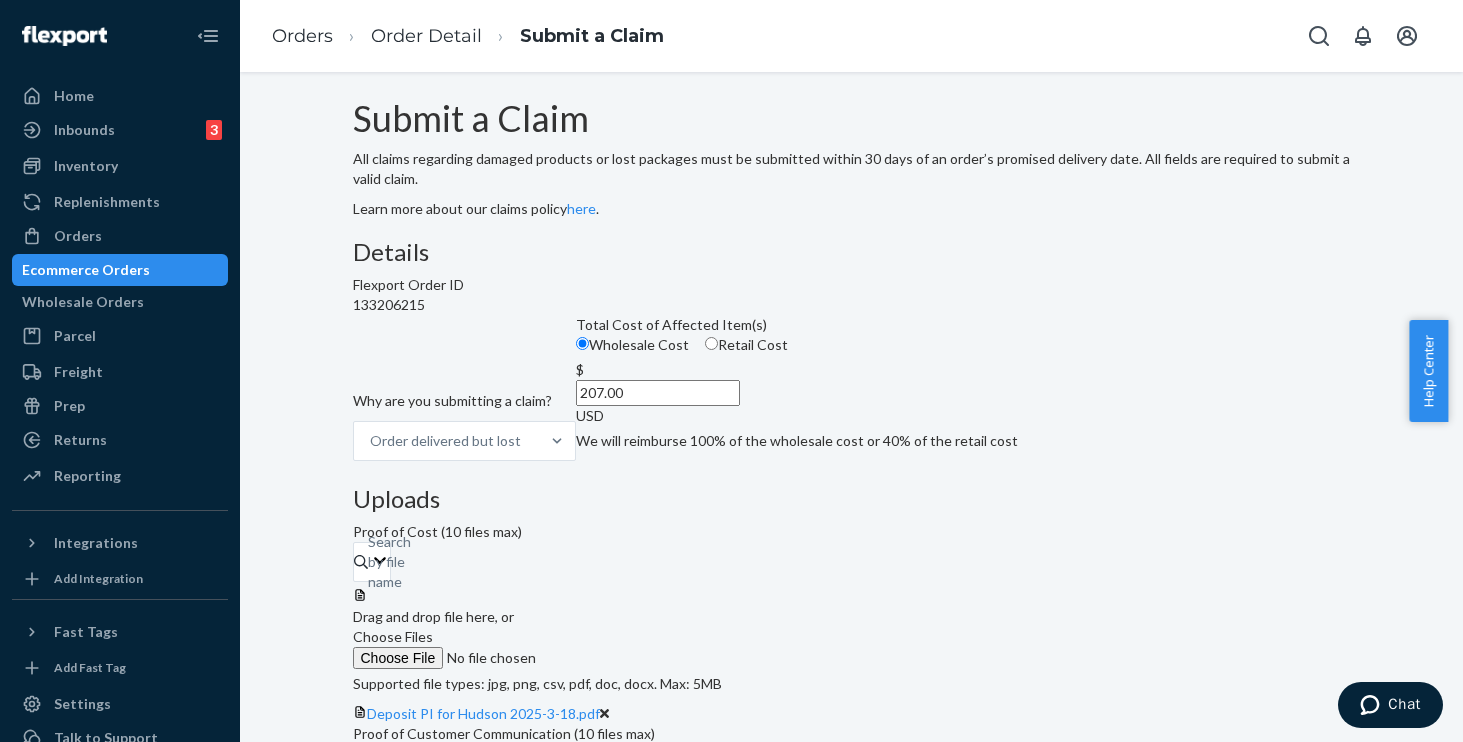 scroll, scrollTop: 4, scrollLeft: 0, axis: vertical 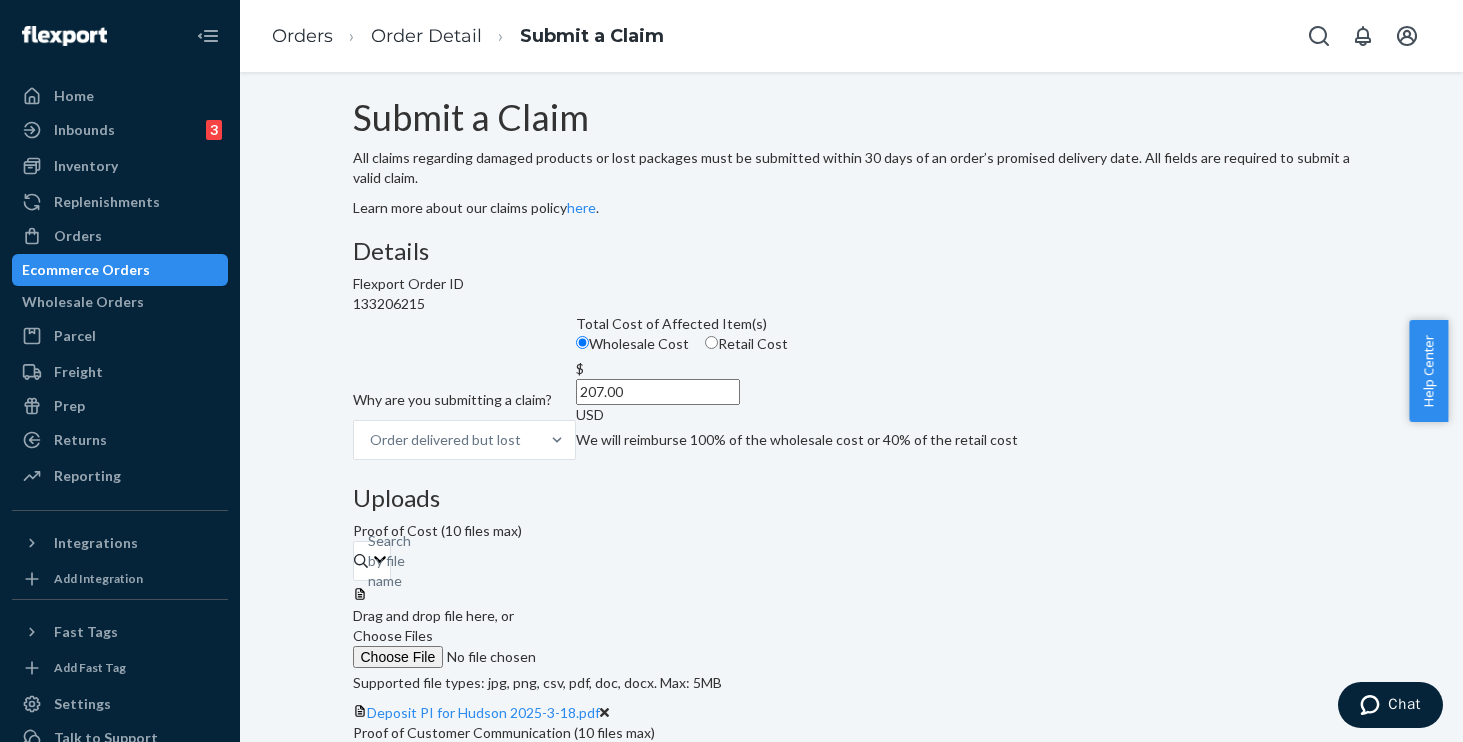 type on "207.00" 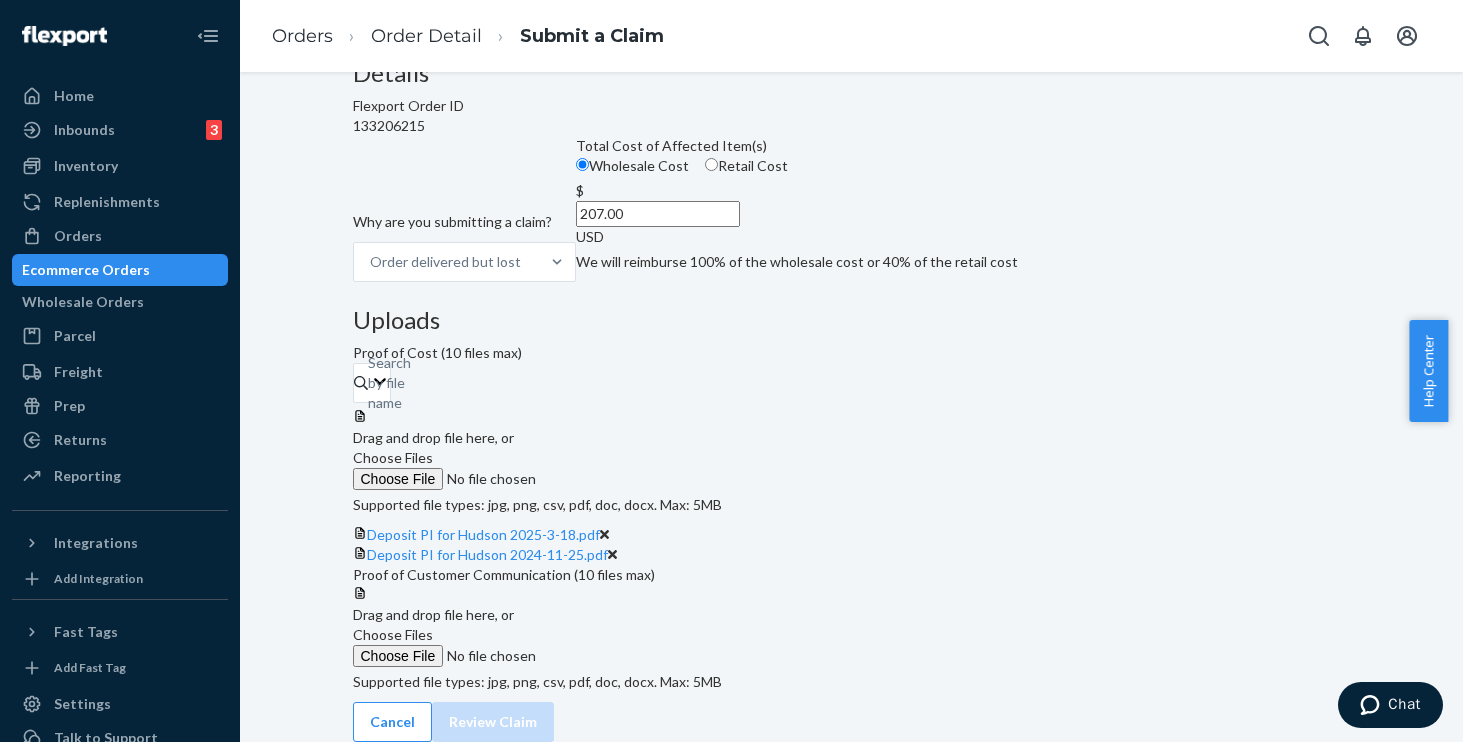 scroll, scrollTop: 427, scrollLeft: 0, axis: vertical 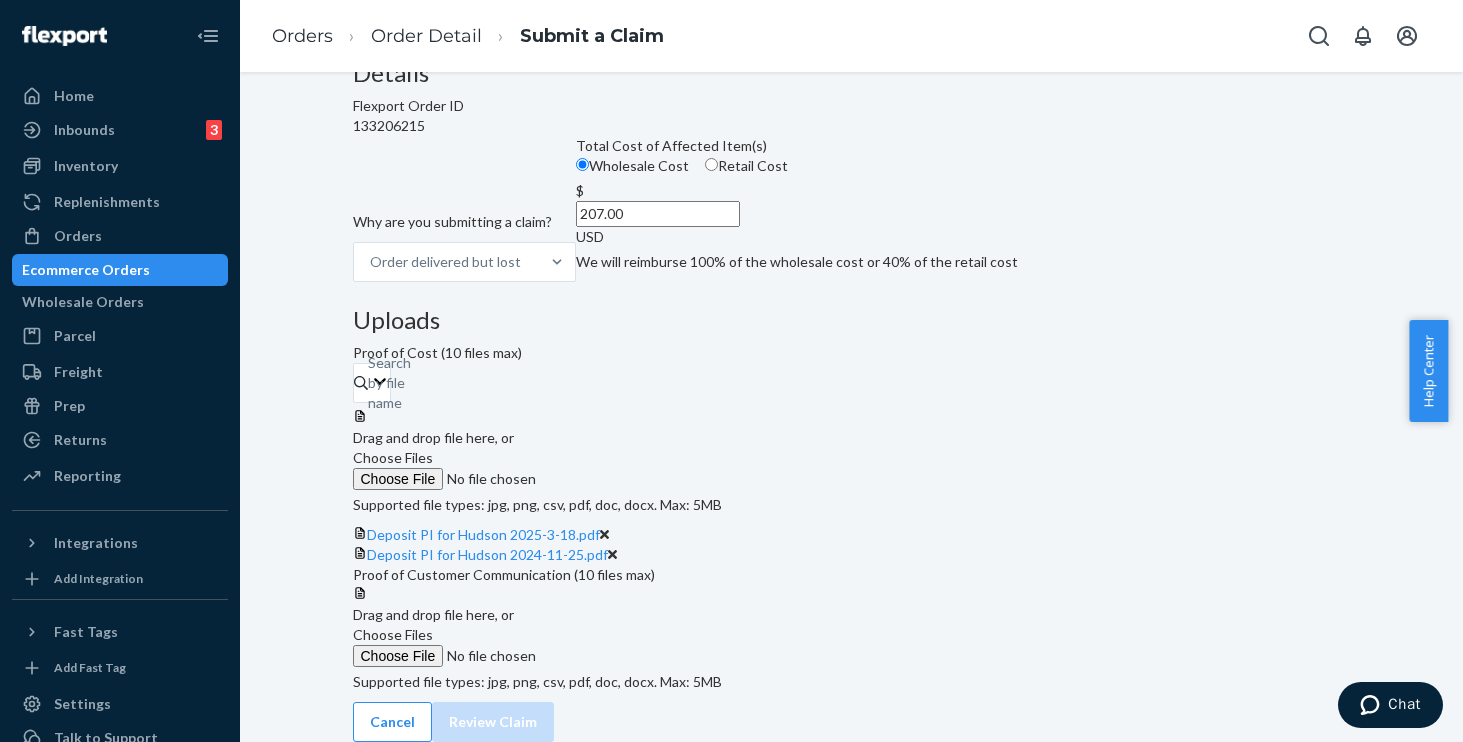click on "Choose Files" at bounding box center (393, 634) 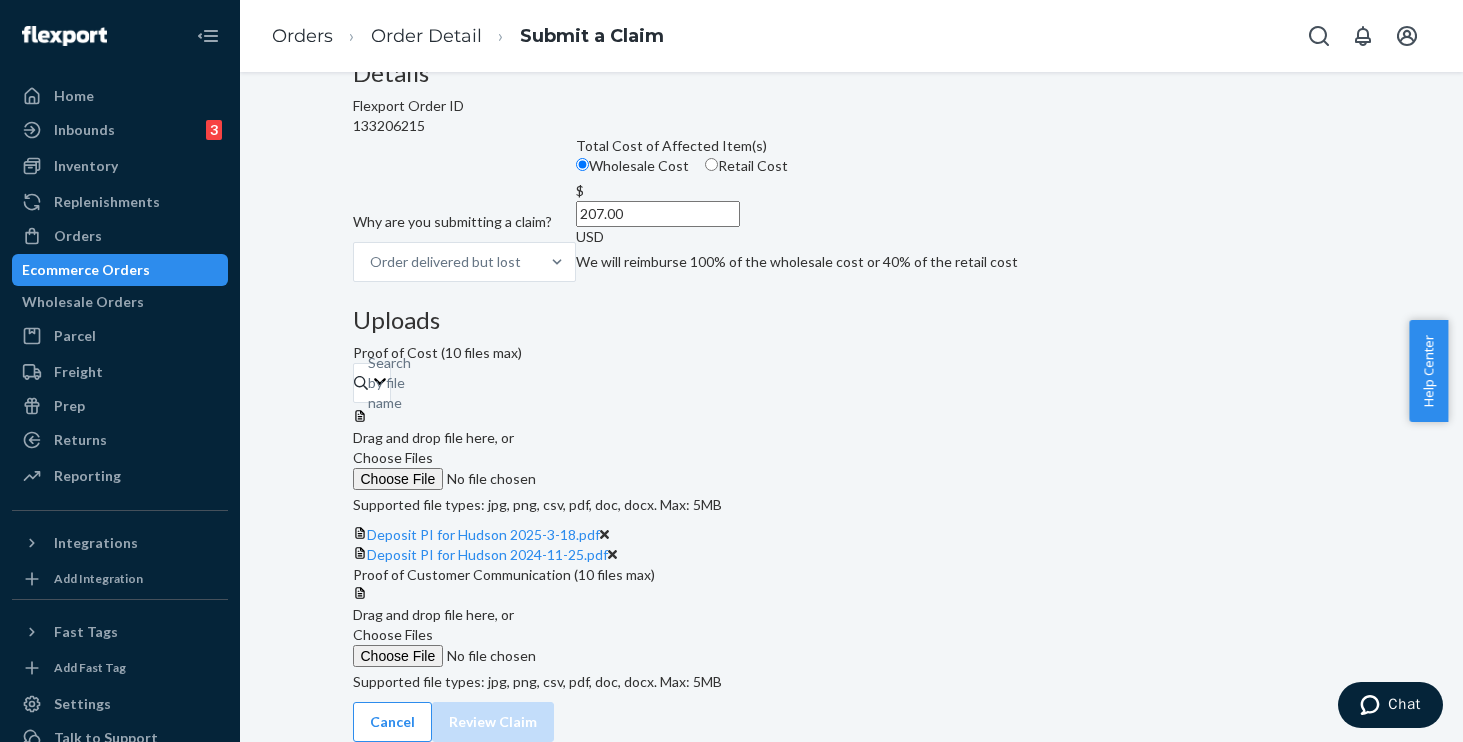 click on "Choose Files" at bounding box center (489, 656) 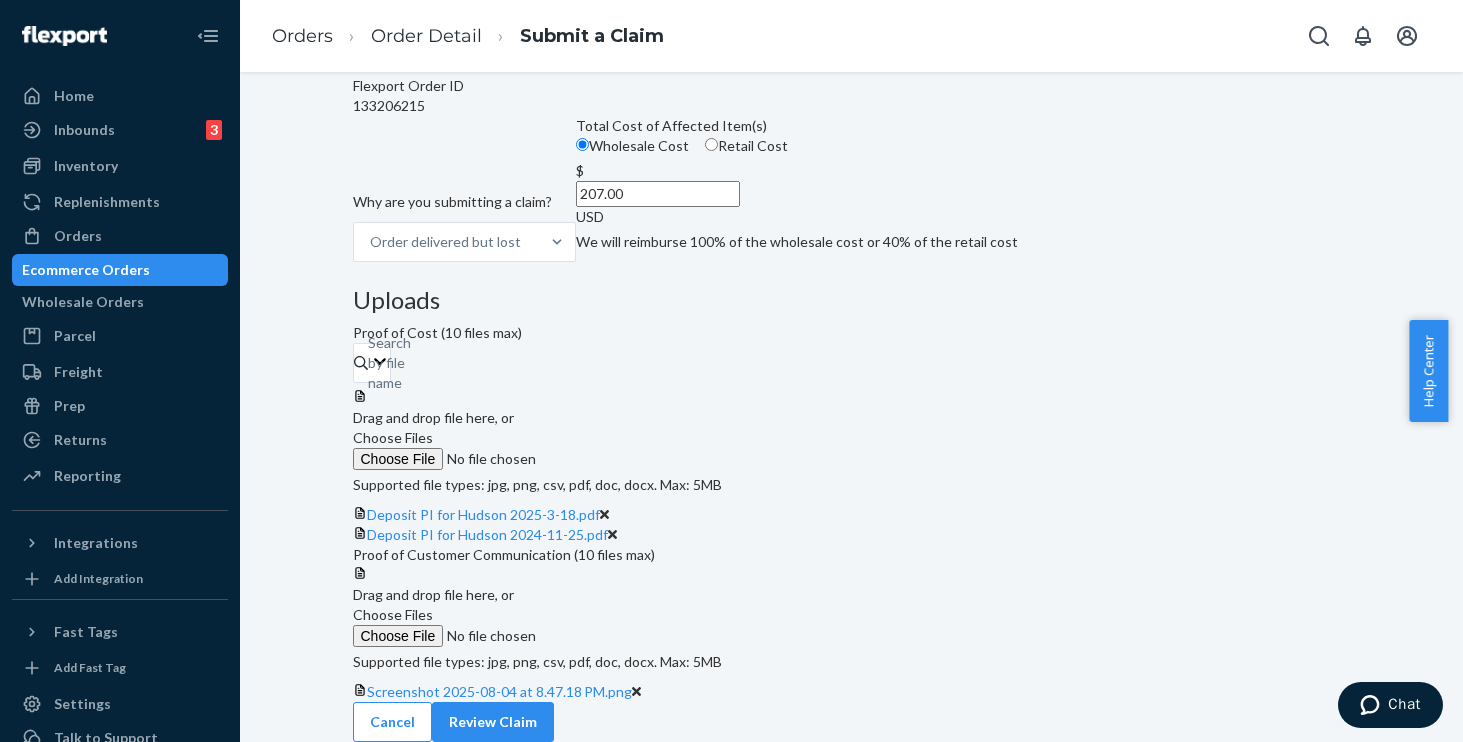 click on "Choose Files" at bounding box center [393, 614] 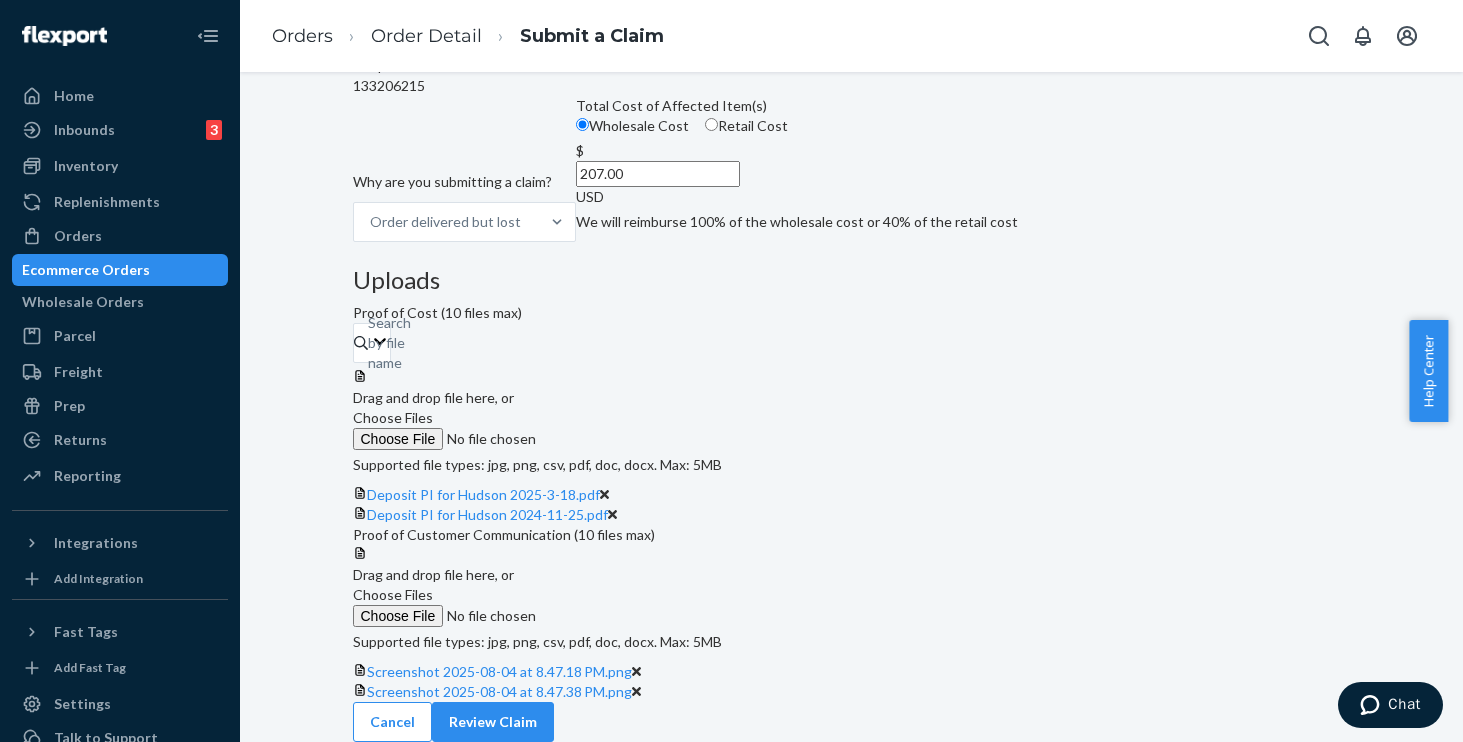scroll, scrollTop: 583, scrollLeft: 0, axis: vertical 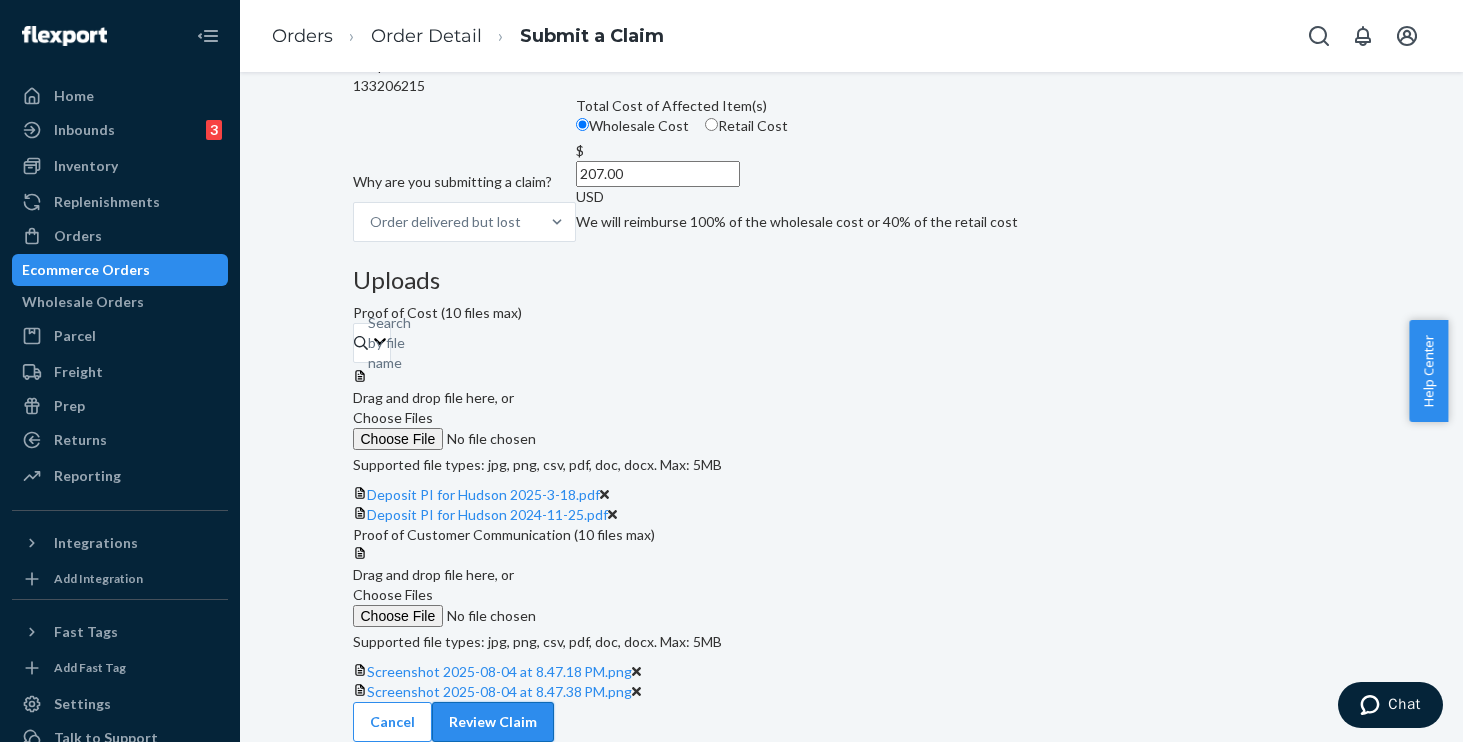 click on "Review Claim" at bounding box center [493, 722] 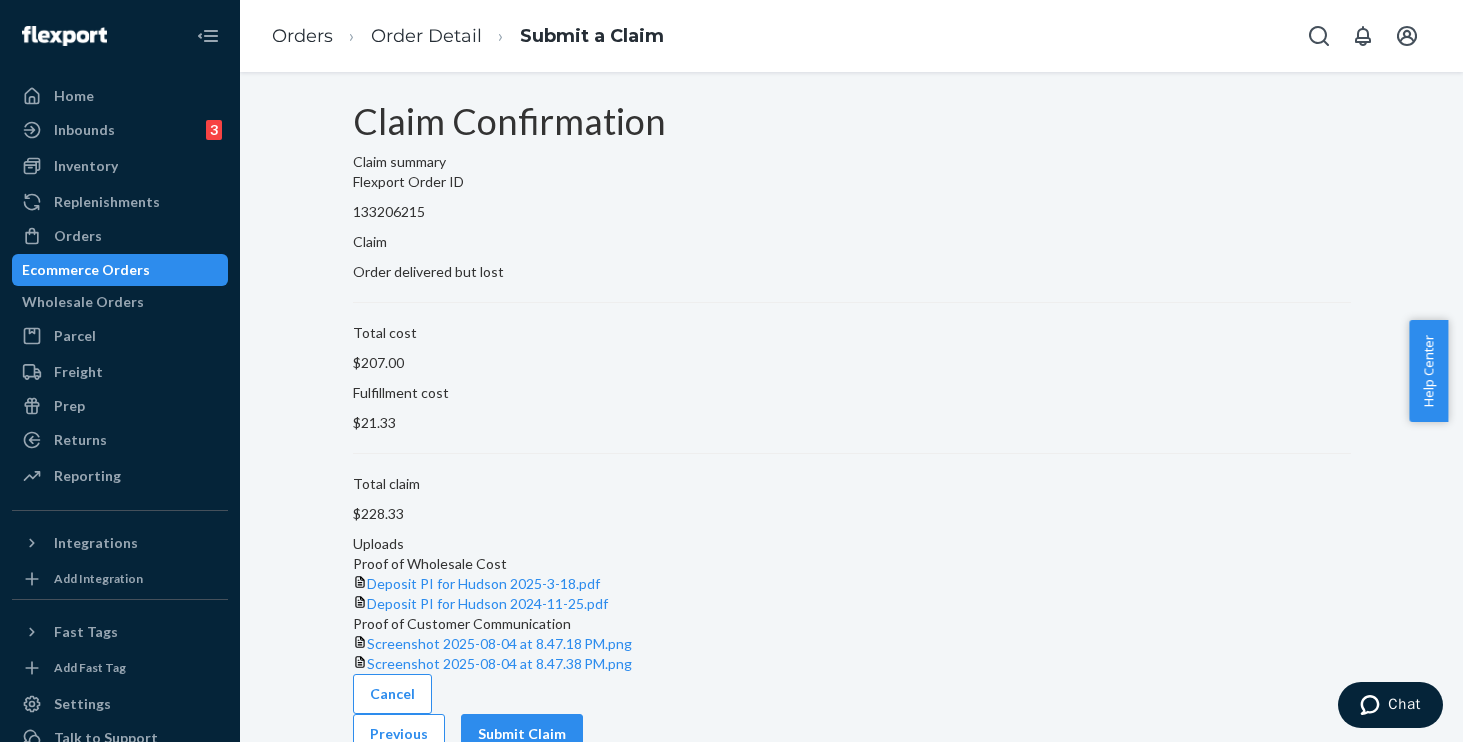 scroll, scrollTop: 201, scrollLeft: 0, axis: vertical 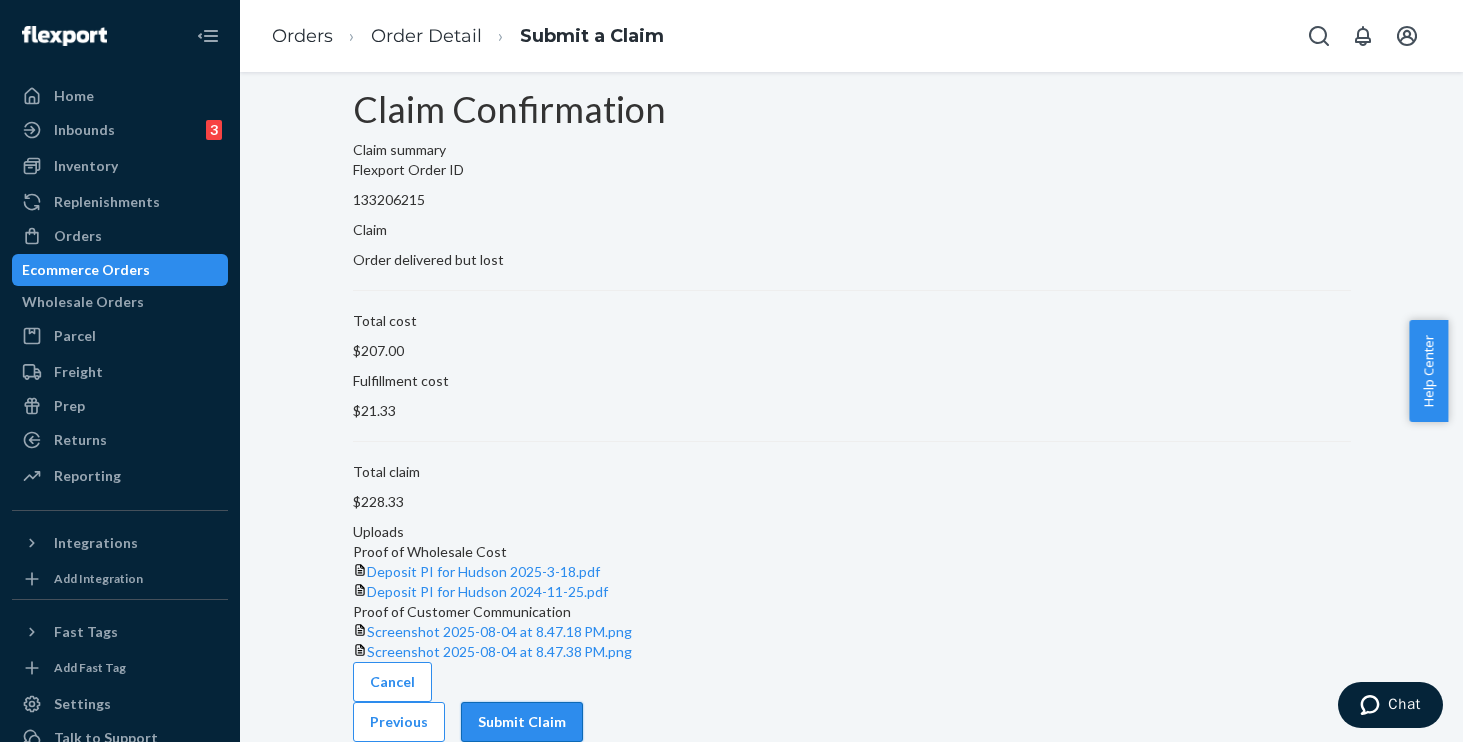 click on "Submit Claim" at bounding box center (522, 722) 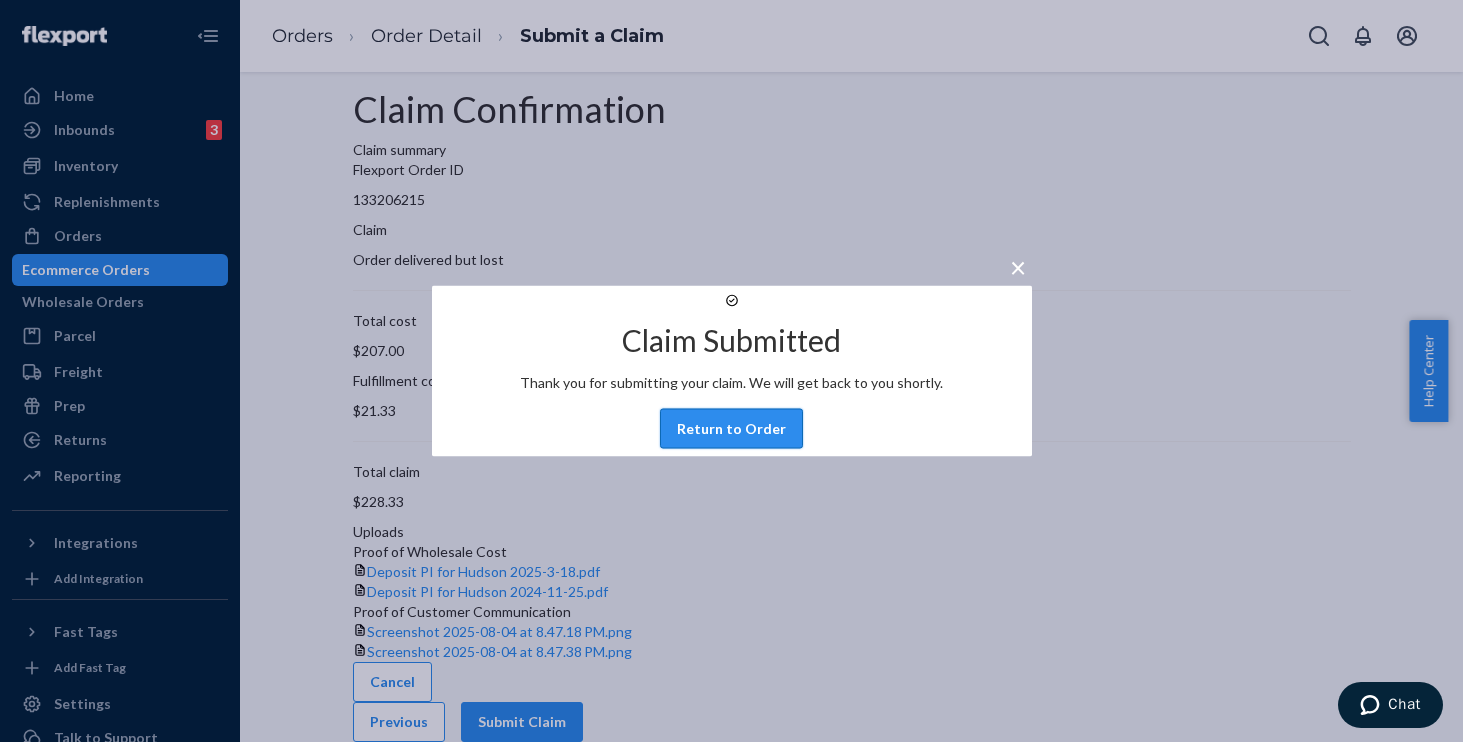 click on "Return to Order" at bounding box center (731, 429) 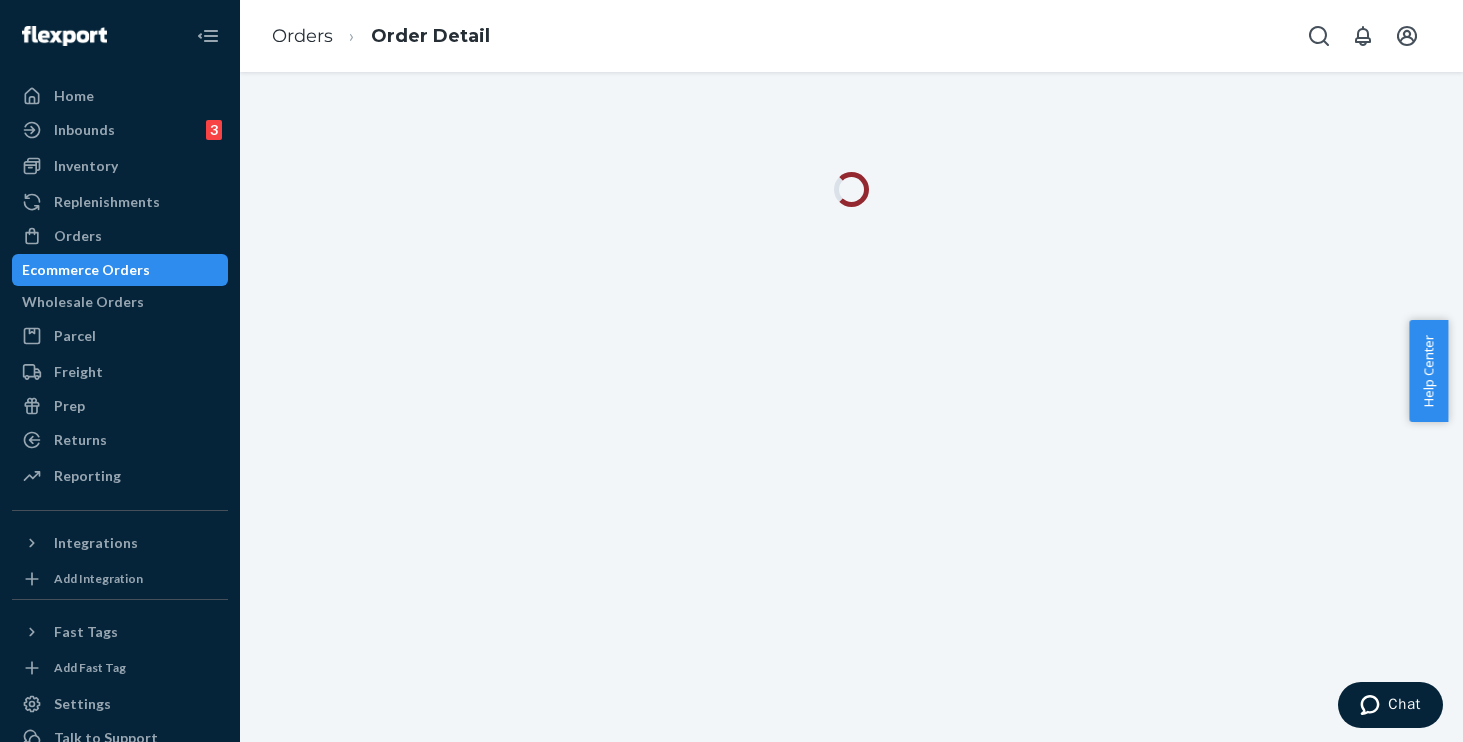 scroll, scrollTop: 0, scrollLeft: 0, axis: both 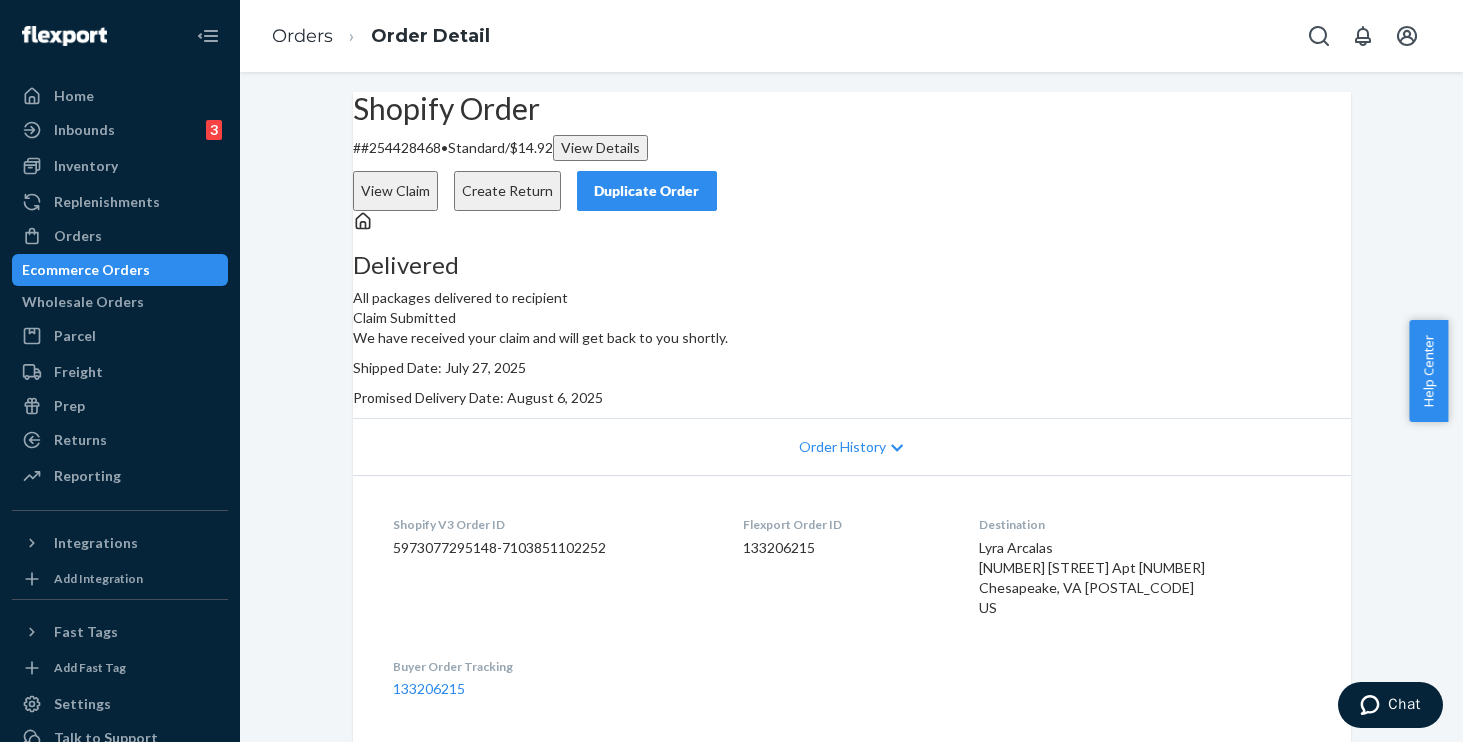 click on "View Claim" at bounding box center (395, 191) 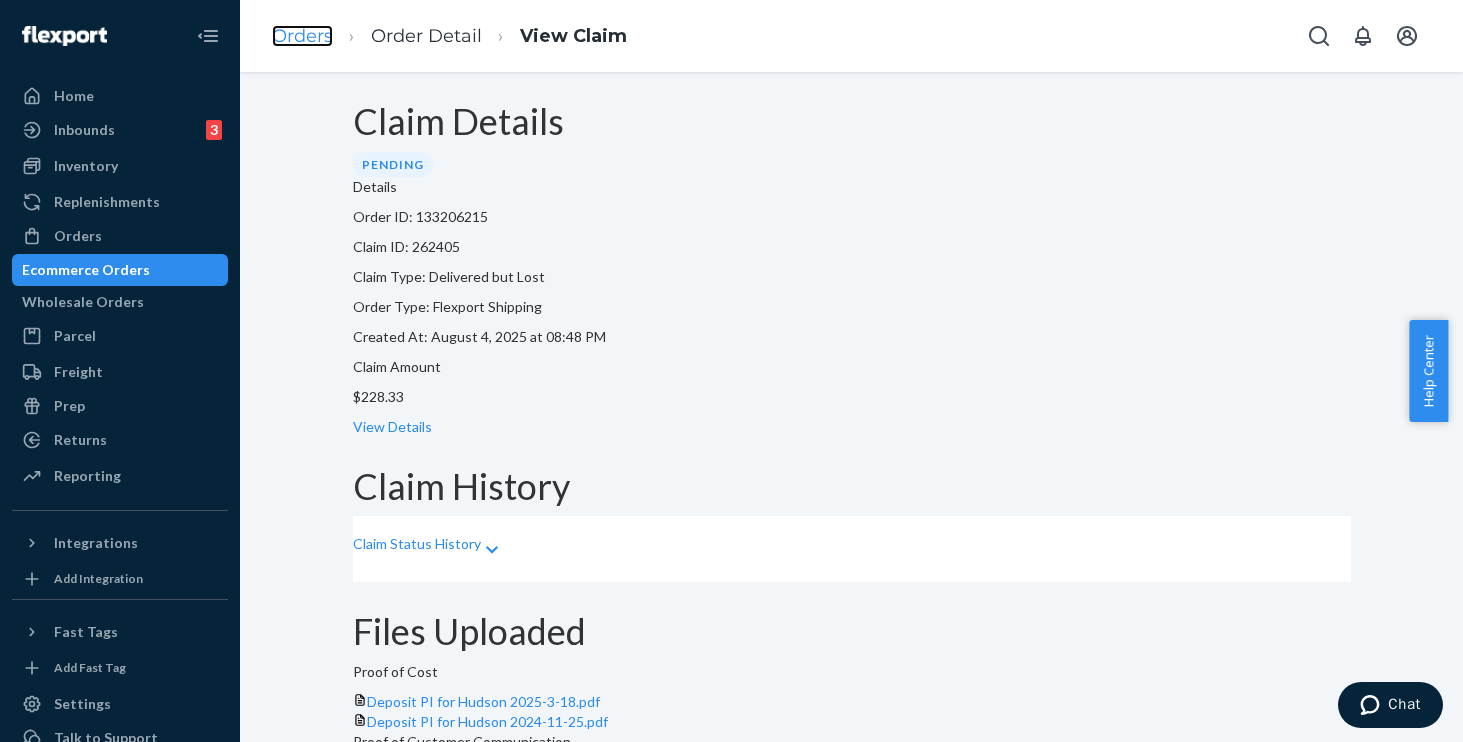 click on "Orders" at bounding box center (302, 36) 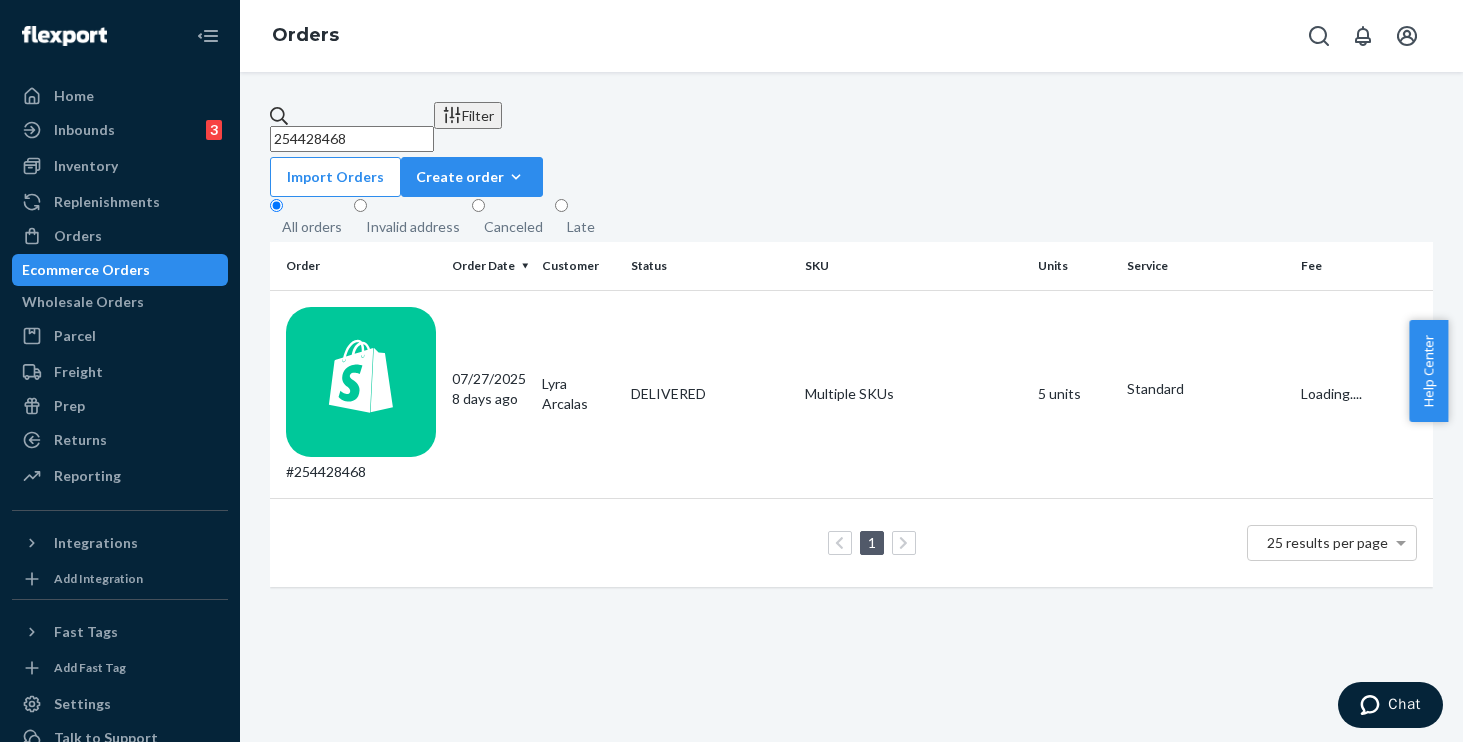 click on "254428468" at bounding box center [352, 139] 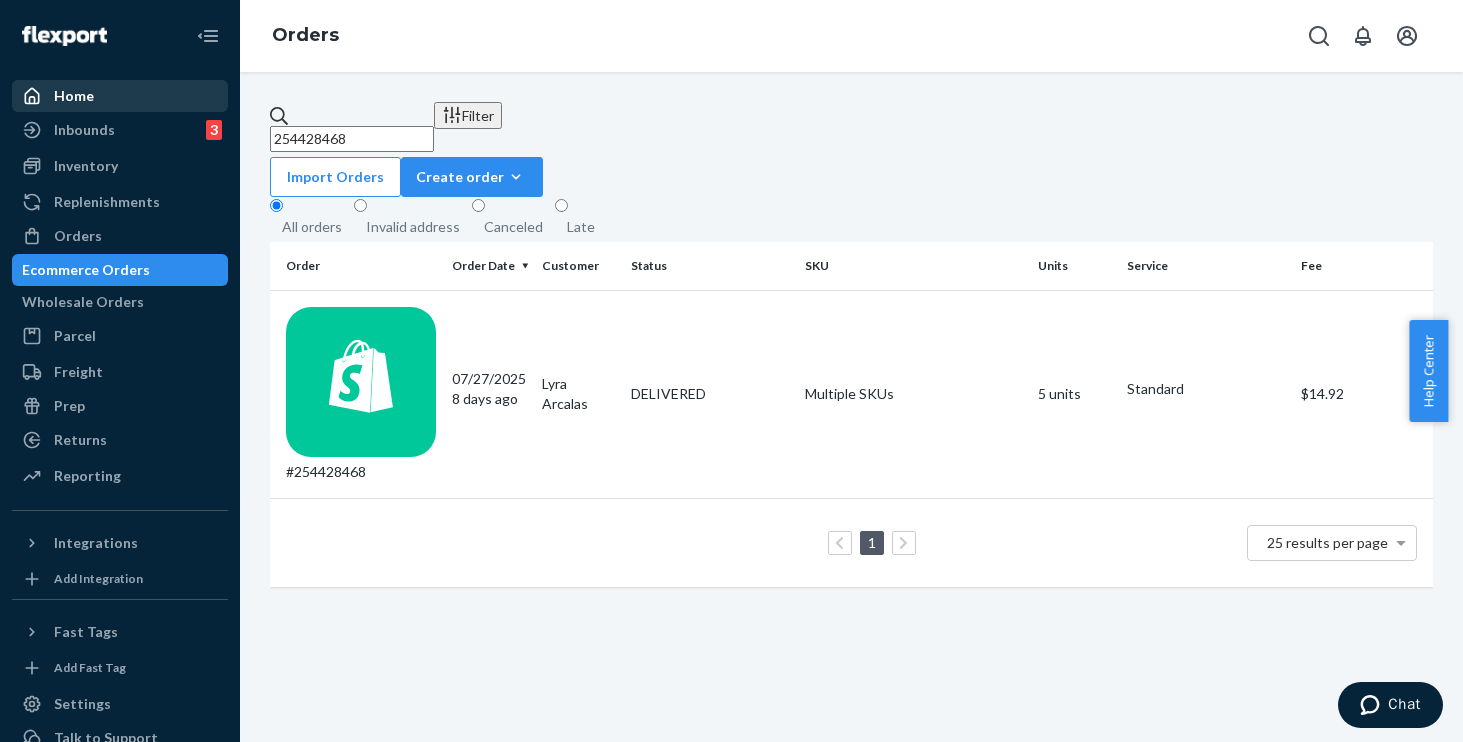 click on "Home Inbounds 3 Shipping Plans Problems 3 Inventory Products Replenishments Orders Ecommerce Orders Wholesale Orders Parcel Parcel orders Integrations Freight Prep Returns All Returns Settings Packages Reporting Reports Analytics Integrations Add Integration Fast Tags Add Fast Tag Settings Talk to Support Help Center Give Feedback Orders 254428468 Filter Import Orders Create order Ecommerce order Removal order All orders Invalid address Canceled Late Order Order Date Customer Status SKU Units Service Fee #254428468 07/27/2025 8 days ago Lyra Arcalas DELIVERED Multiple SKUs 5 units Standard $14.92 1 25 results per page" at bounding box center (731, 371) 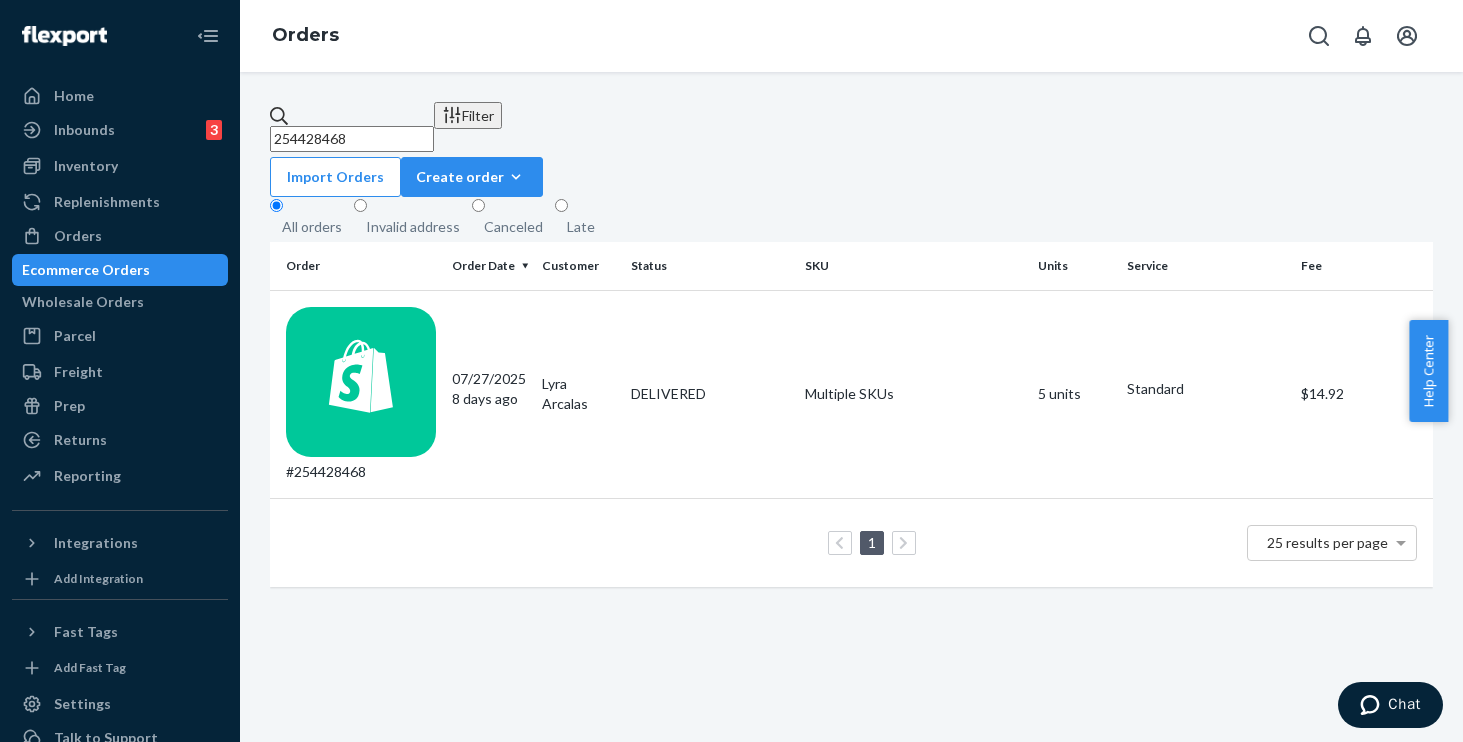 paste on "301371" 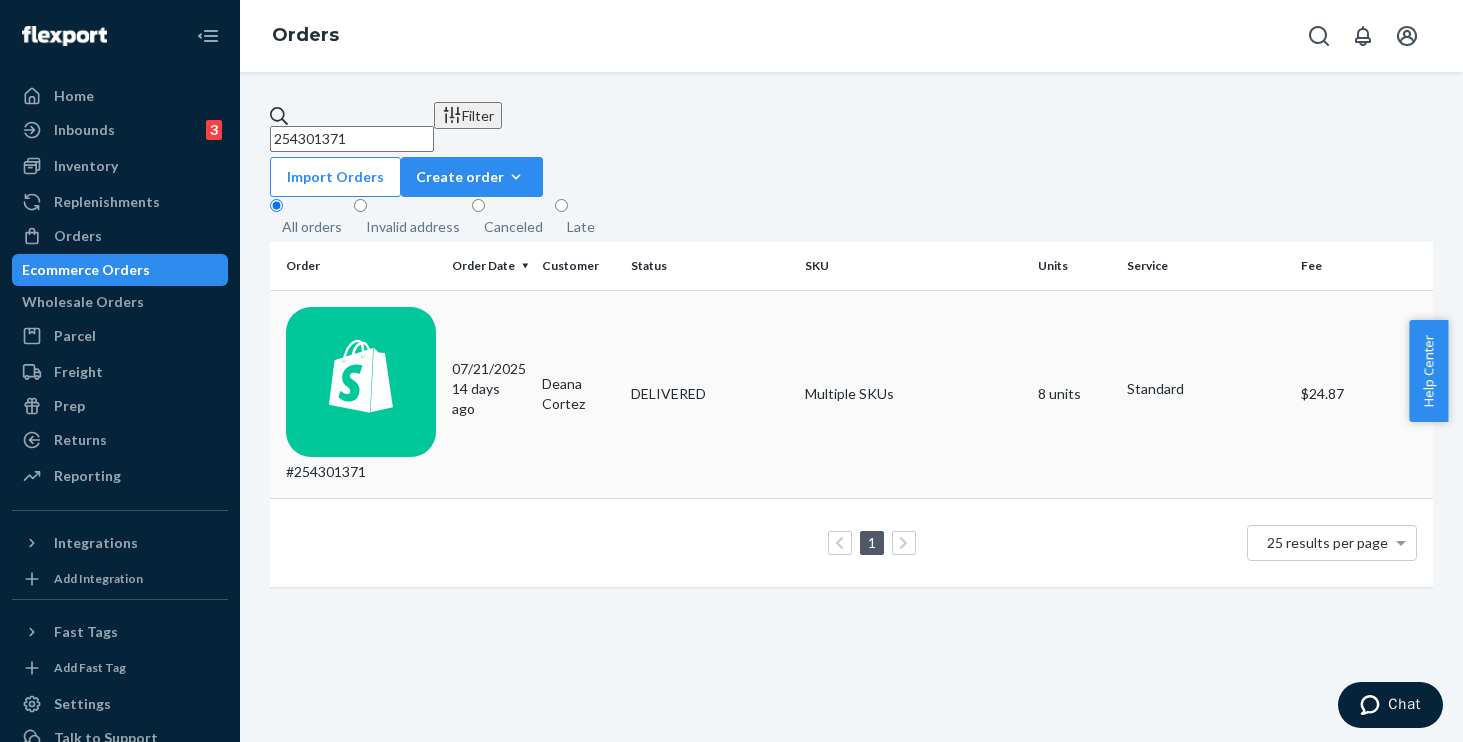 type on "254301371" 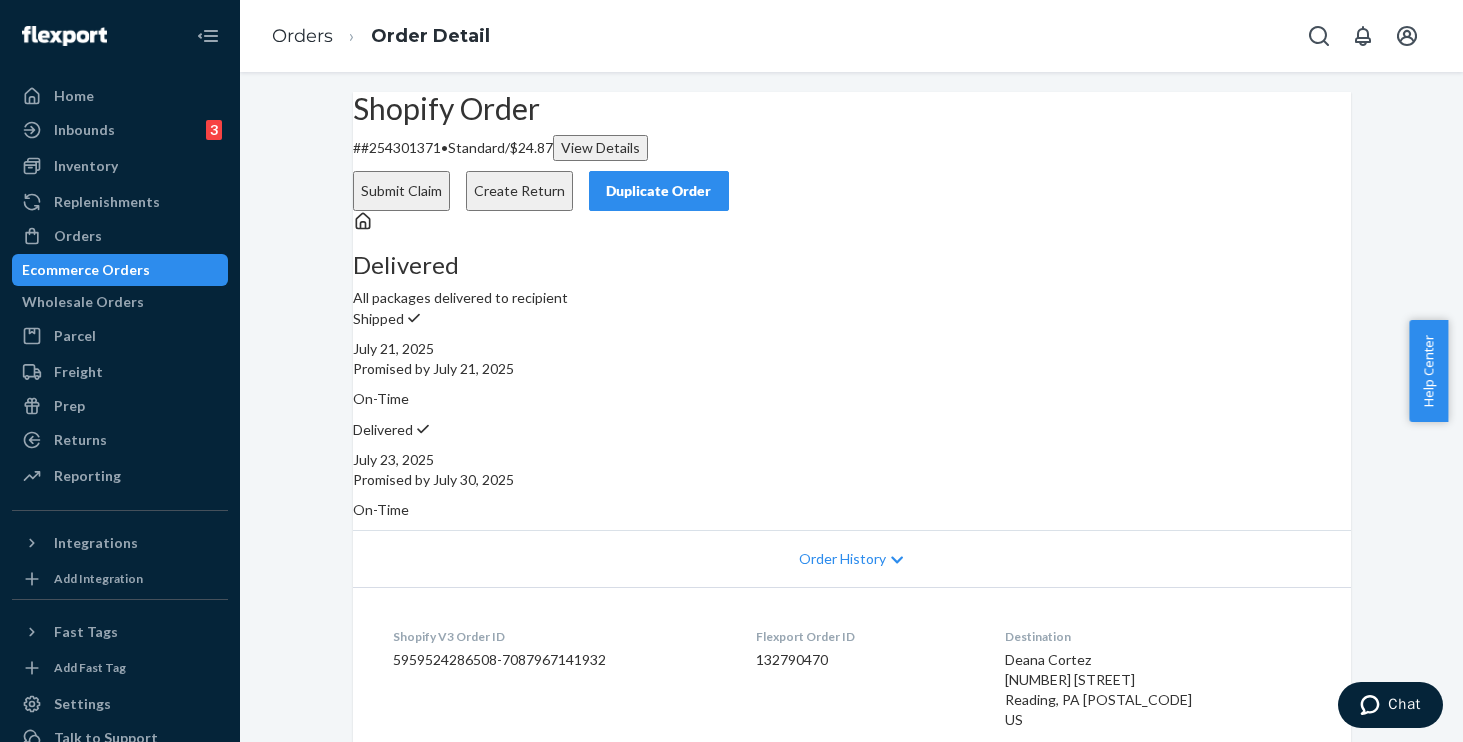 click on "Submit Claim" at bounding box center (401, 191) 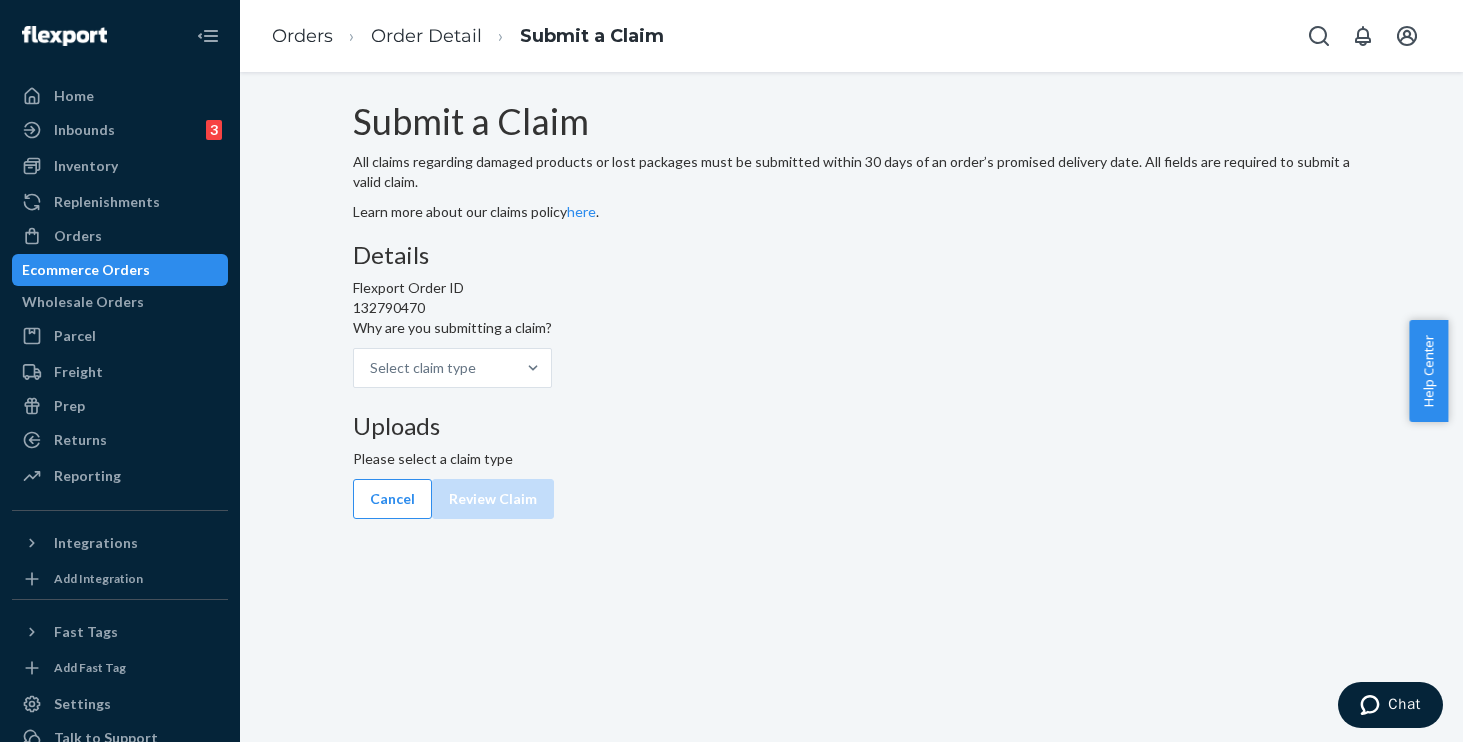 click on "Submit a Claim All claims regarding damaged products or lost packages must be submitted within 30 days of an order’s promised delivery date. All fields are required to submit a valid claim. Learn more about our claims policy  here . Details Flexport Order ID 132790470 Why are you submitting a claim? Select claim type Uploads Please select a claim type" at bounding box center (852, 285) 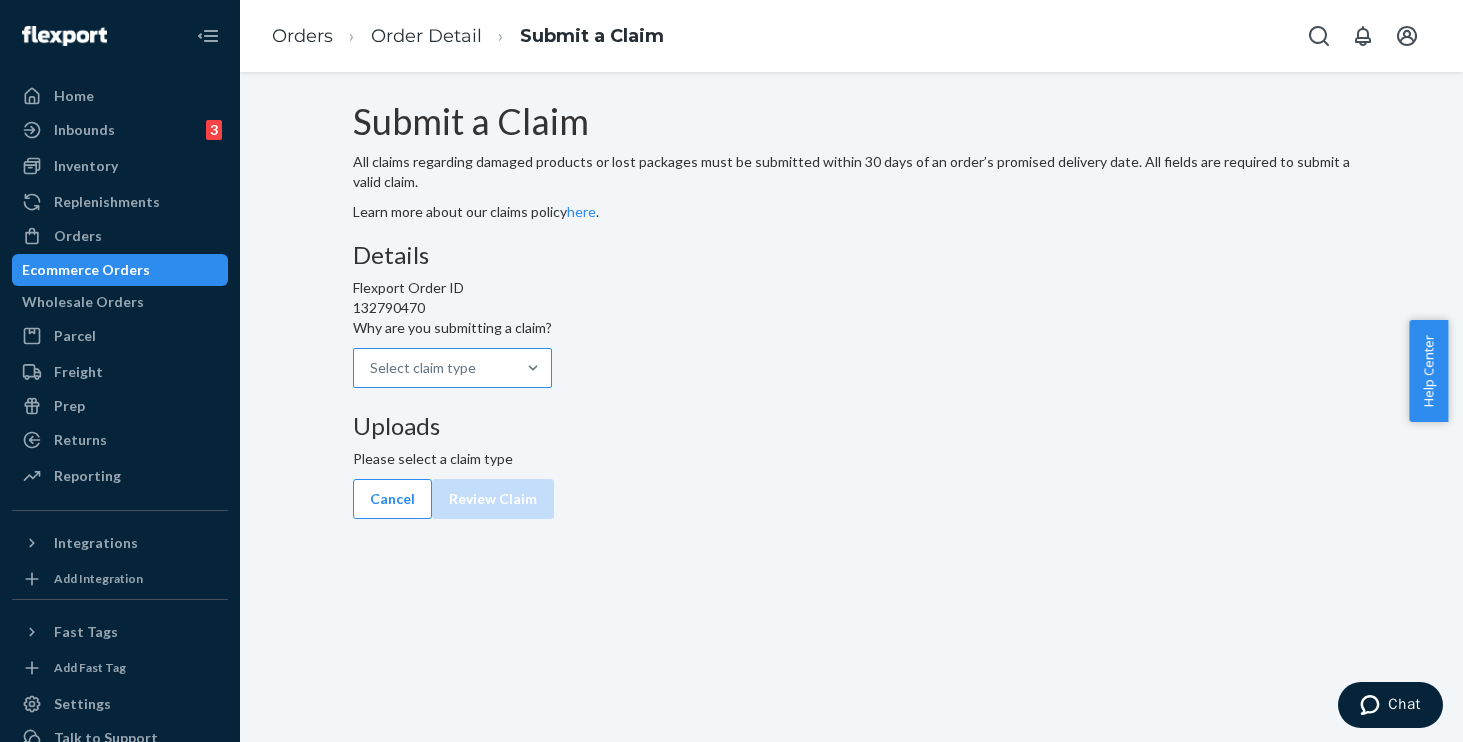 click on "Select claim type" at bounding box center [423, 368] 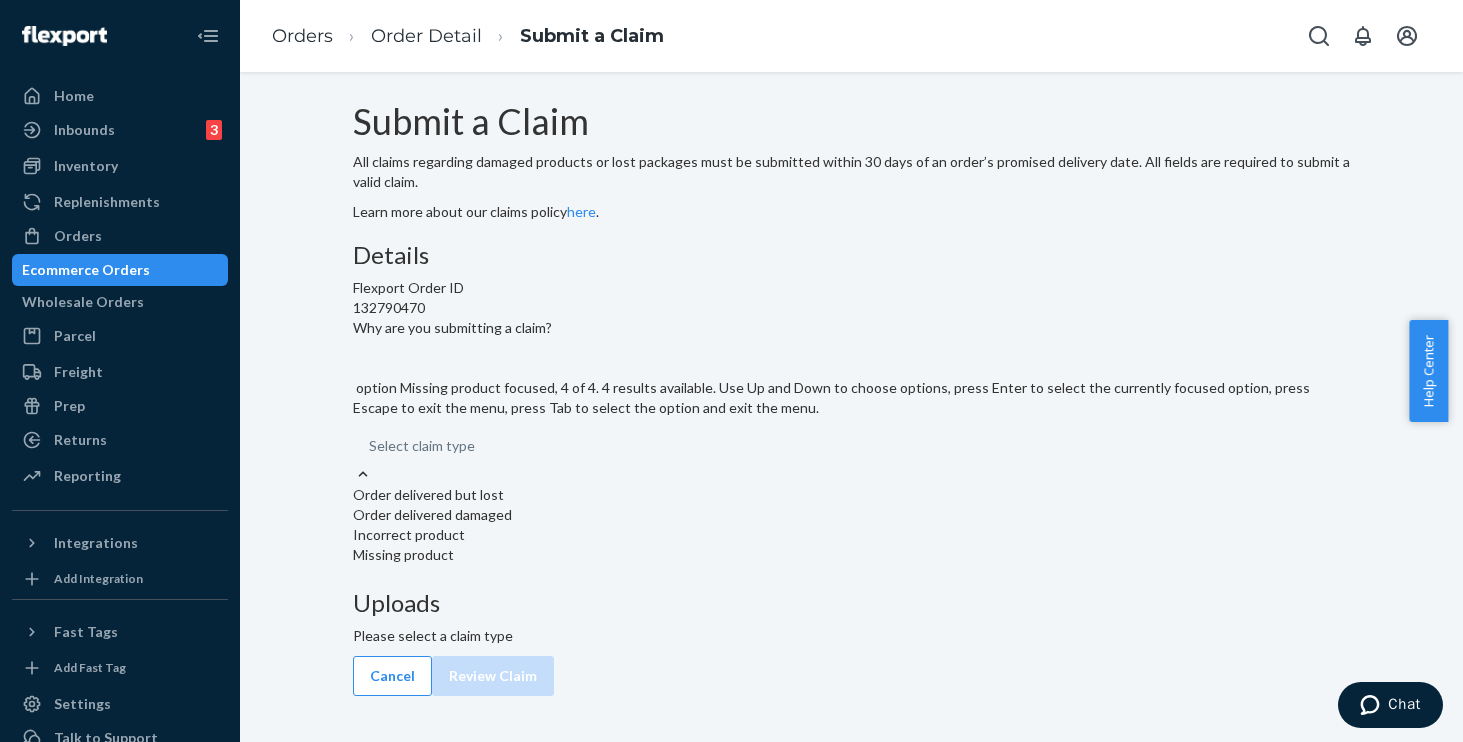 click on "Missing product" at bounding box center (852, 555) 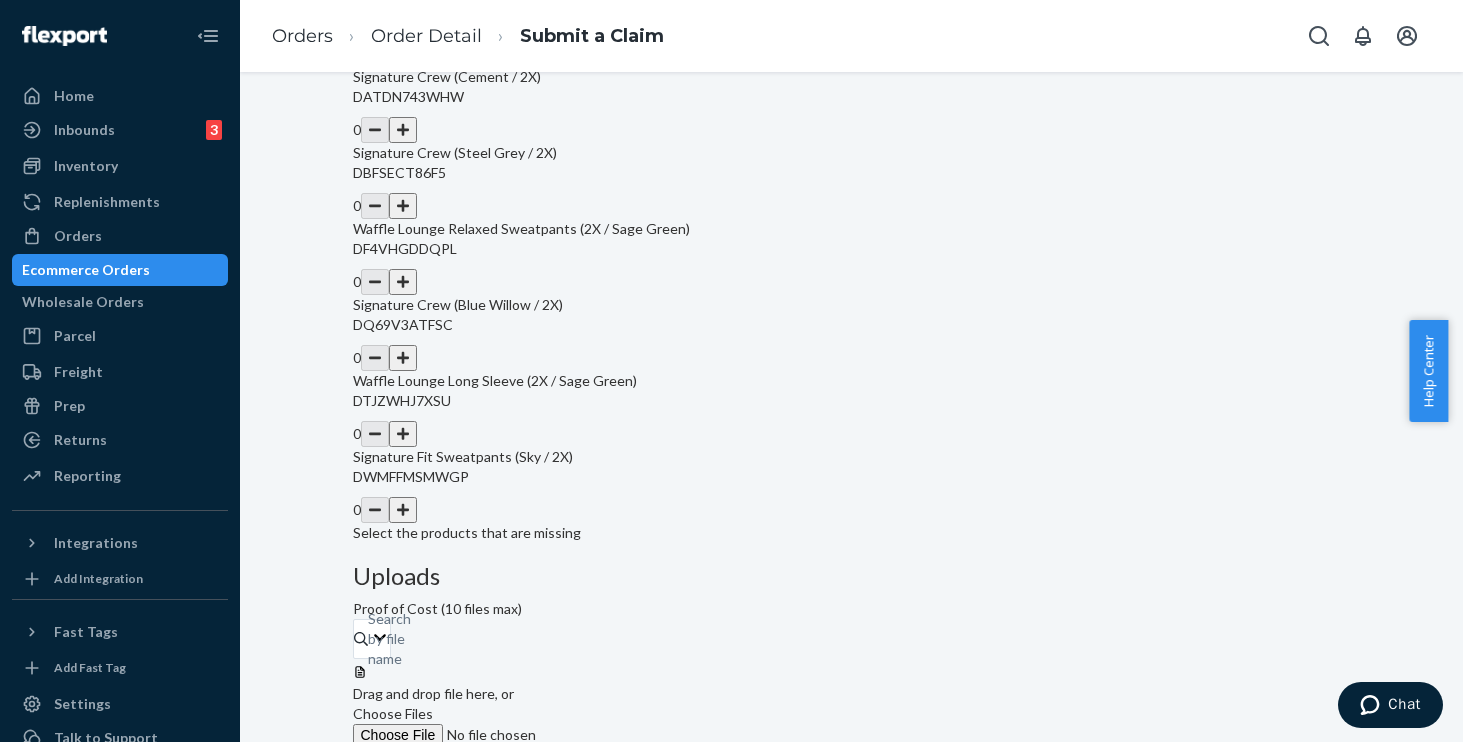 scroll, scrollTop: 670, scrollLeft: 0, axis: vertical 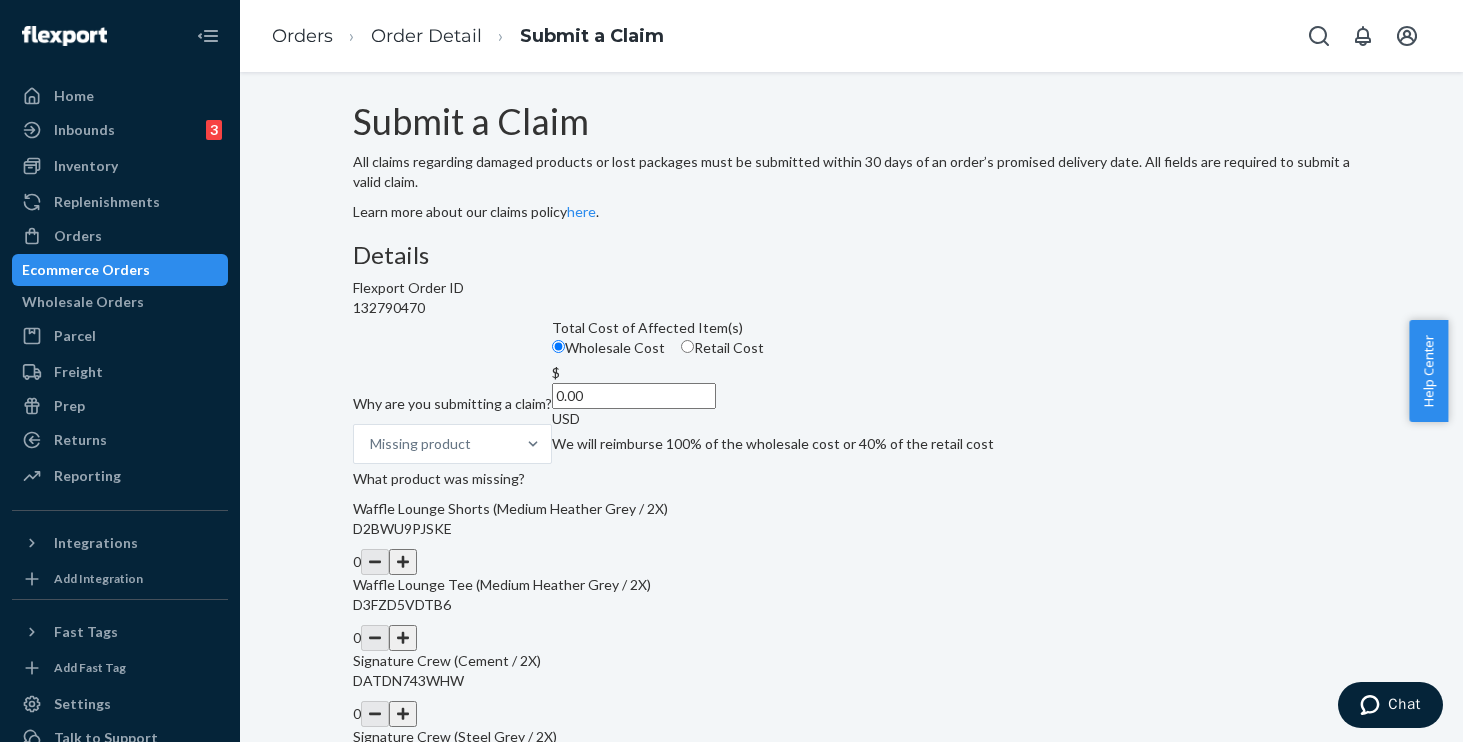 click on "0.00" at bounding box center [634, 396] 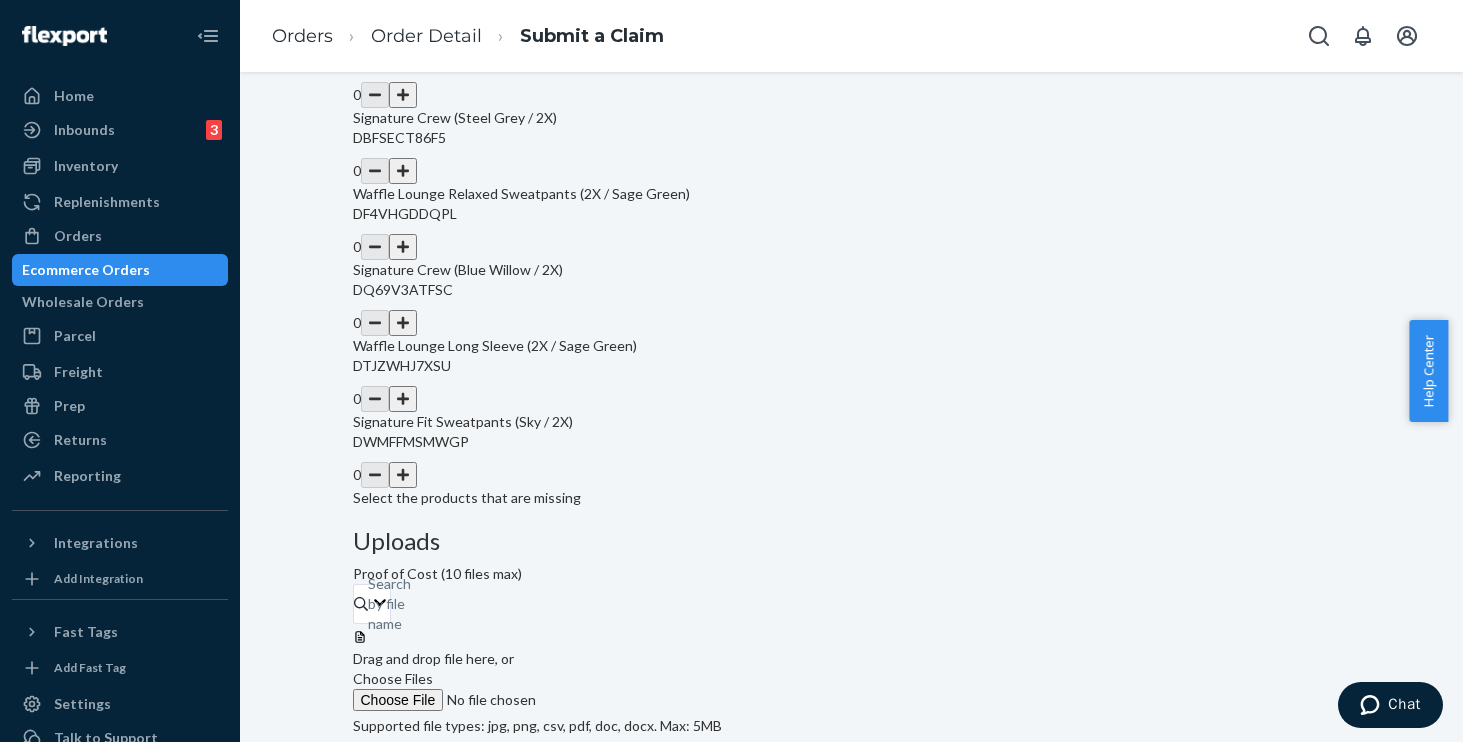 scroll, scrollTop: 570, scrollLeft: 0, axis: vertical 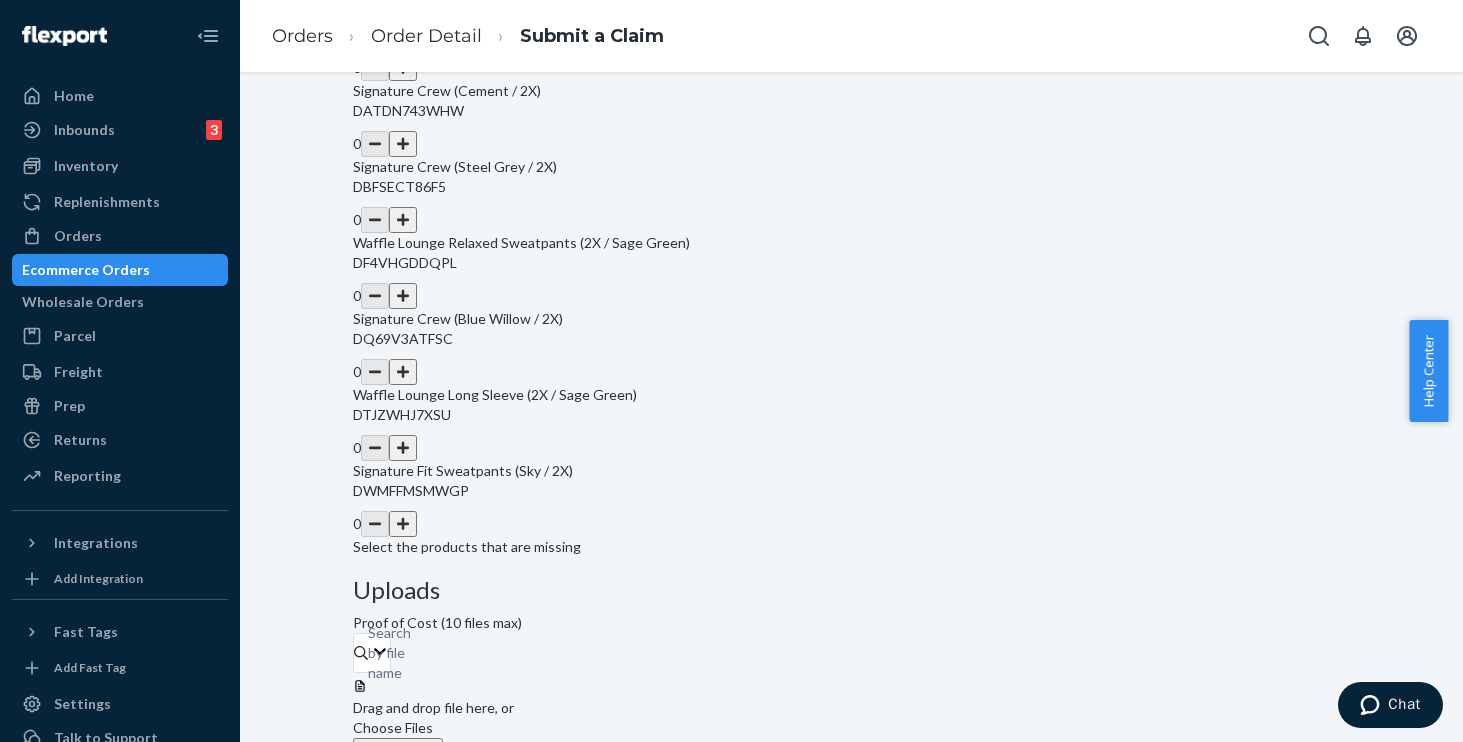 type on "20.00" 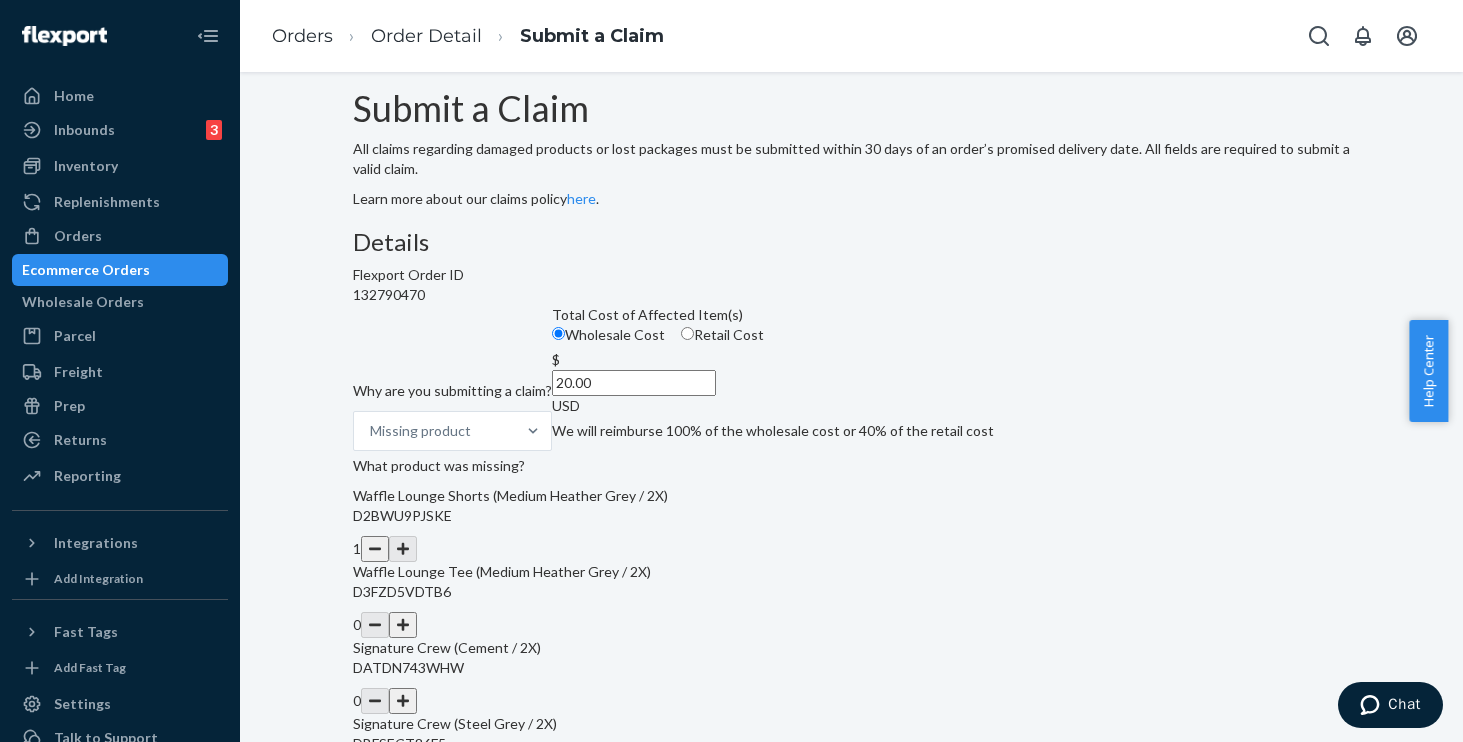 scroll, scrollTop: 0, scrollLeft: 0, axis: both 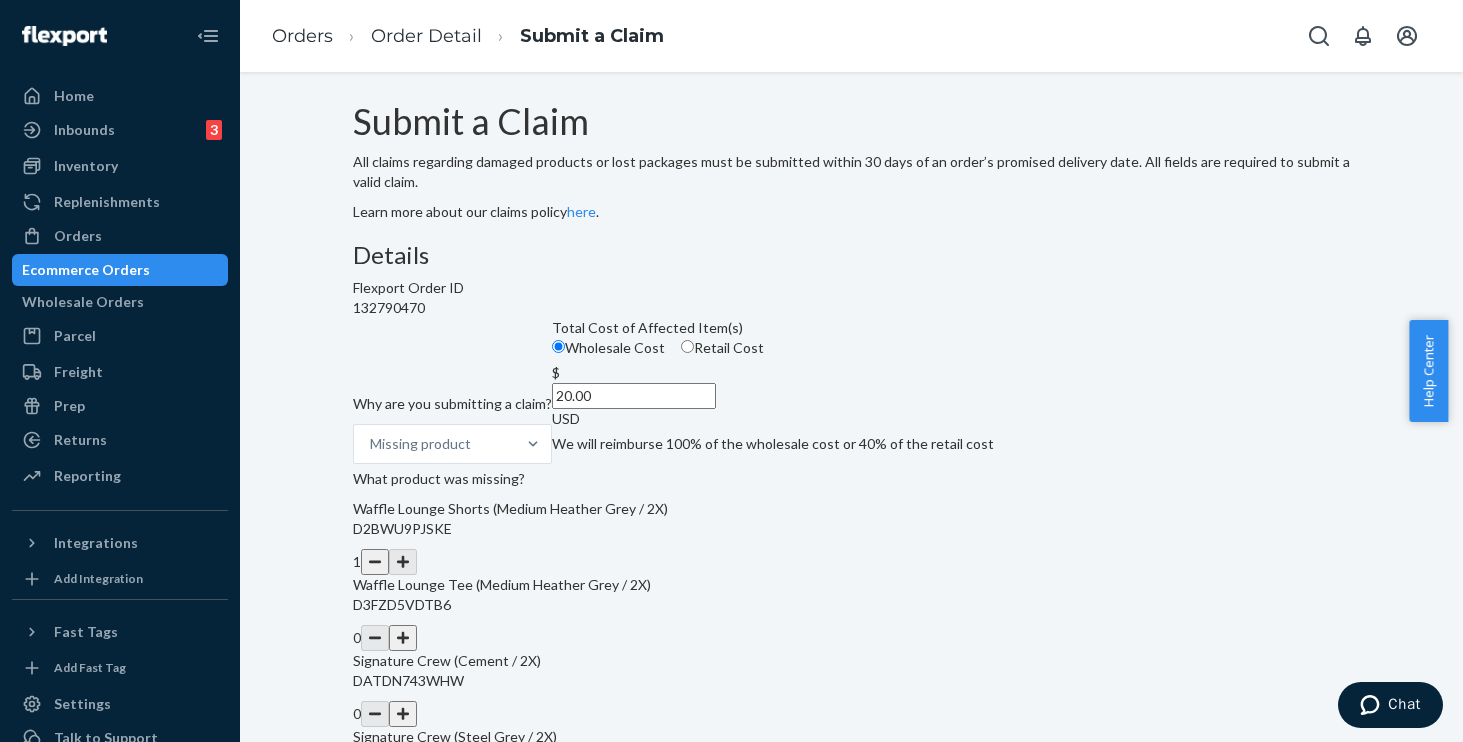 click on "Choose Files" at bounding box center [489, 1309] 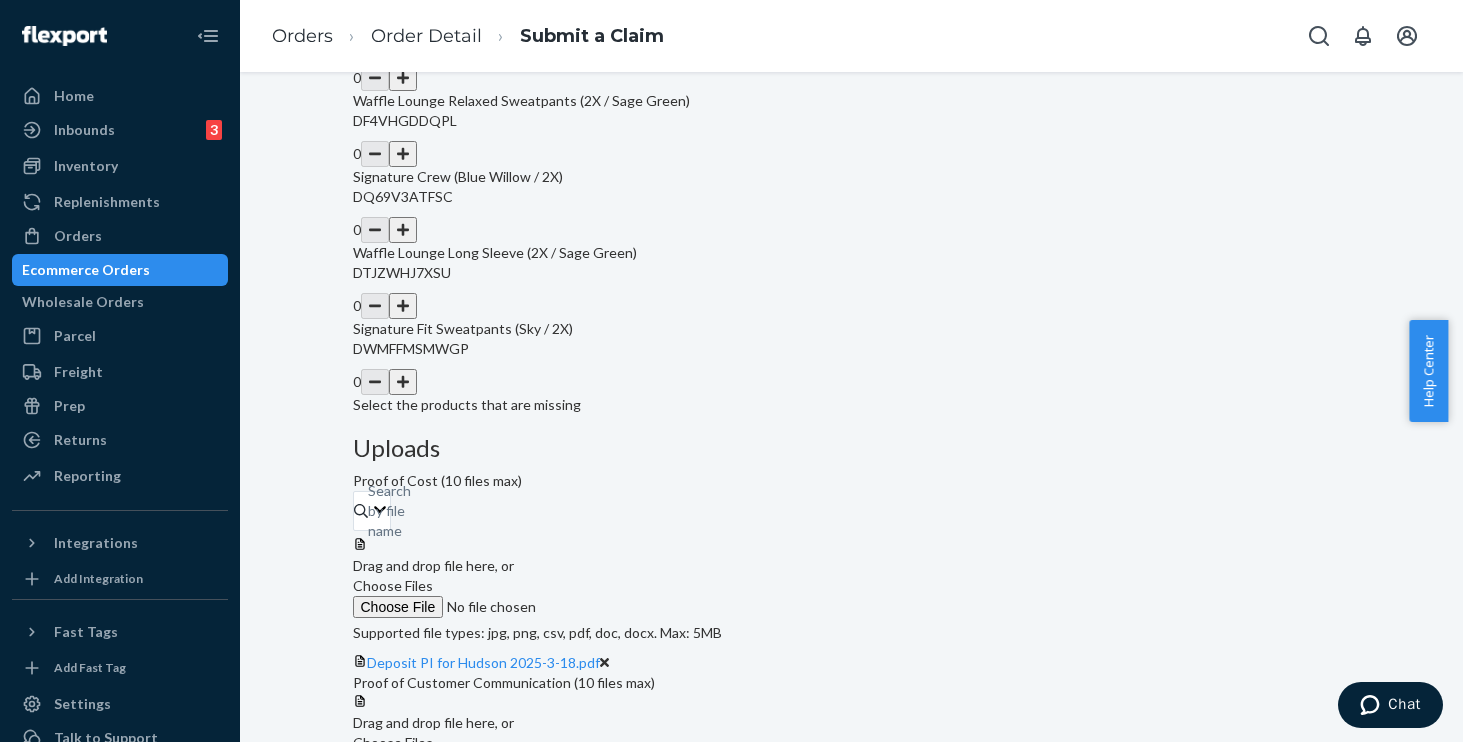 scroll, scrollTop: 450, scrollLeft: 0, axis: vertical 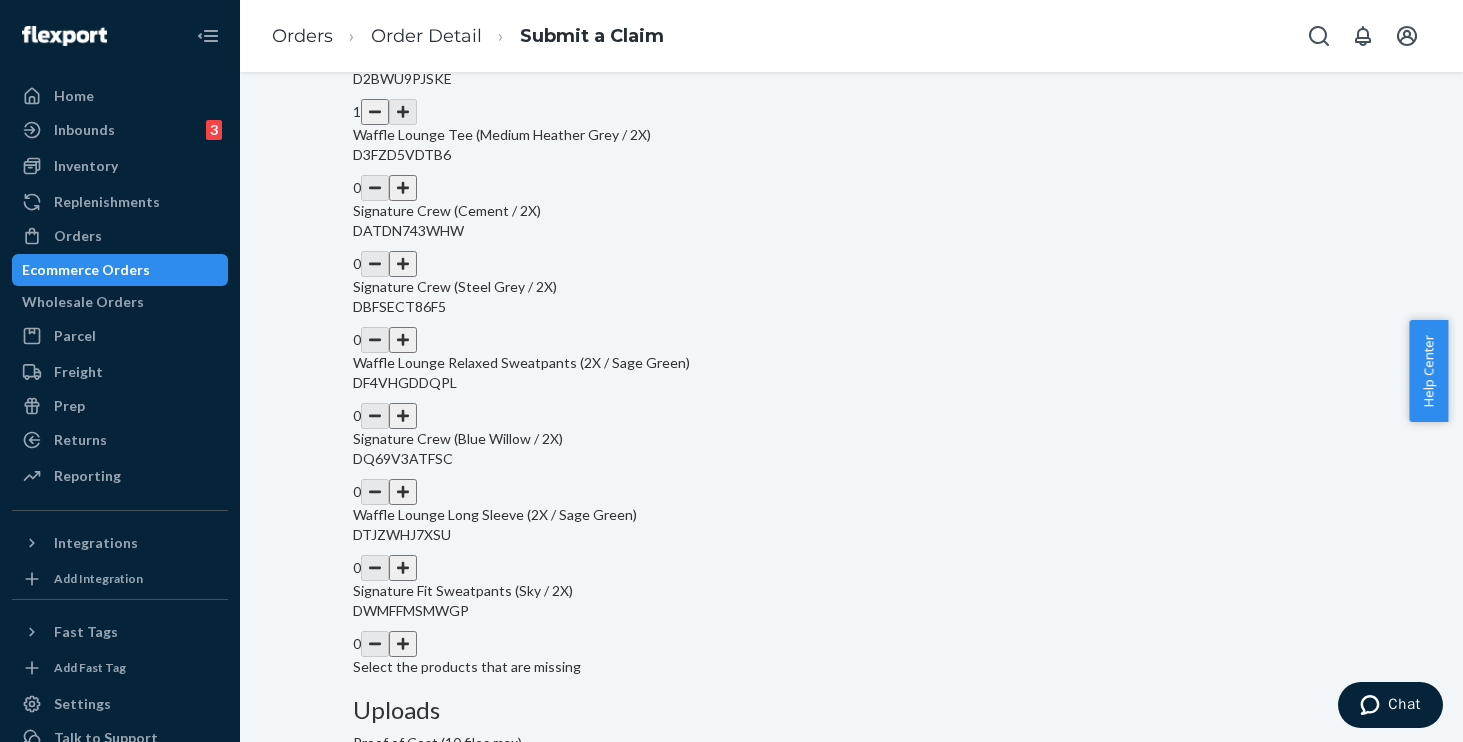 click on "Choose Files" at bounding box center (489, 1016) 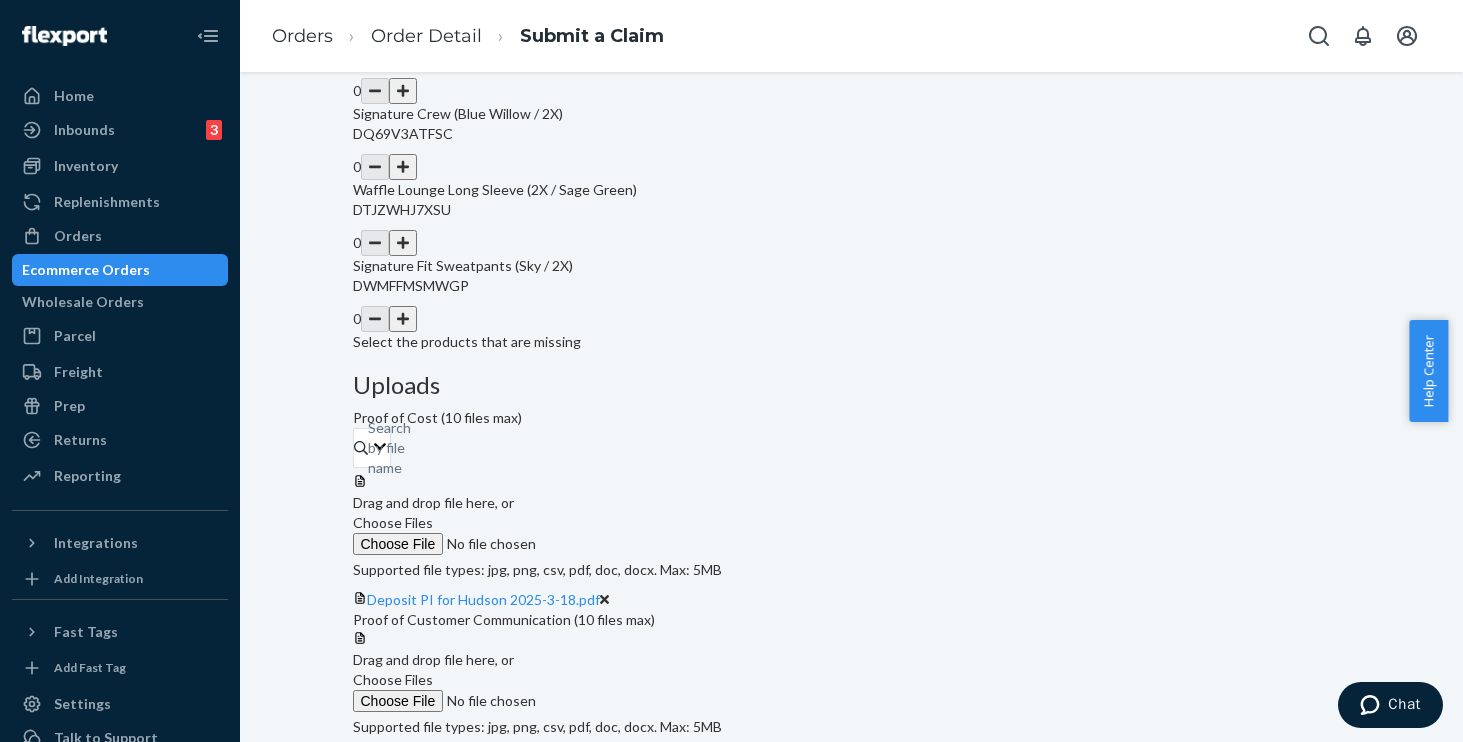 scroll, scrollTop: 722, scrollLeft: 0, axis: vertical 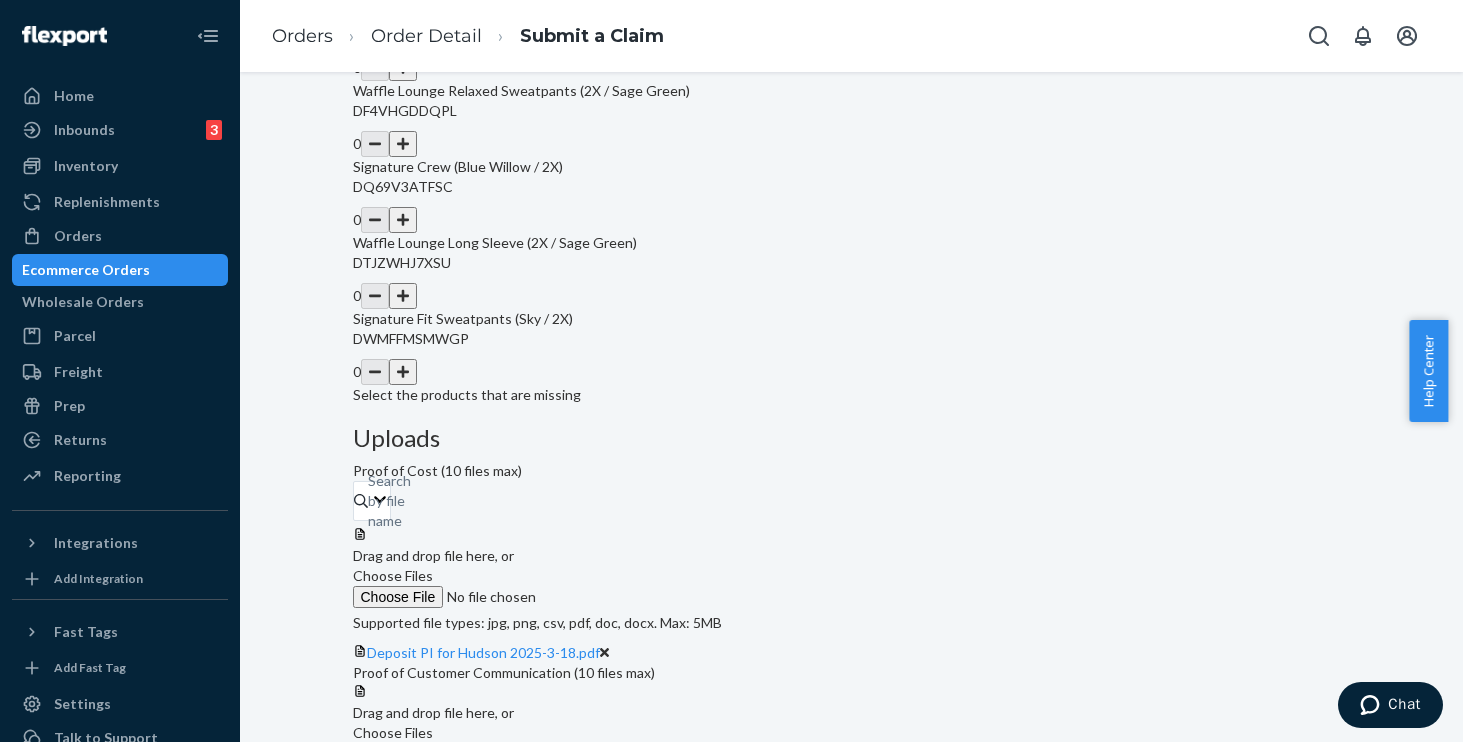 click on "Choose Files" at bounding box center [393, 732] 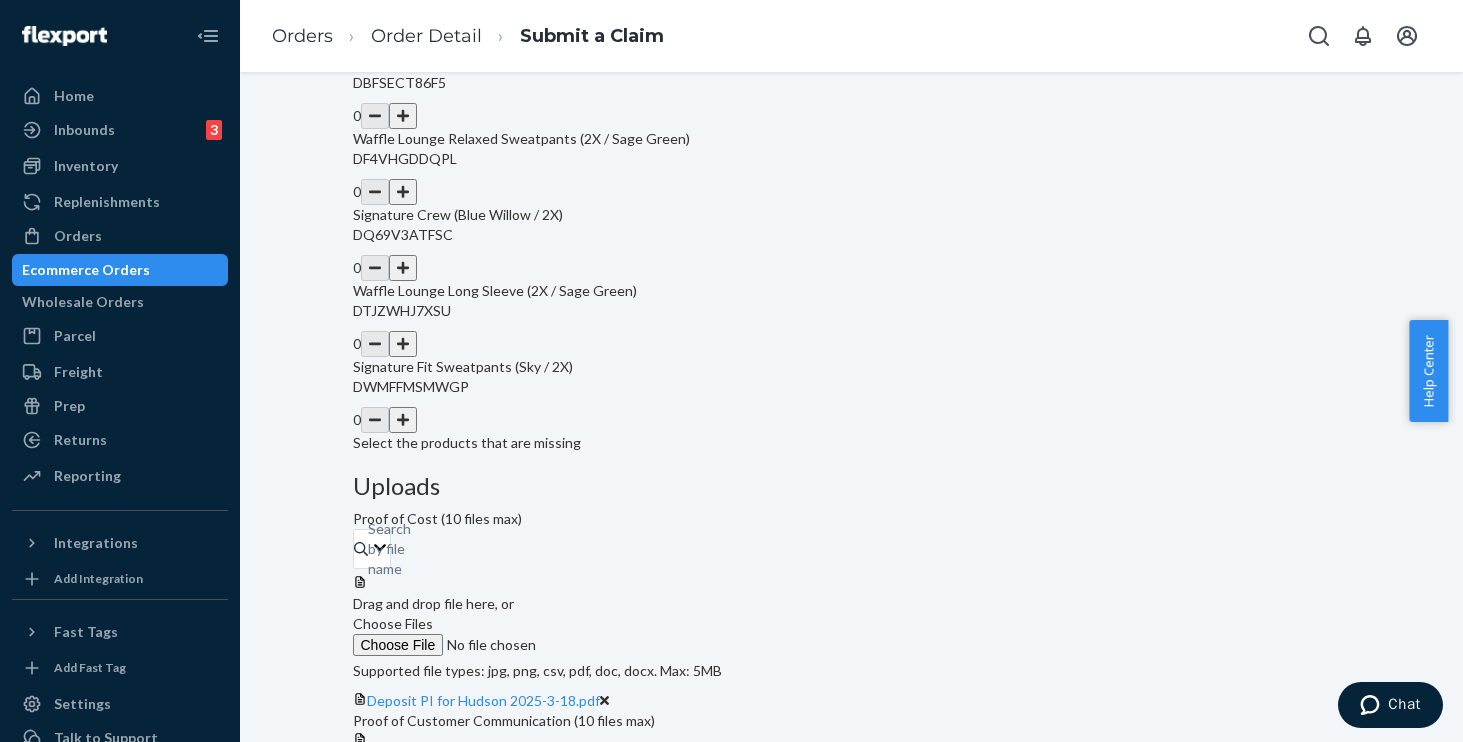scroll, scrollTop: 651, scrollLeft: 0, axis: vertical 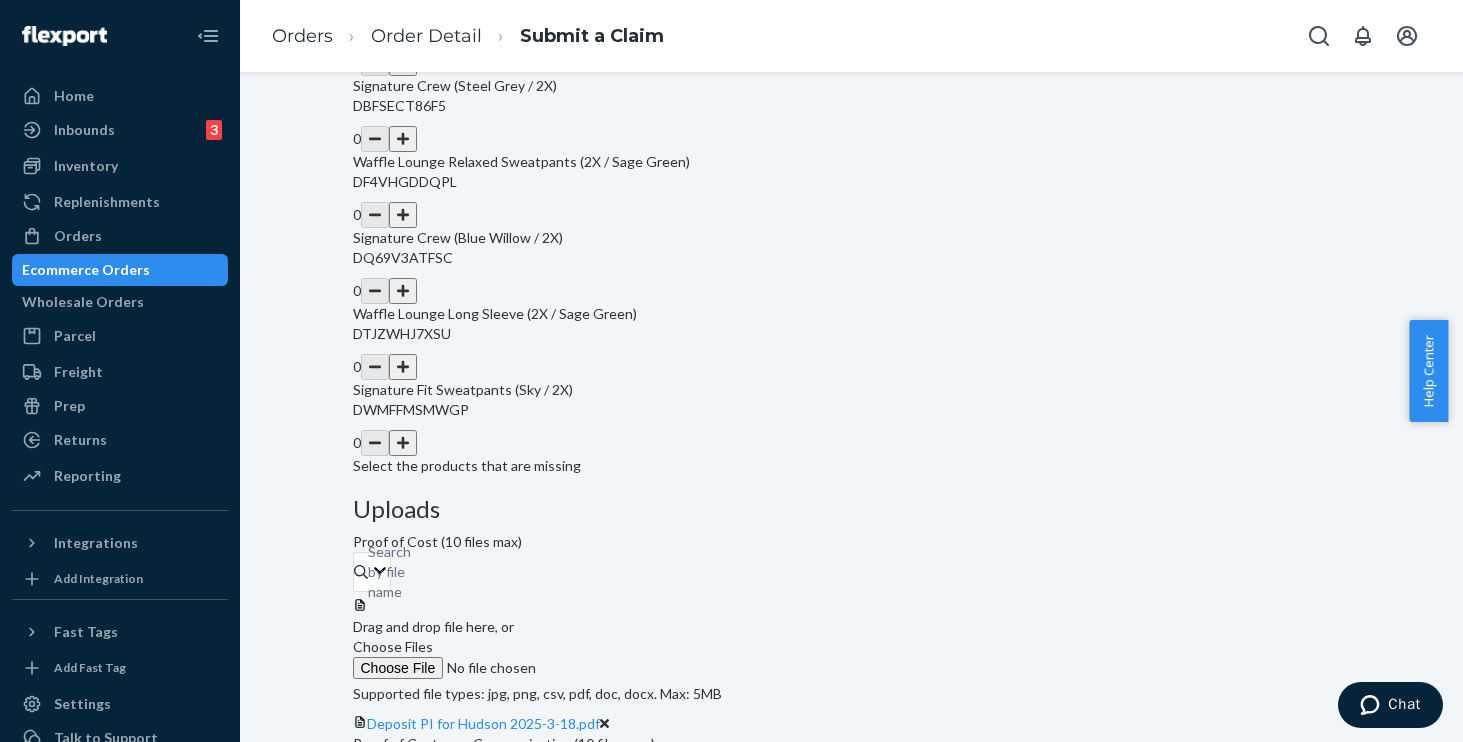 click on "Choose Files" at bounding box center [489, 815] 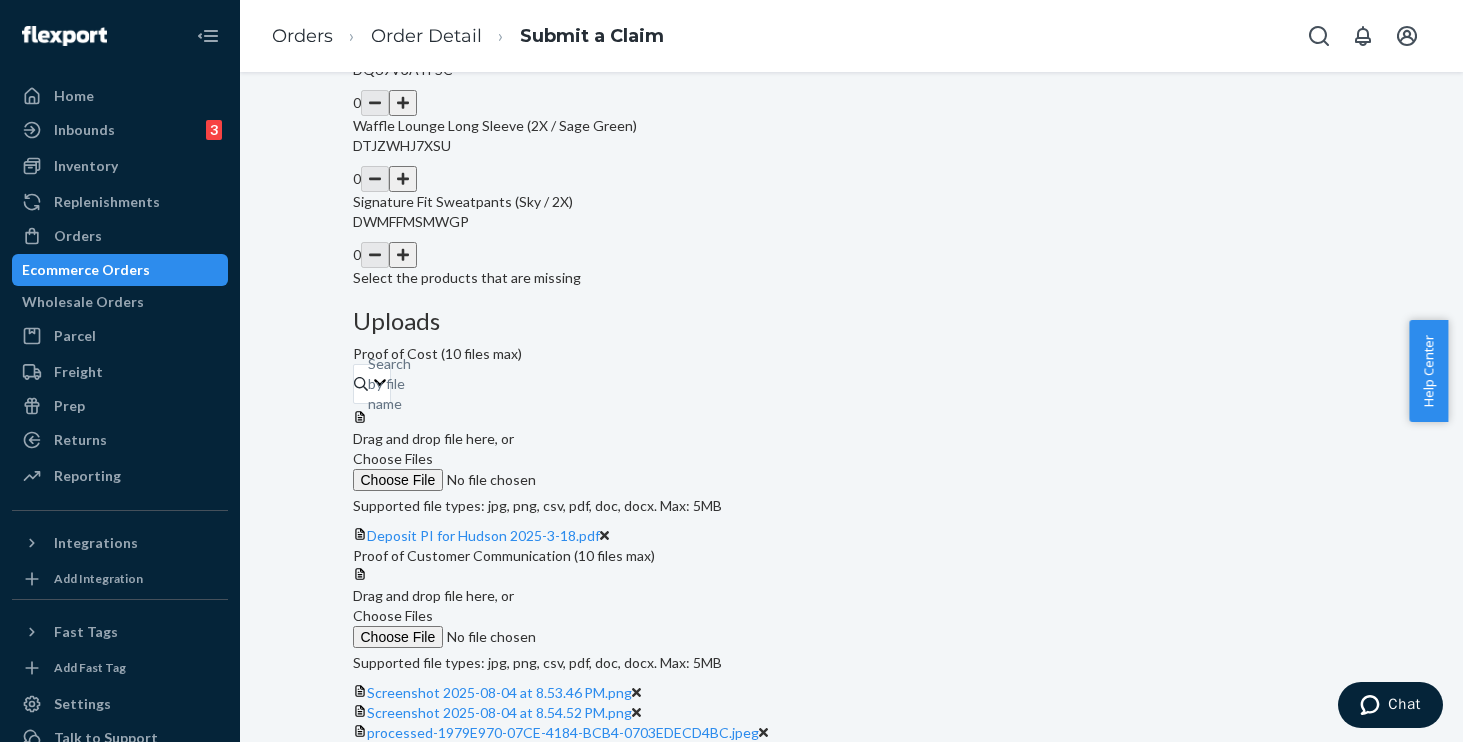 scroll, scrollTop: 955, scrollLeft: 0, axis: vertical 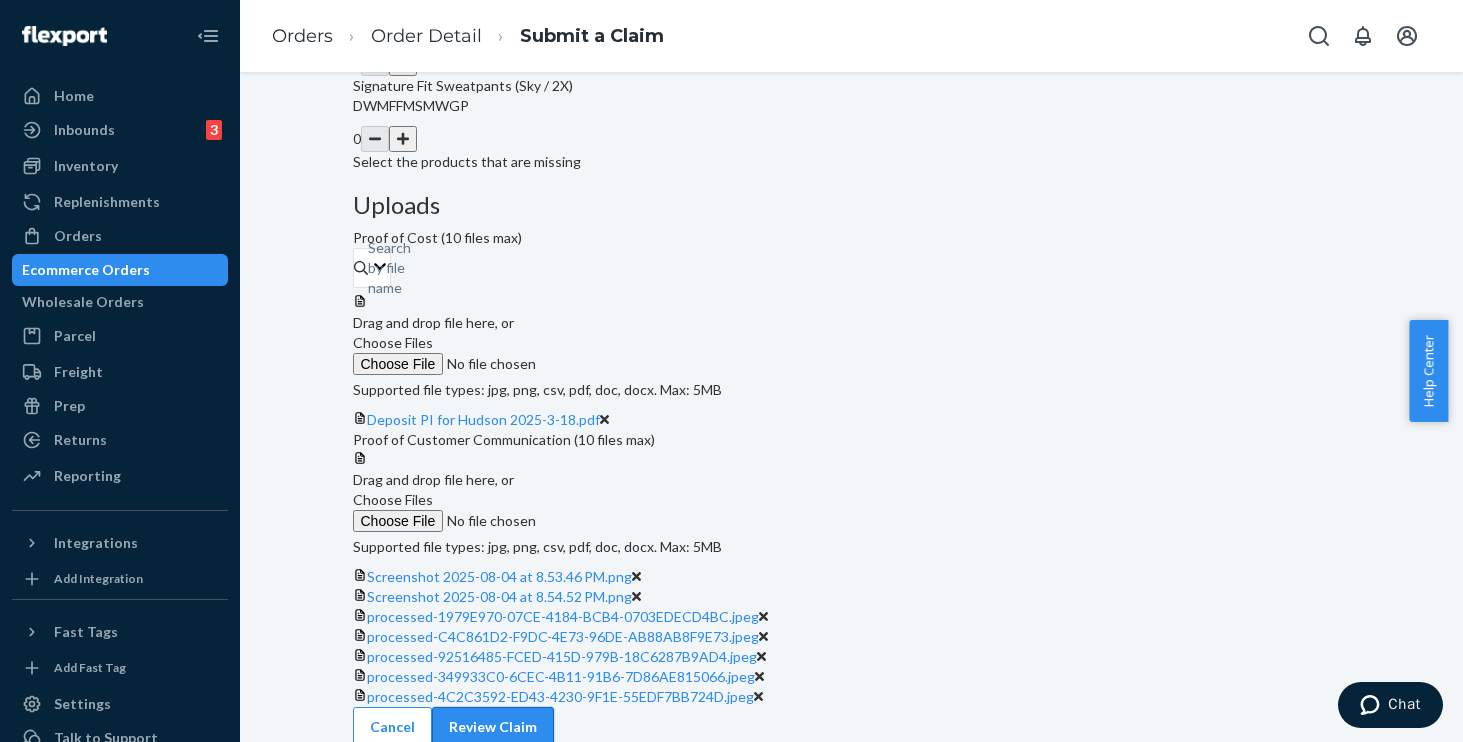 click on "Review Claim" at bounding box center (493, 727) 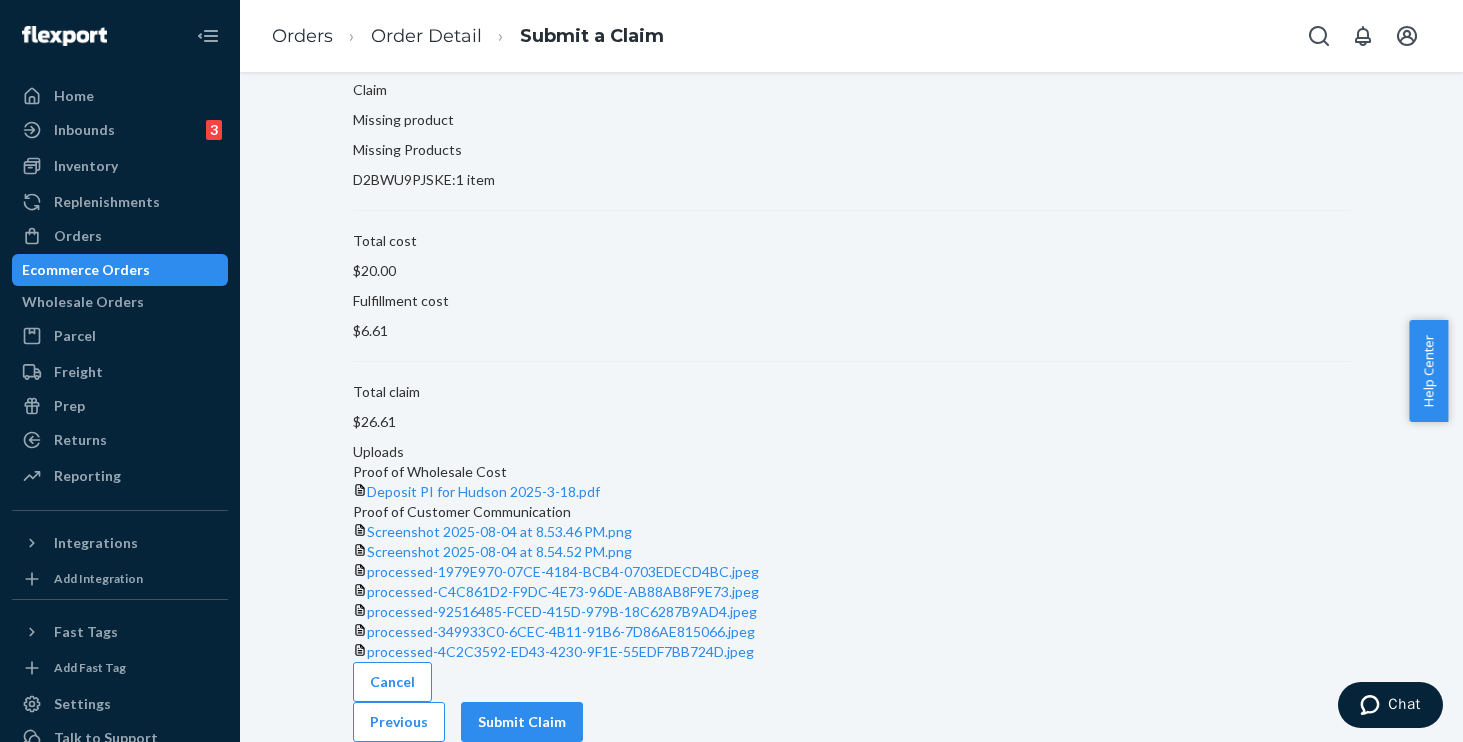 scroll, scrollTop: 561, scrollLeft: 0, axis: vertical 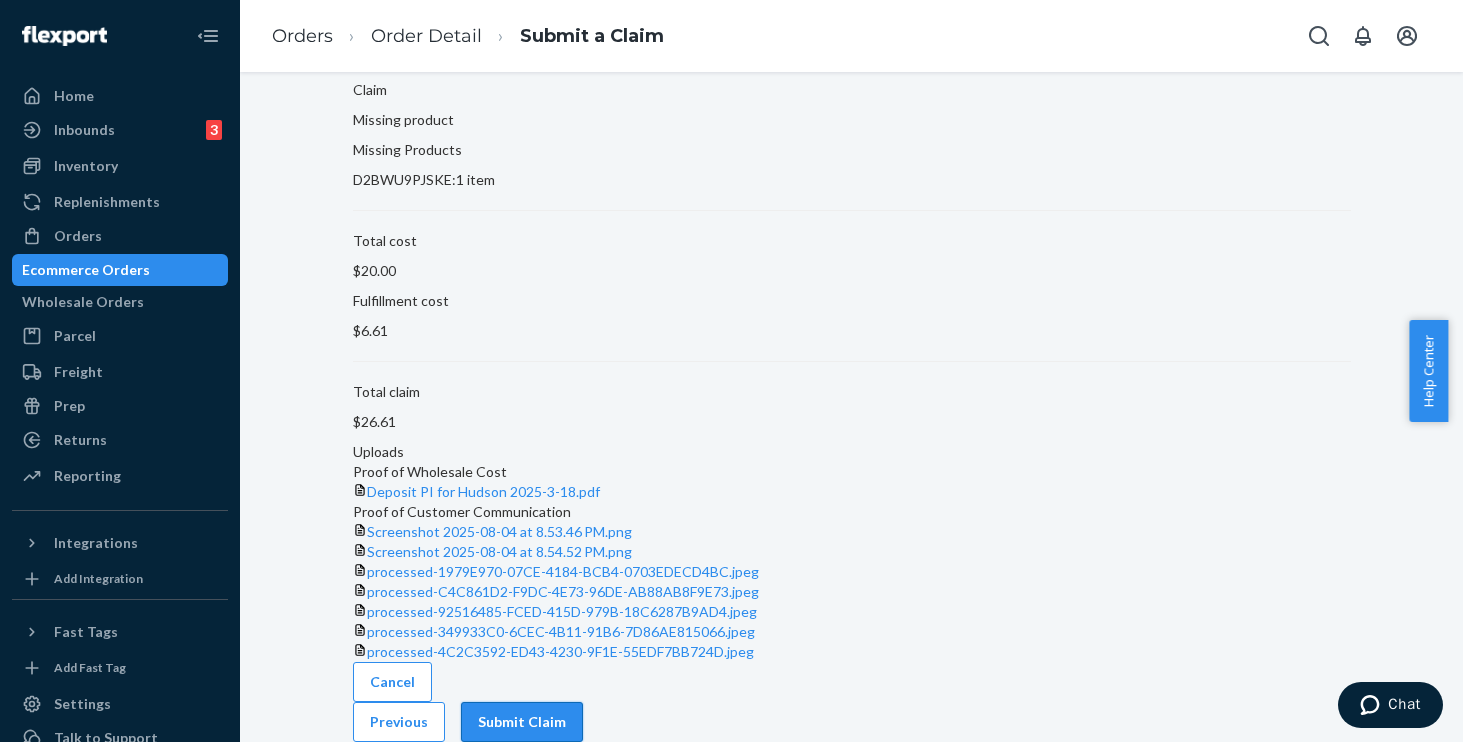 click on "Submit Claim" at bounding box center [522, 722] 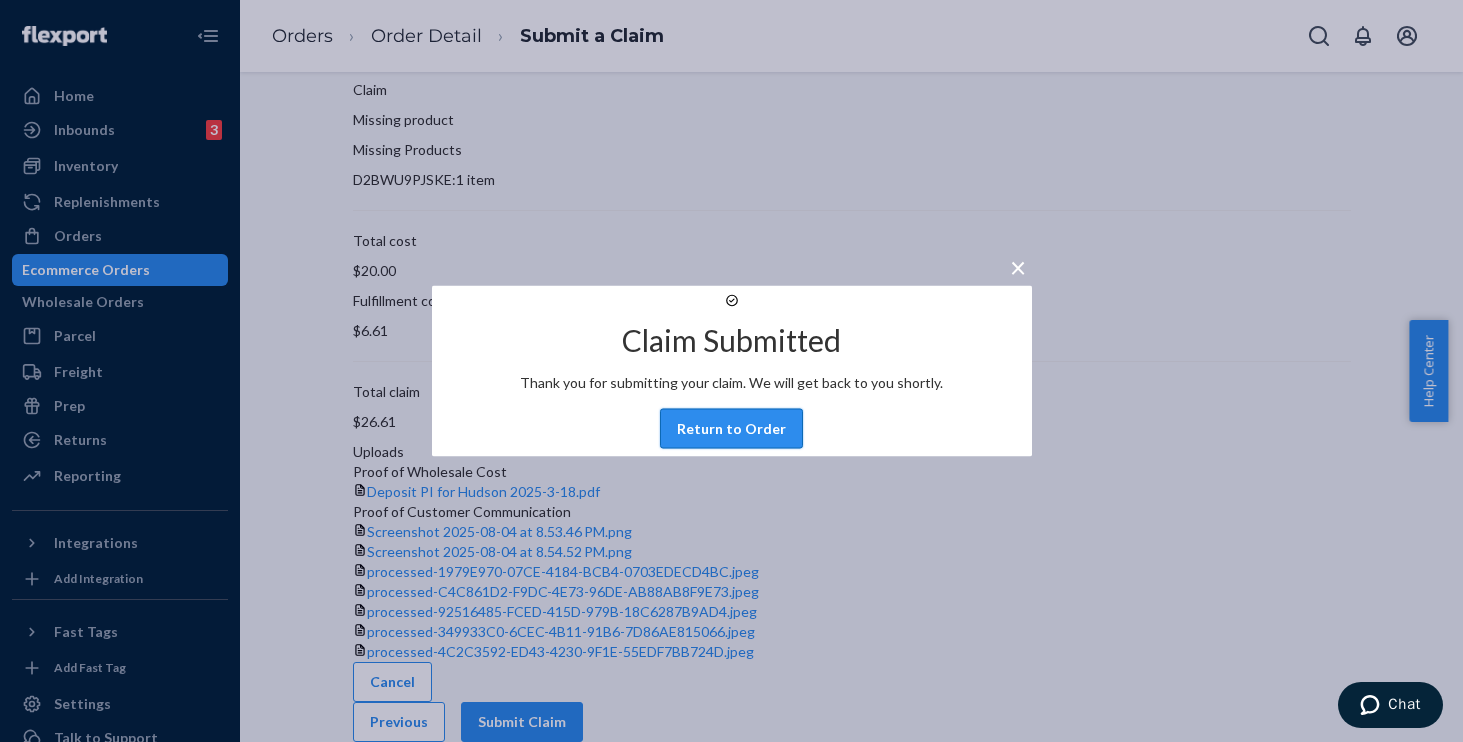 click on "Return to Order" at bounding box center [731, 429] 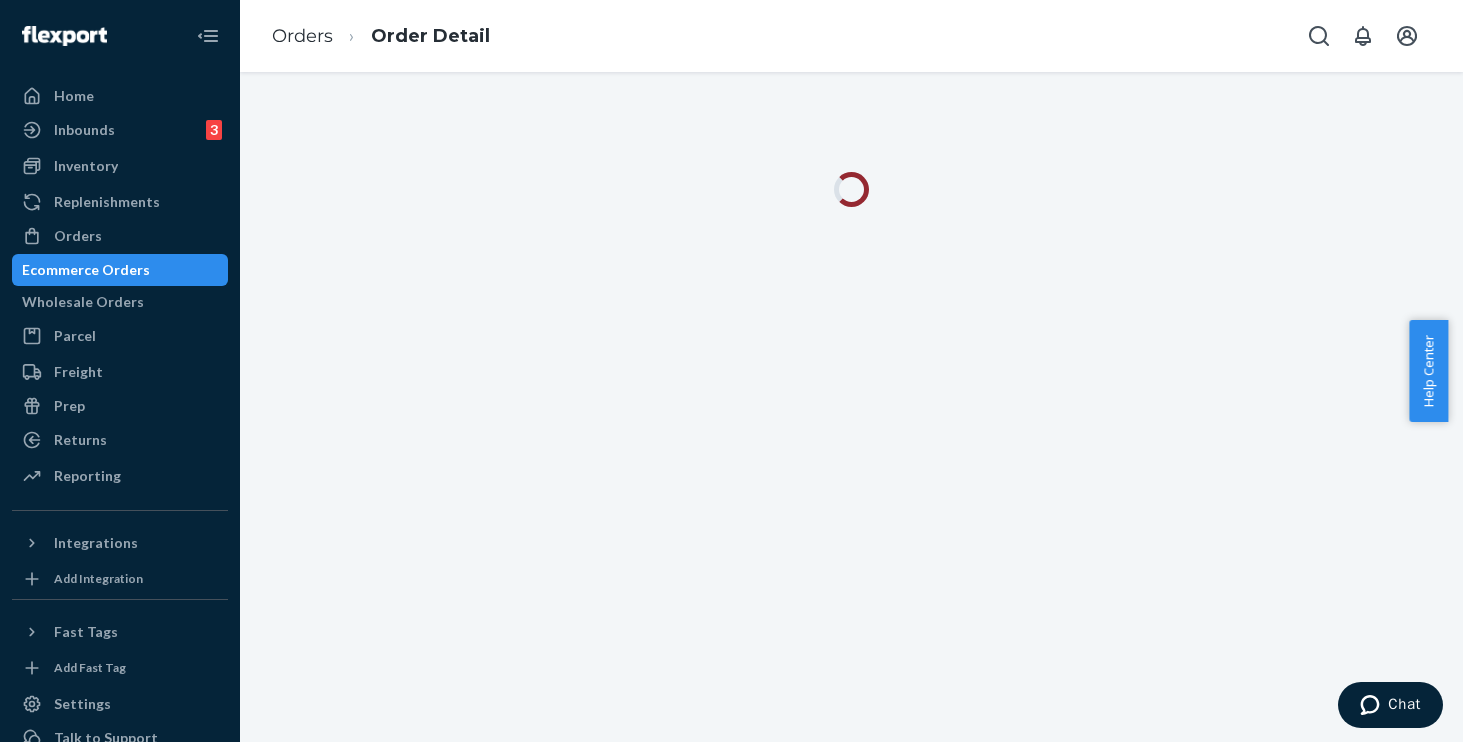 scroll, scrollTop: 0, scrollLeft: 0, axis: both 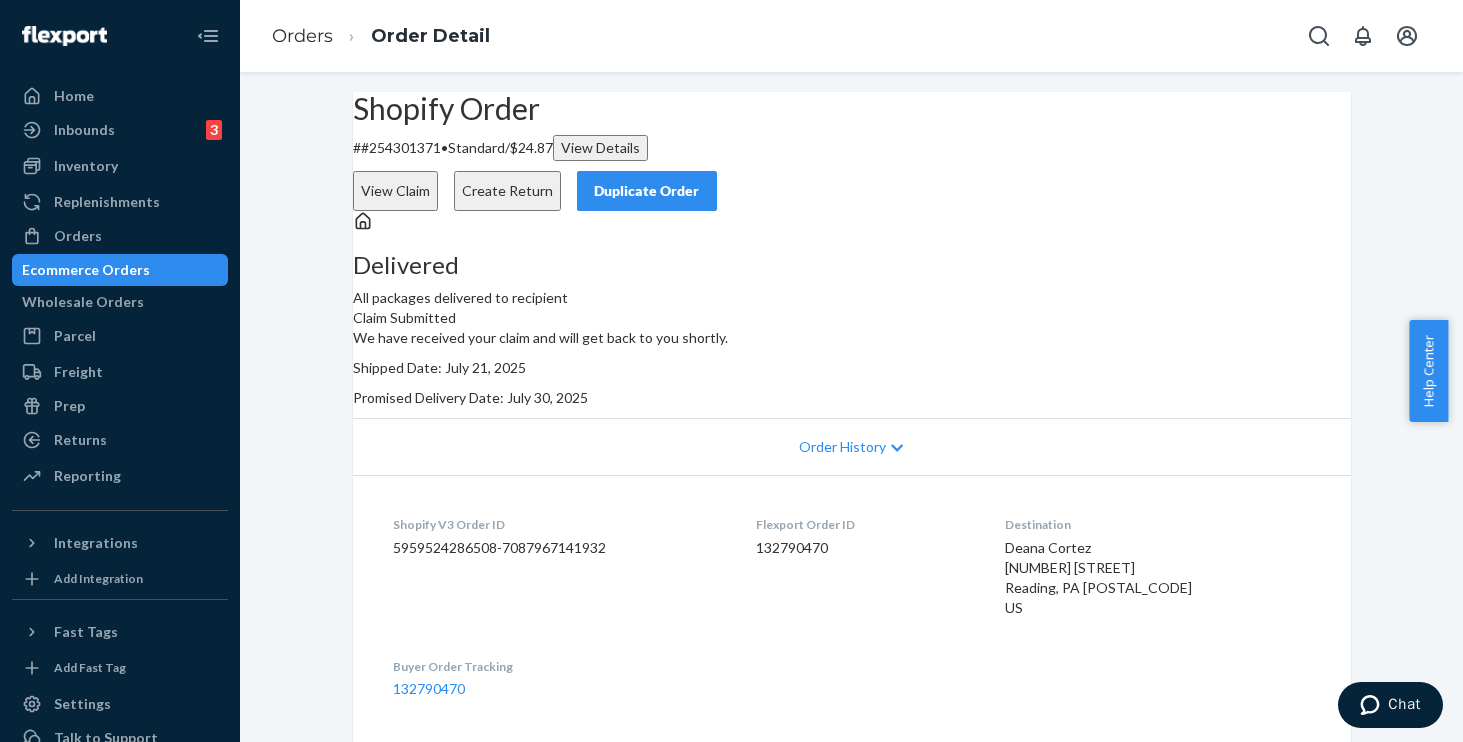 click on "View Claim" at bounding box center (395, 191) 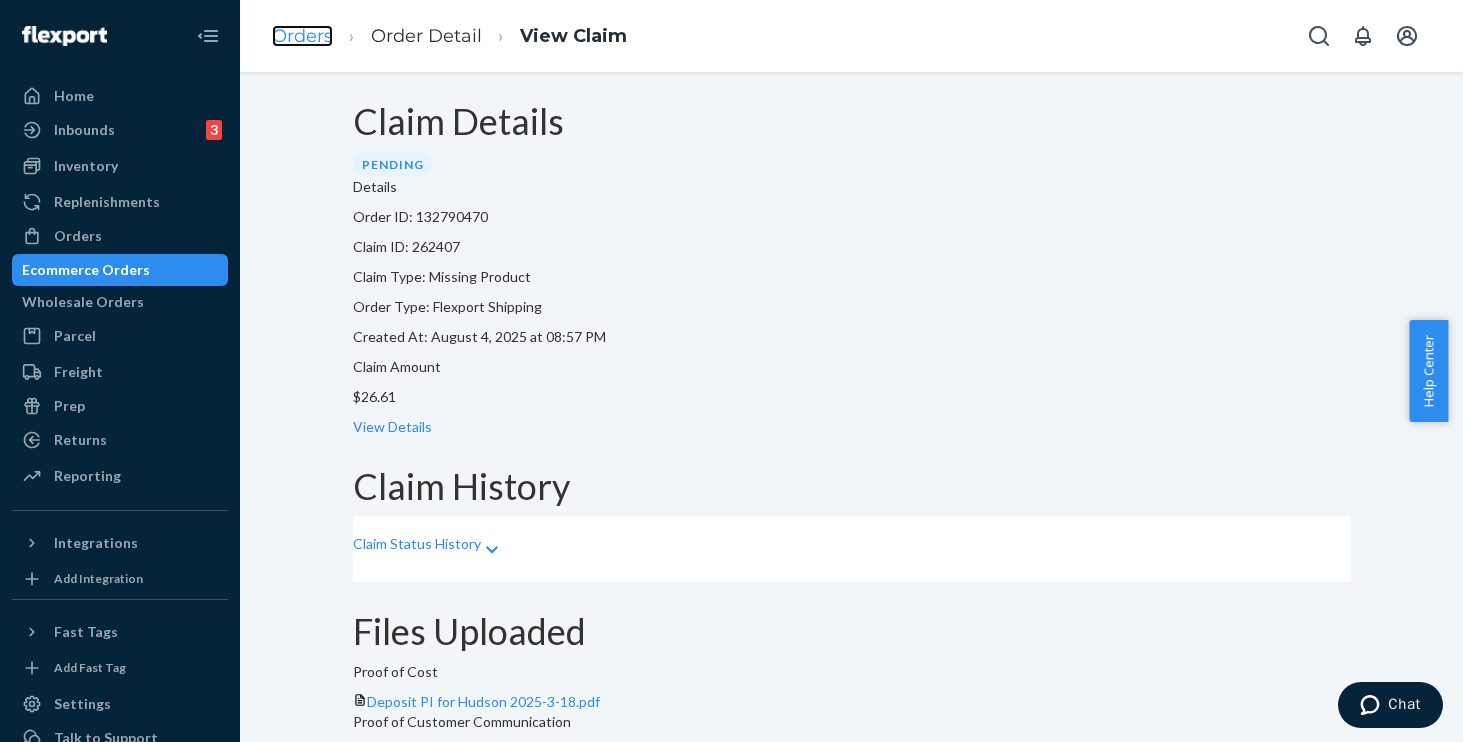 click on "Orders" at bounding box center (302, 36) 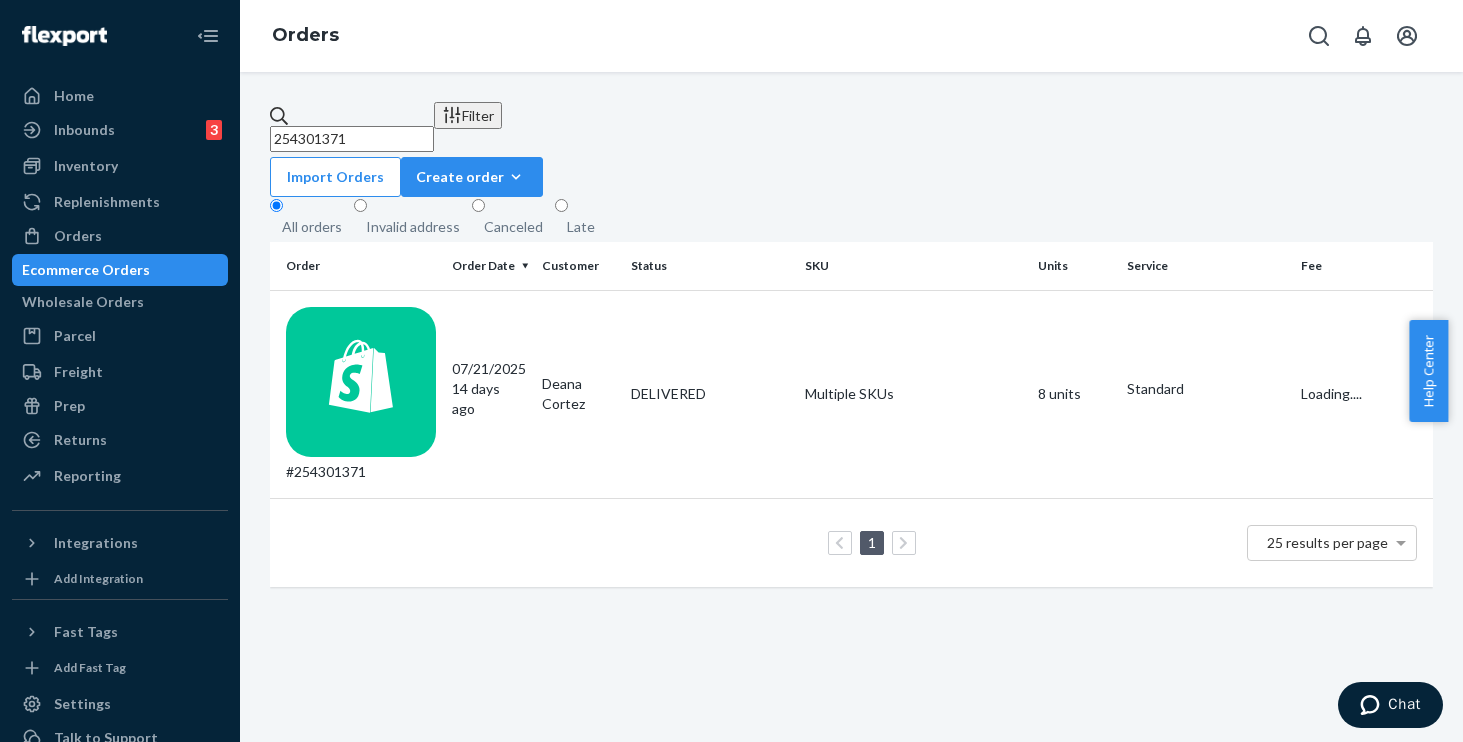 click on "254301371" at bounding box center (352, 139) 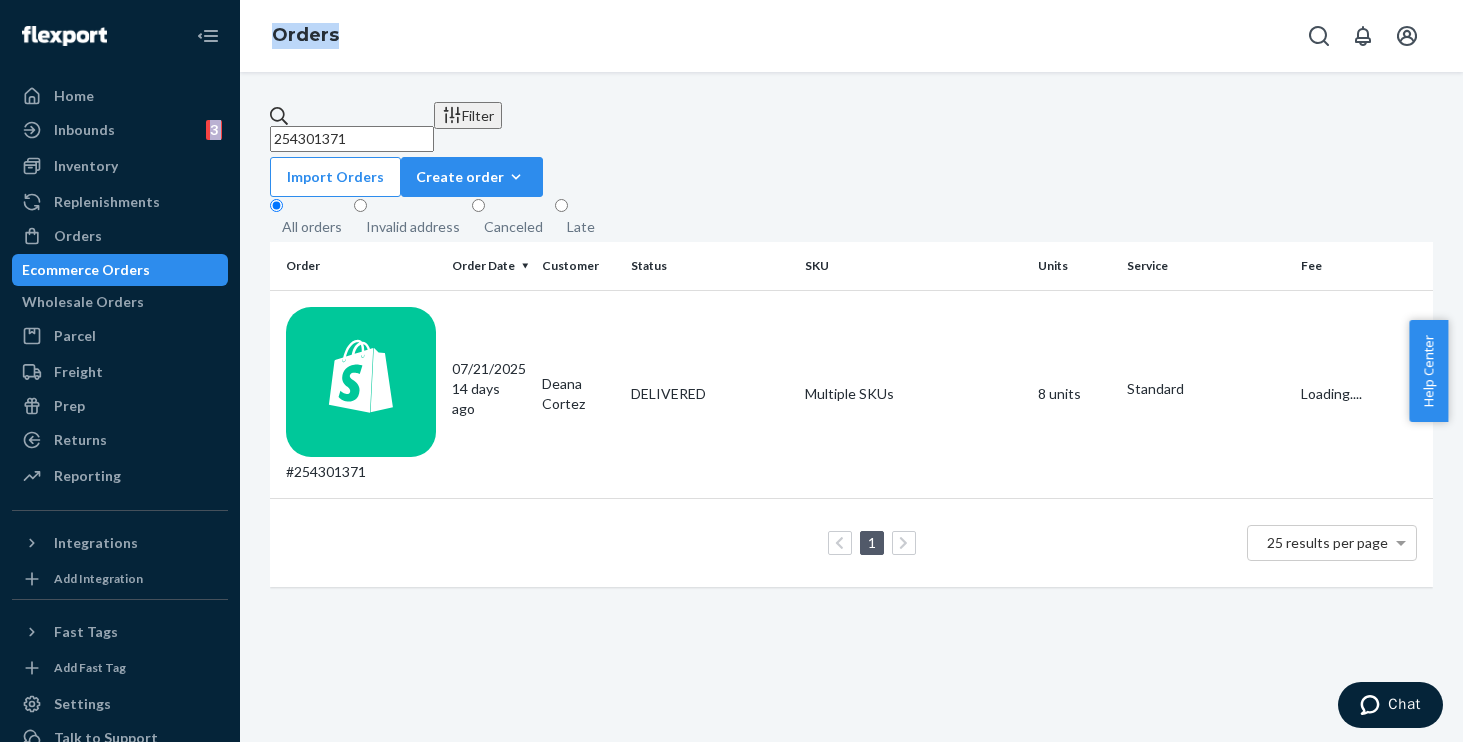drag, startPoint x: 128, startPoint y: 60, endPoint x: 108, endPoint y: 58, distance: 20.09975 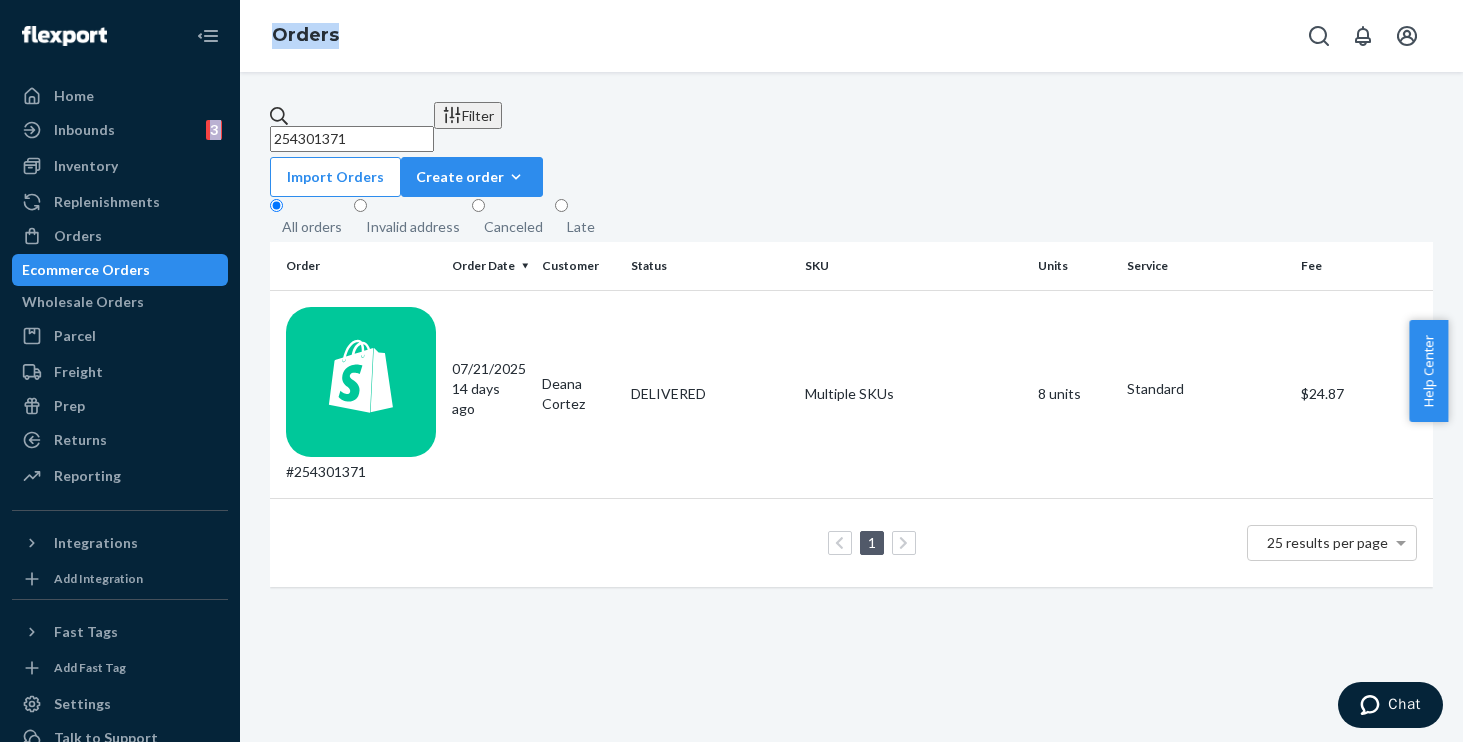 click on "254301371" at bounding box center [352, 139] 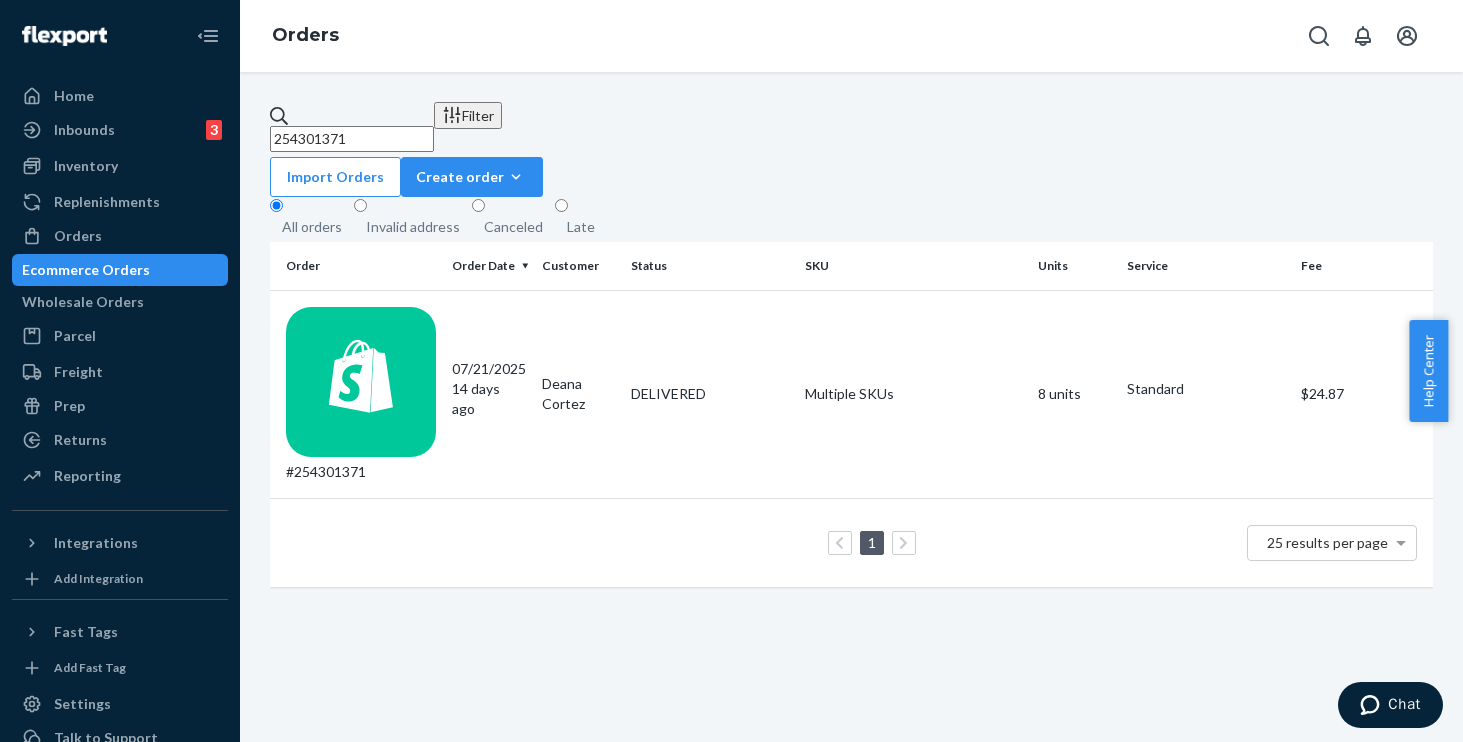 drag, startPoint x: 120, startPoint y: 70, endPoint x: 220, endPoint y: 50, distance: 101.98039 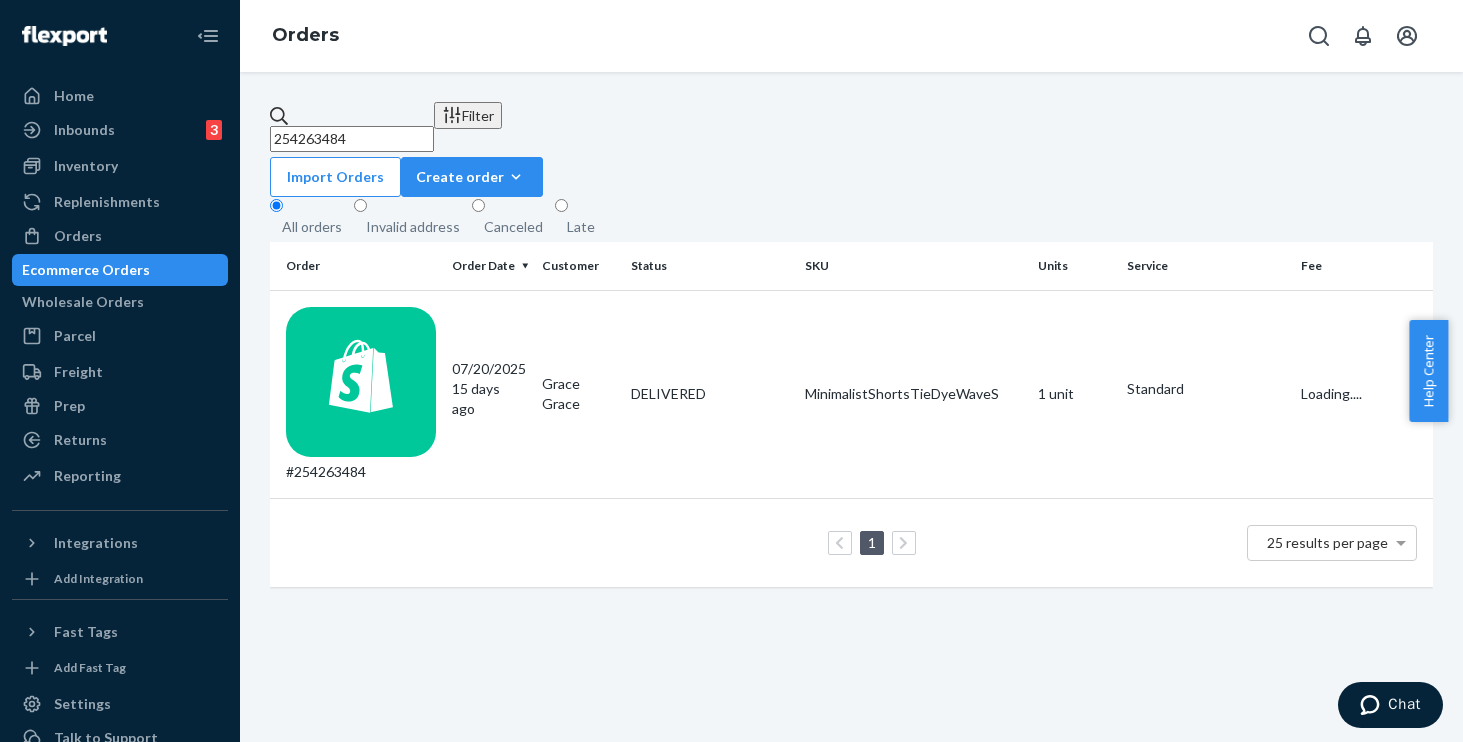 type on "254263484" 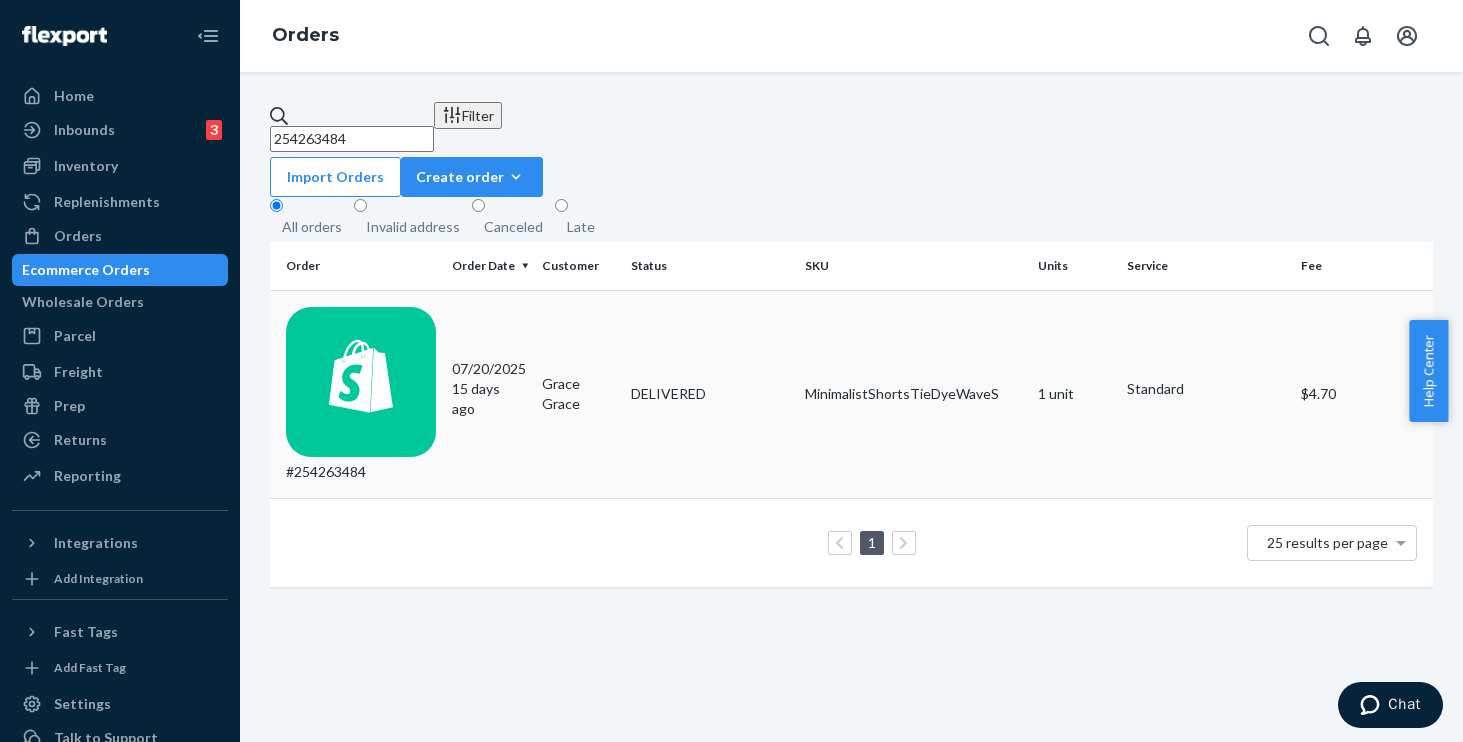click on "#254263484" at bounding box center (361, 394) 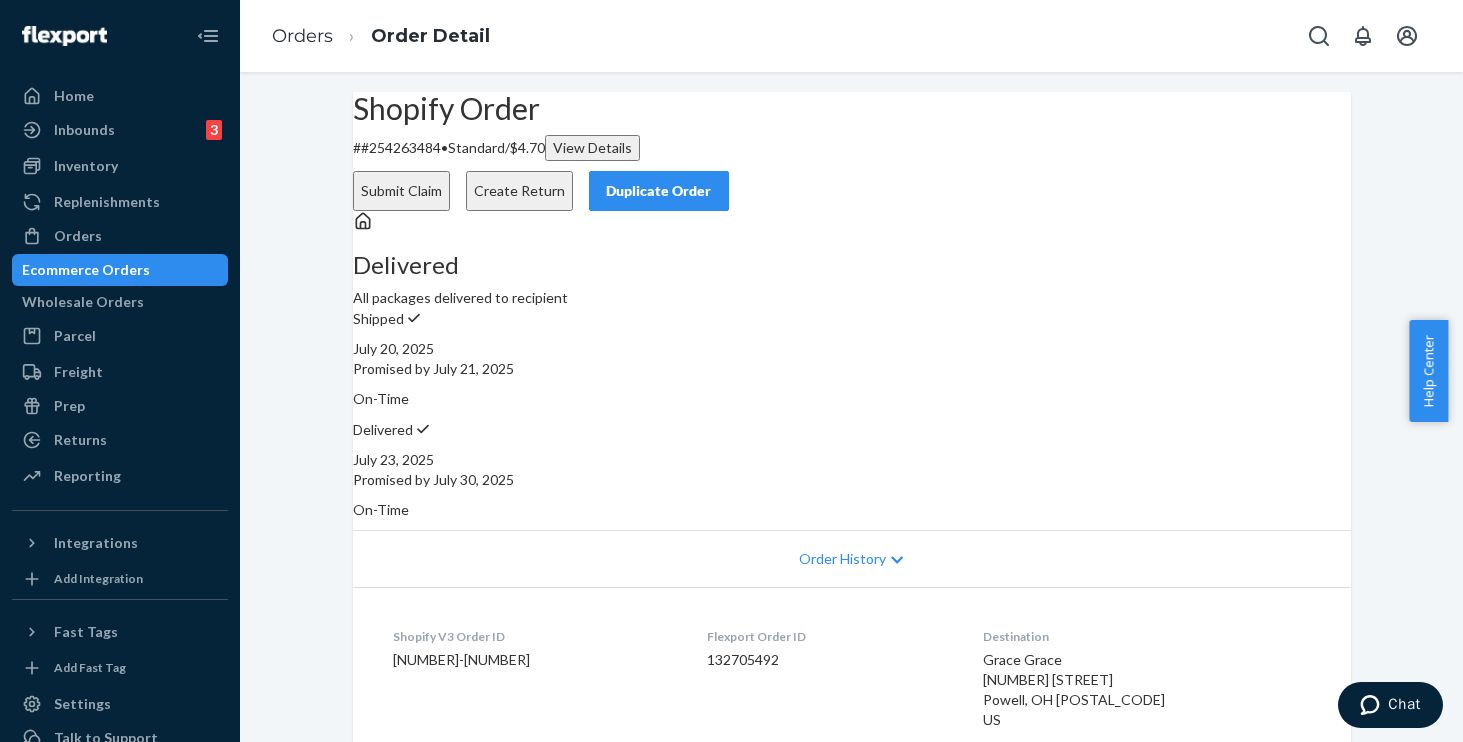 click on "Submit Claim" at bounding box center (401, 191) 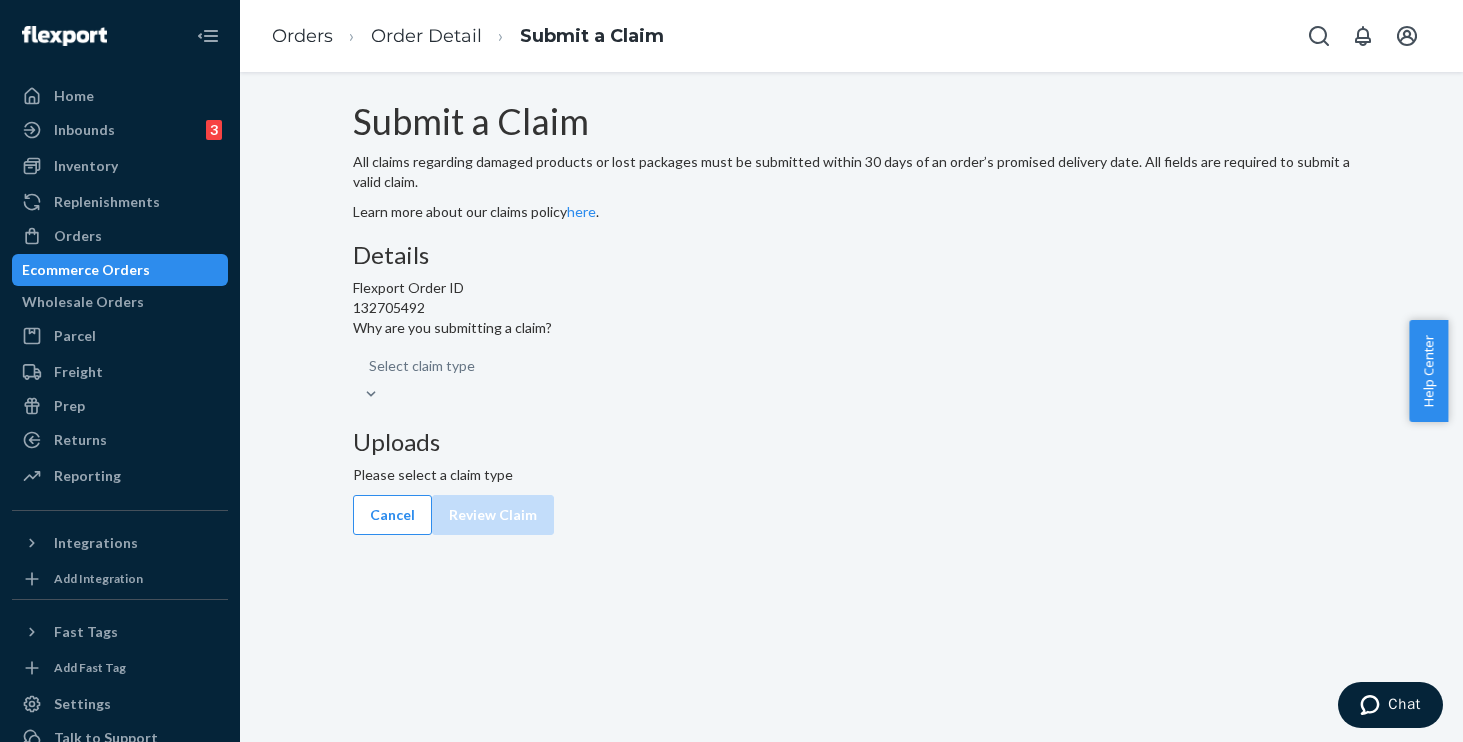 click on "Select claim type" at bounding box center (452, 376) 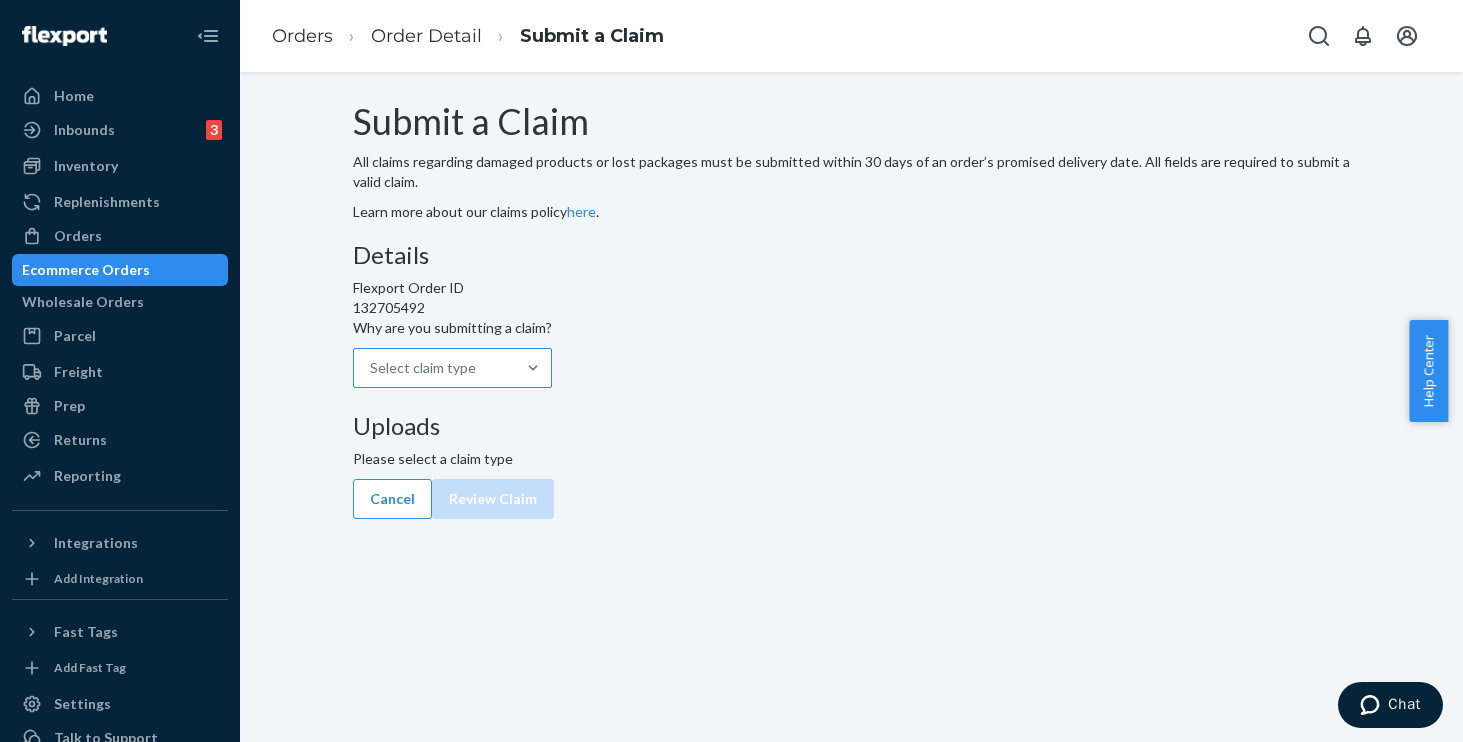 click on "Select claim type" at bounding box center (434, 368) 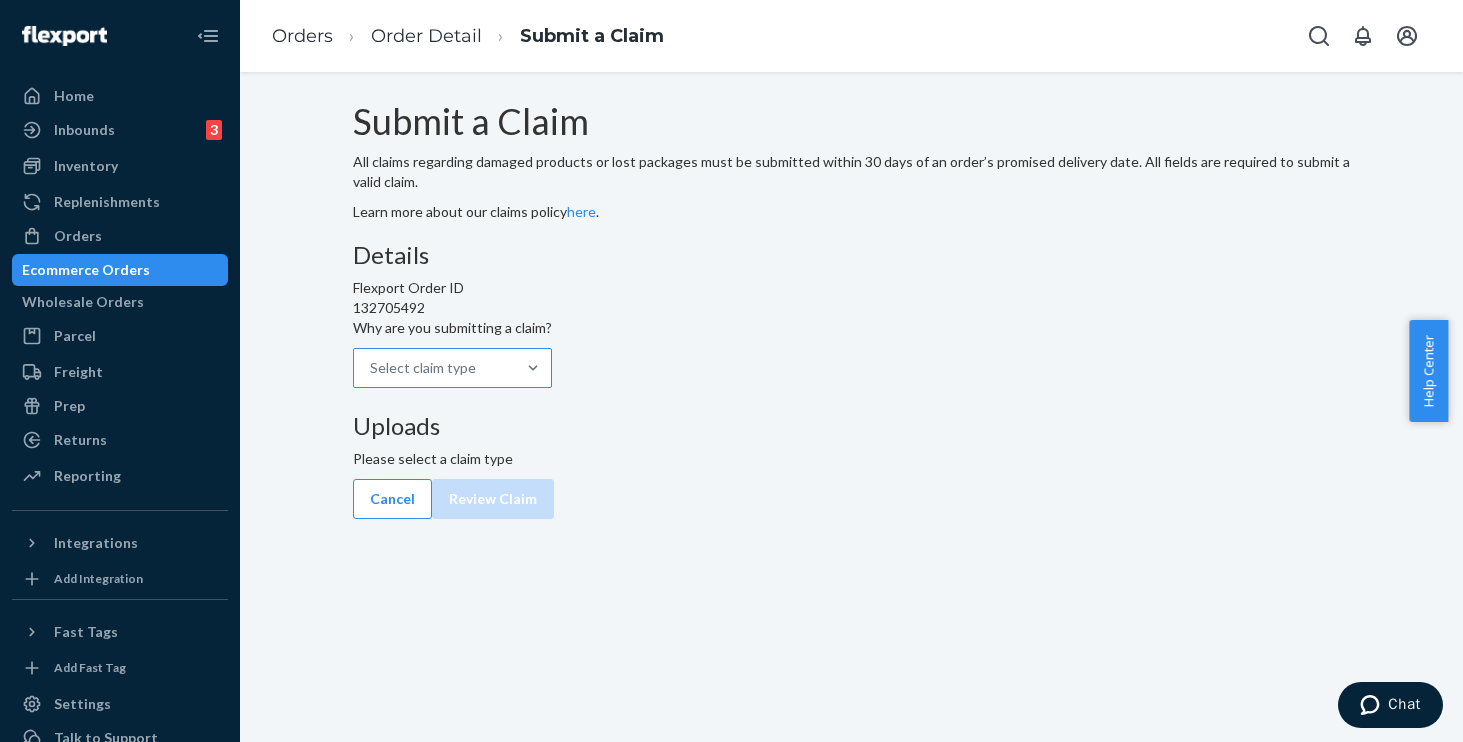 click on "Why are you submitting a claim? Select claim type" at bounding box center [371, 368] 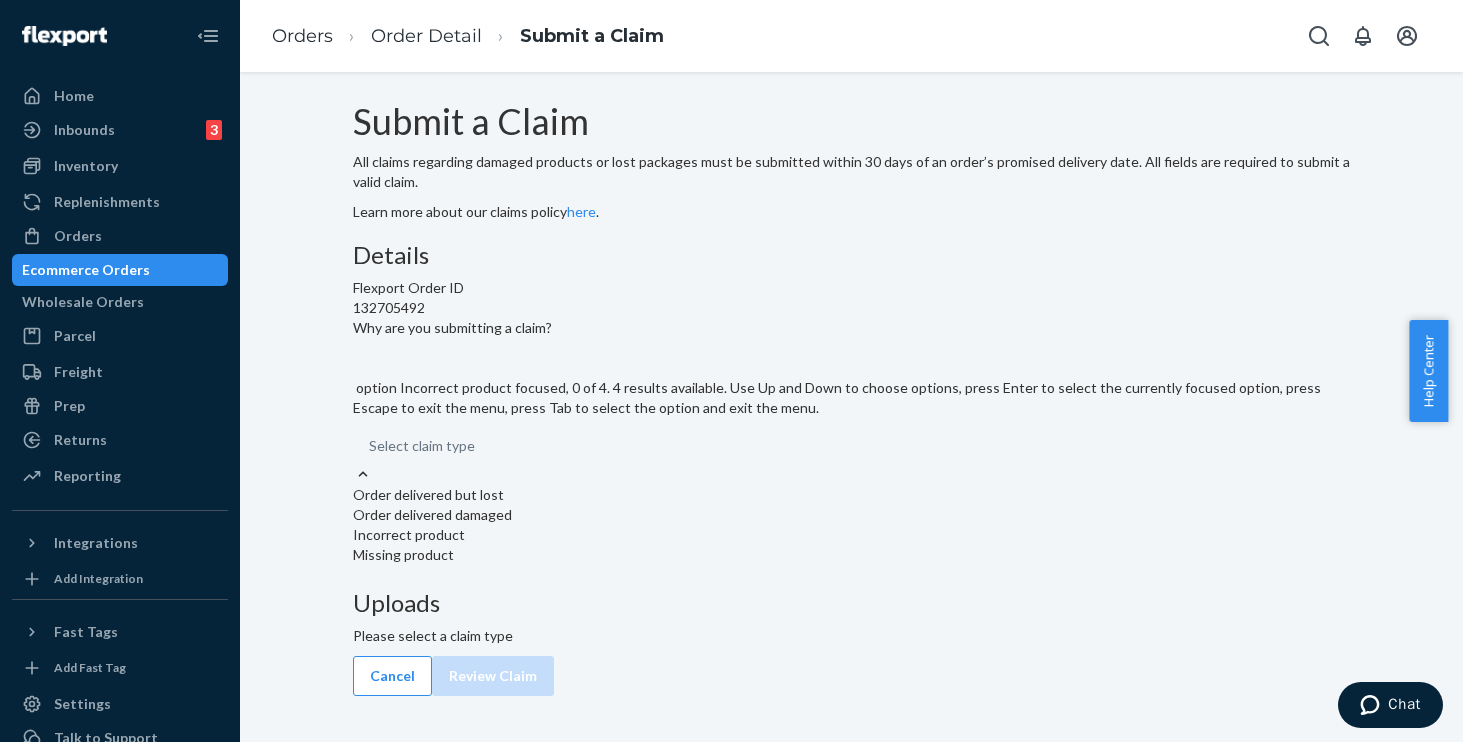 click on "Incorrect product" at bounding box center (852, 535) 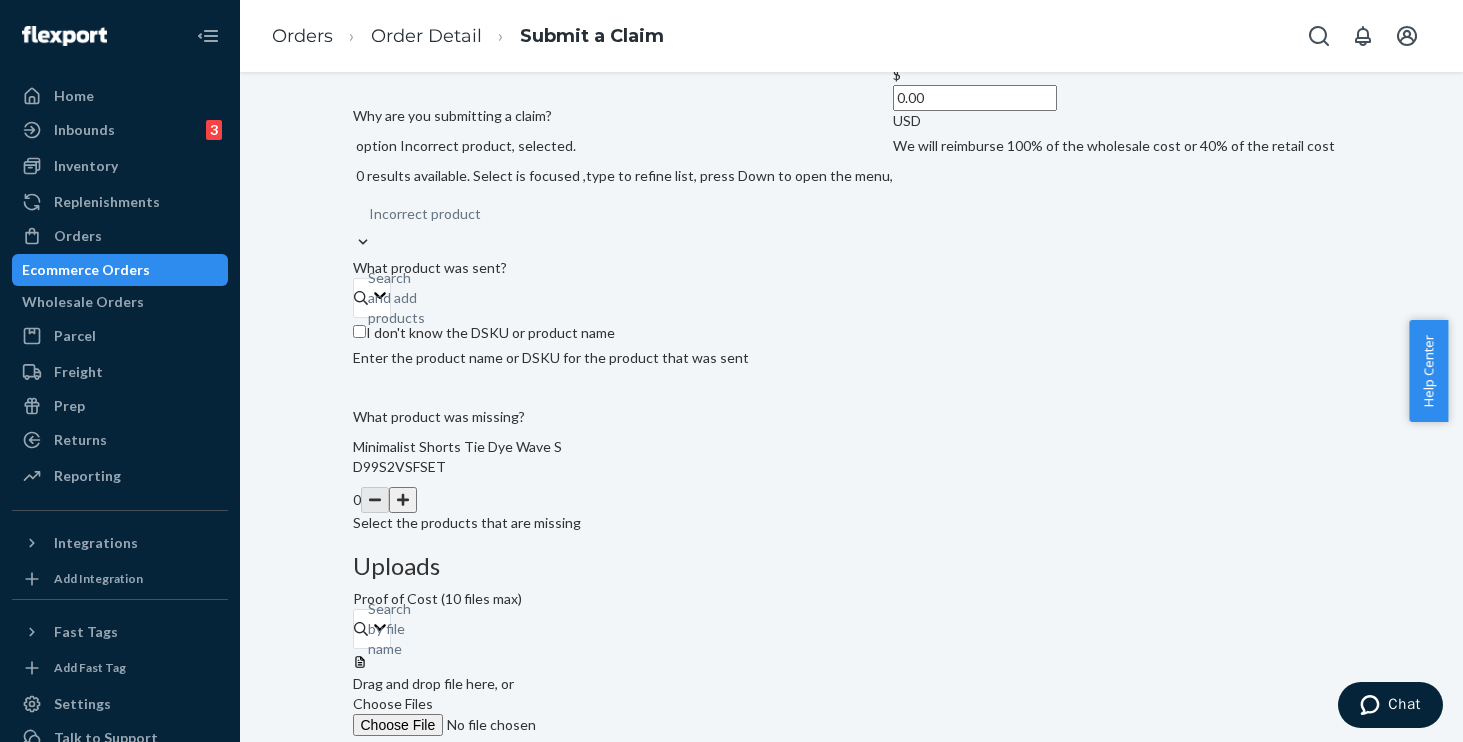scroll, scrollTop: 343, scrollLeft: 0, axis: vertical 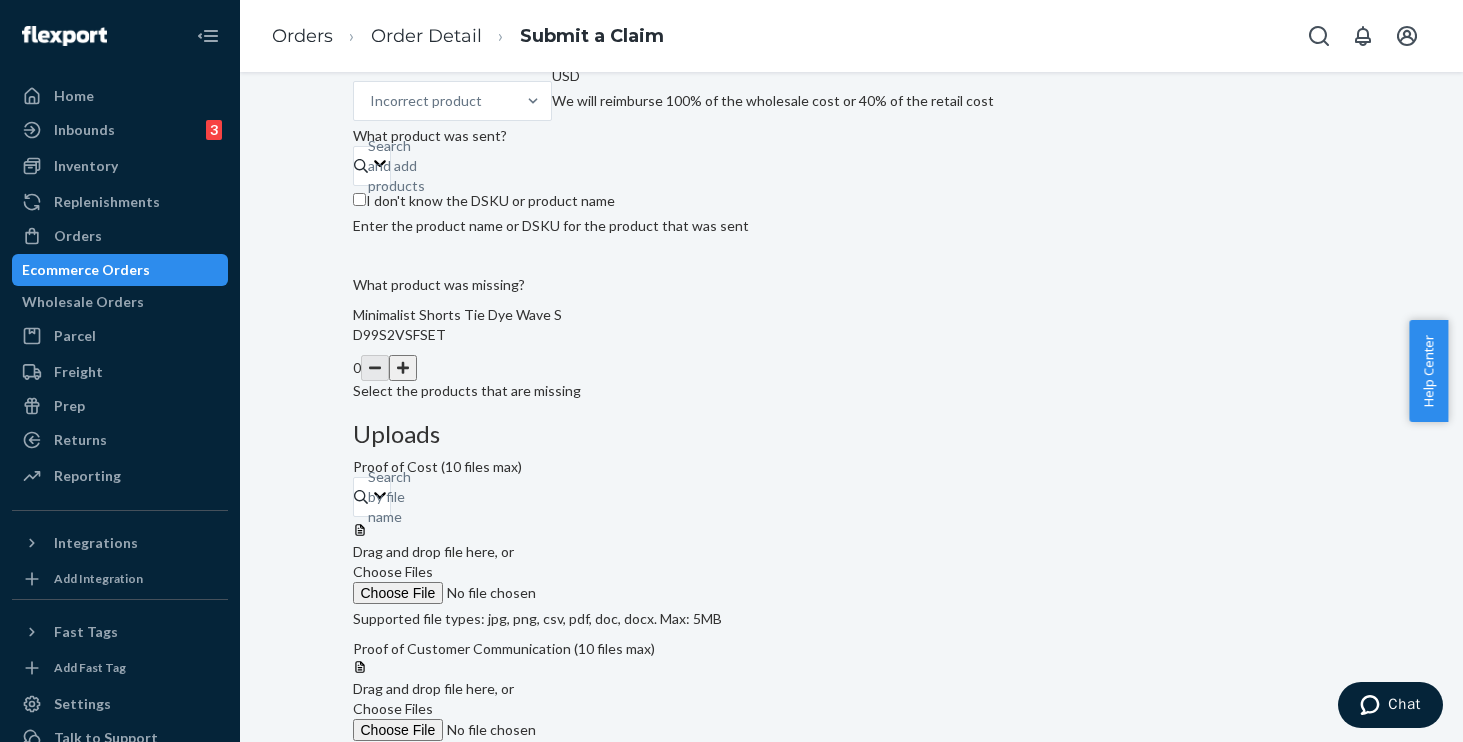 click at bounding box center [403, 368] 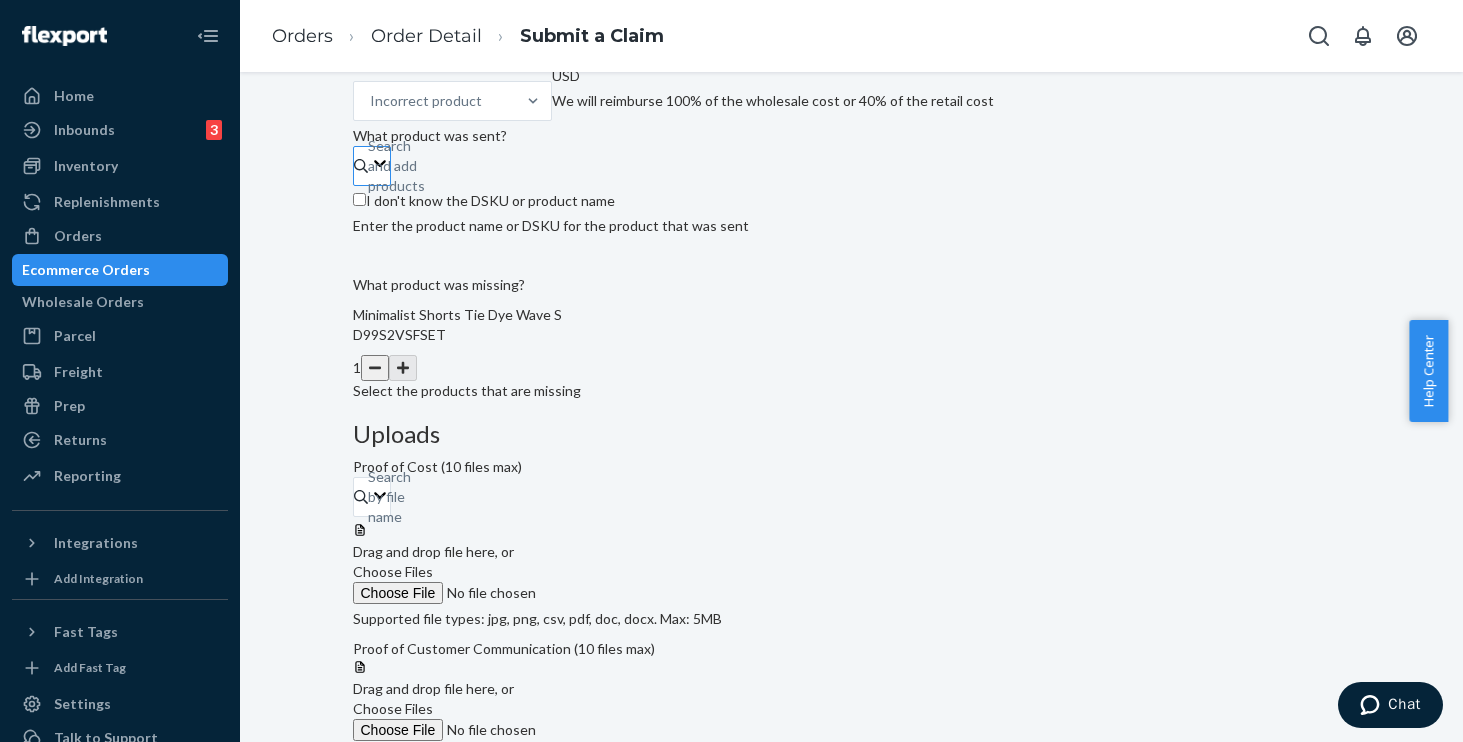 click on "Search and add products" at bounding box center [396, 166] 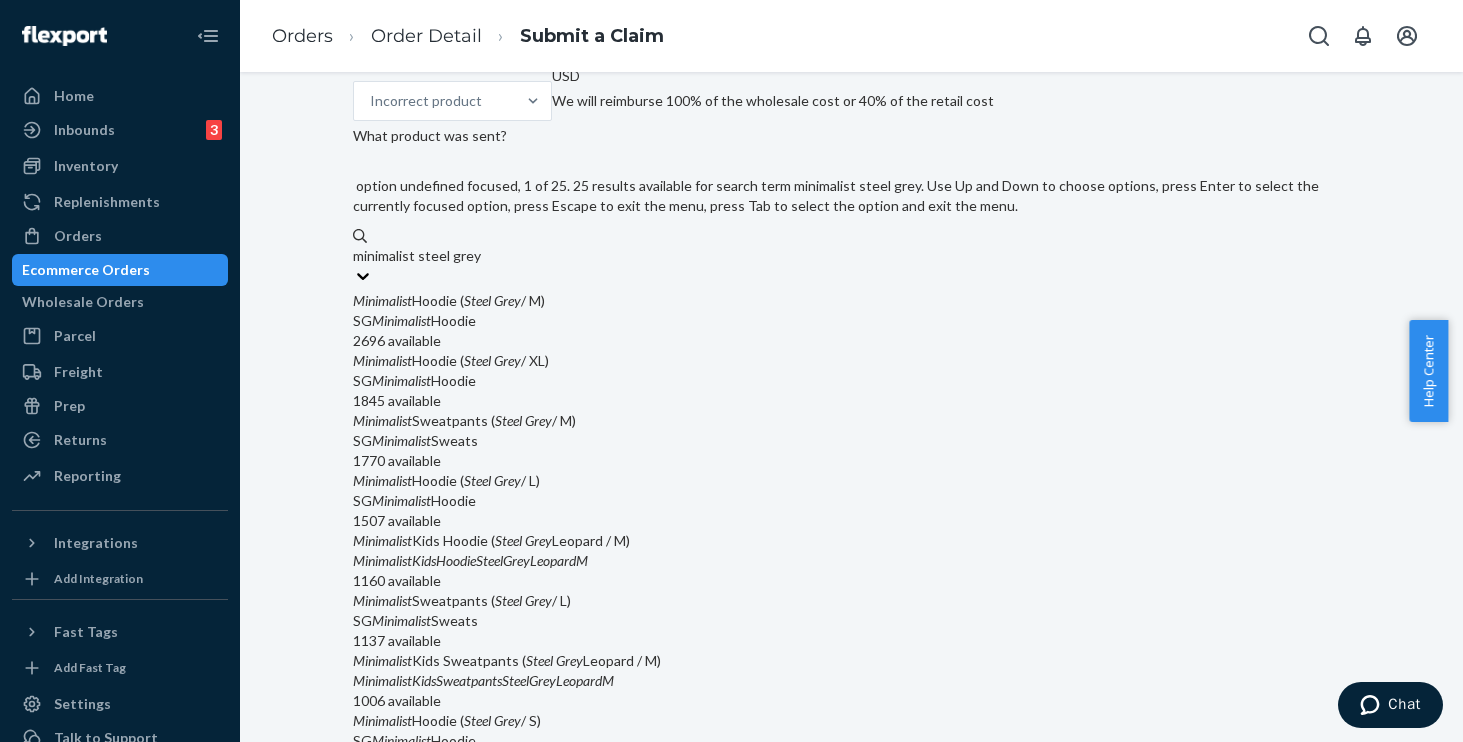 type on "minimalist steel grey s" 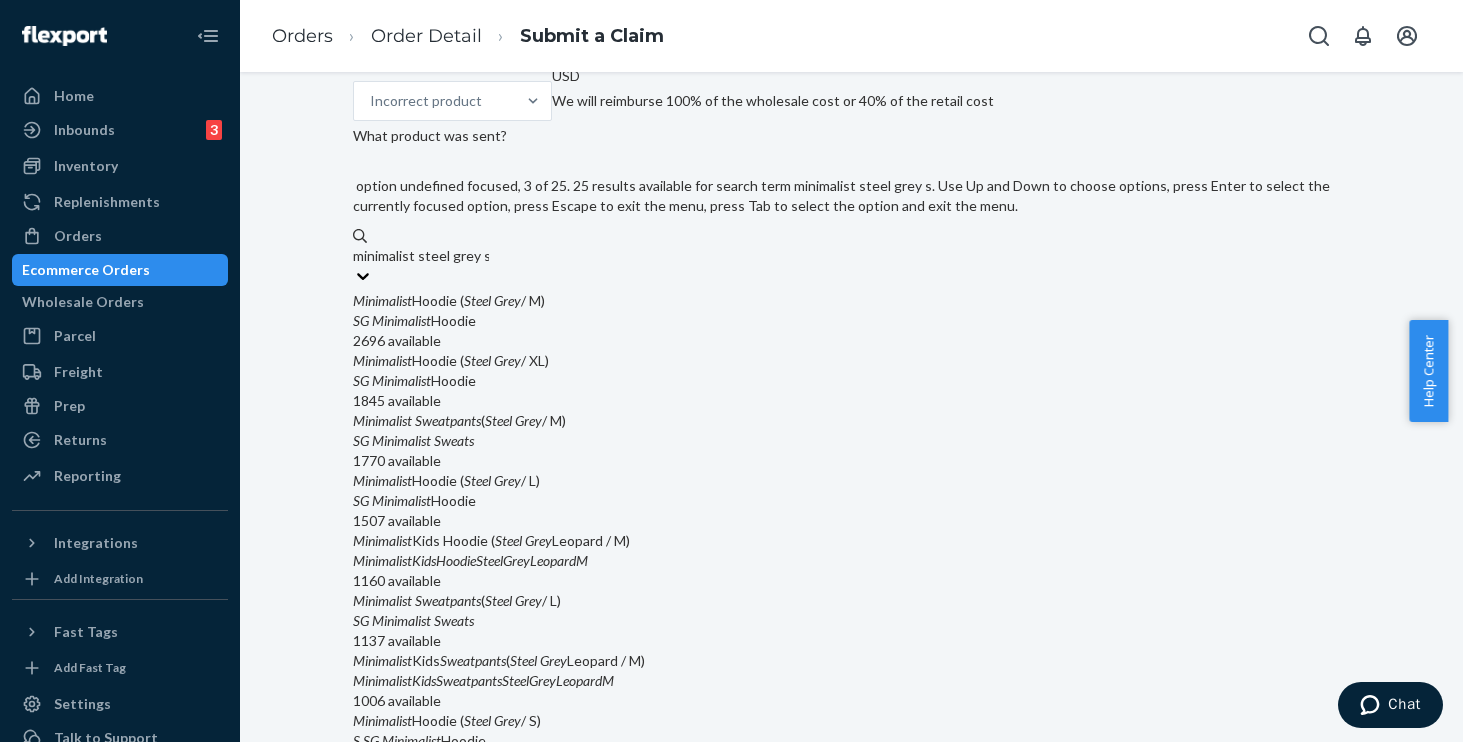 click on "Minimalist   Sweatpants  ( Steel   Grey  / M)" at bounding box center (852, 421) 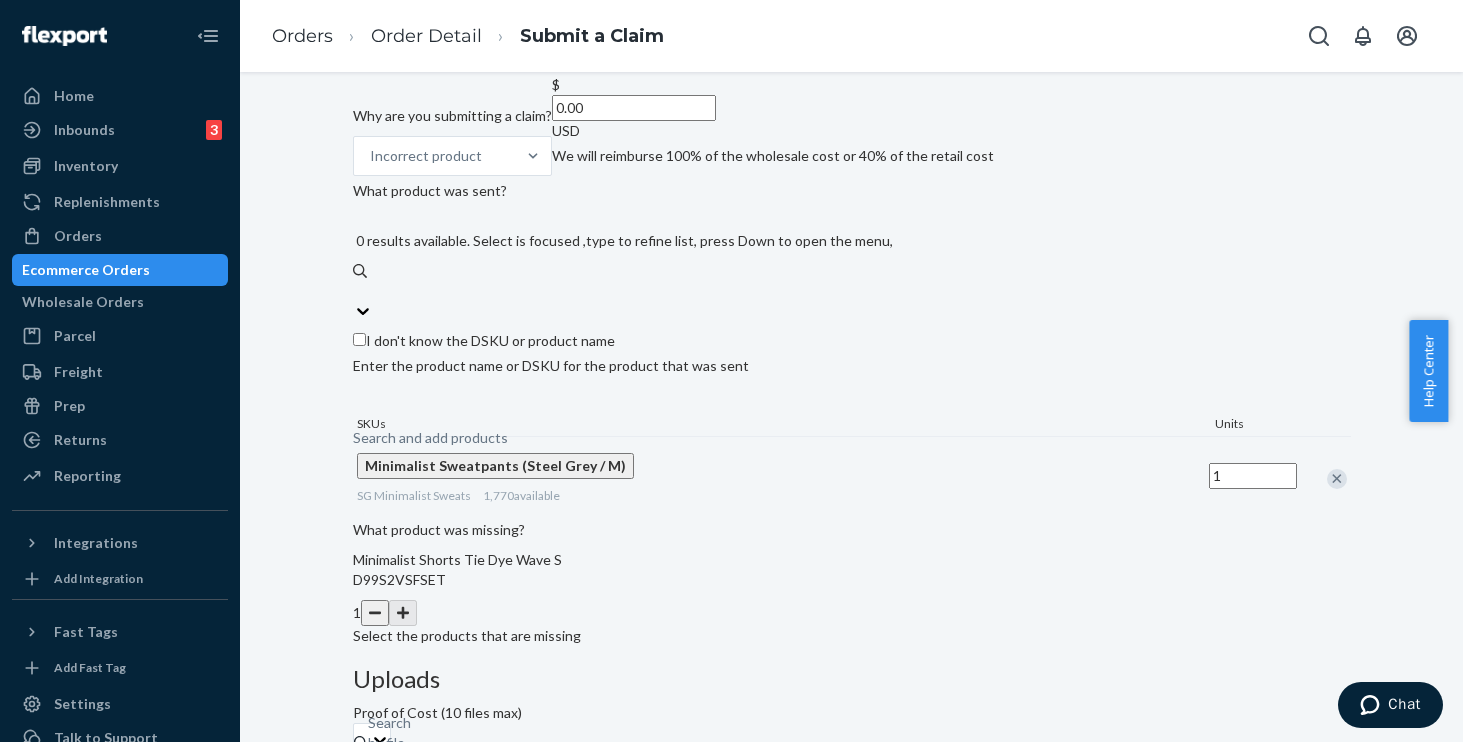 scroll, scrollTop: 437, scrollLeft: 0, axis: vertical 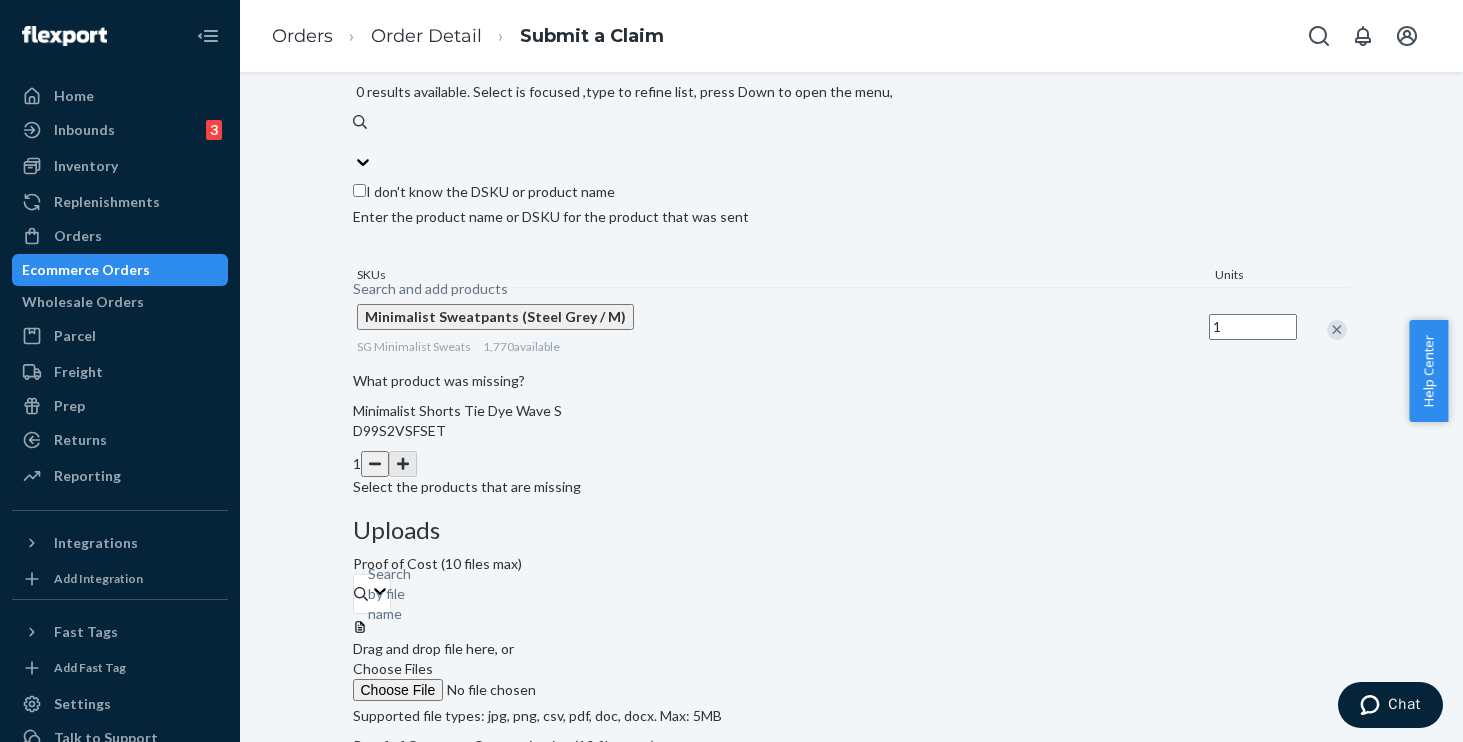 click on "0.00" at bounding box center [634, -41] 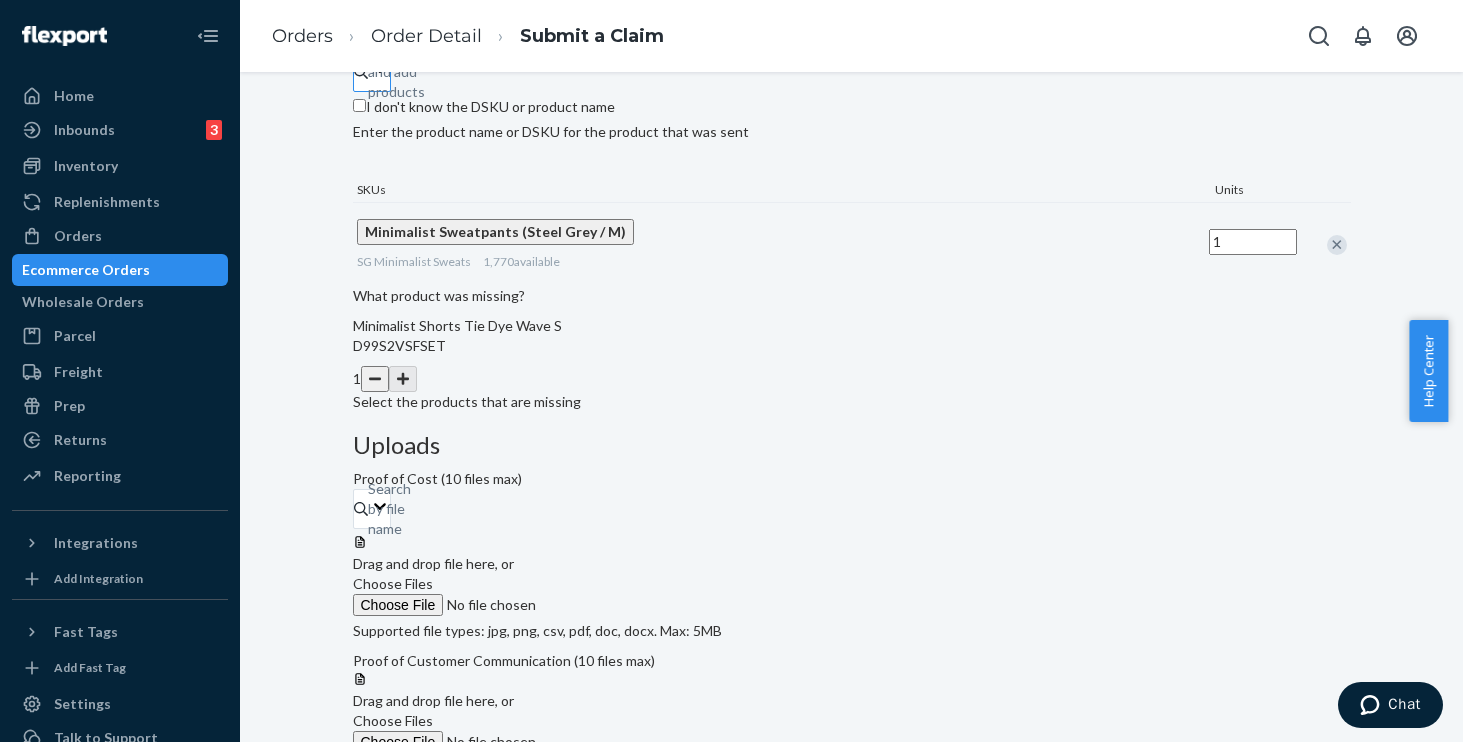 type on "7.80" 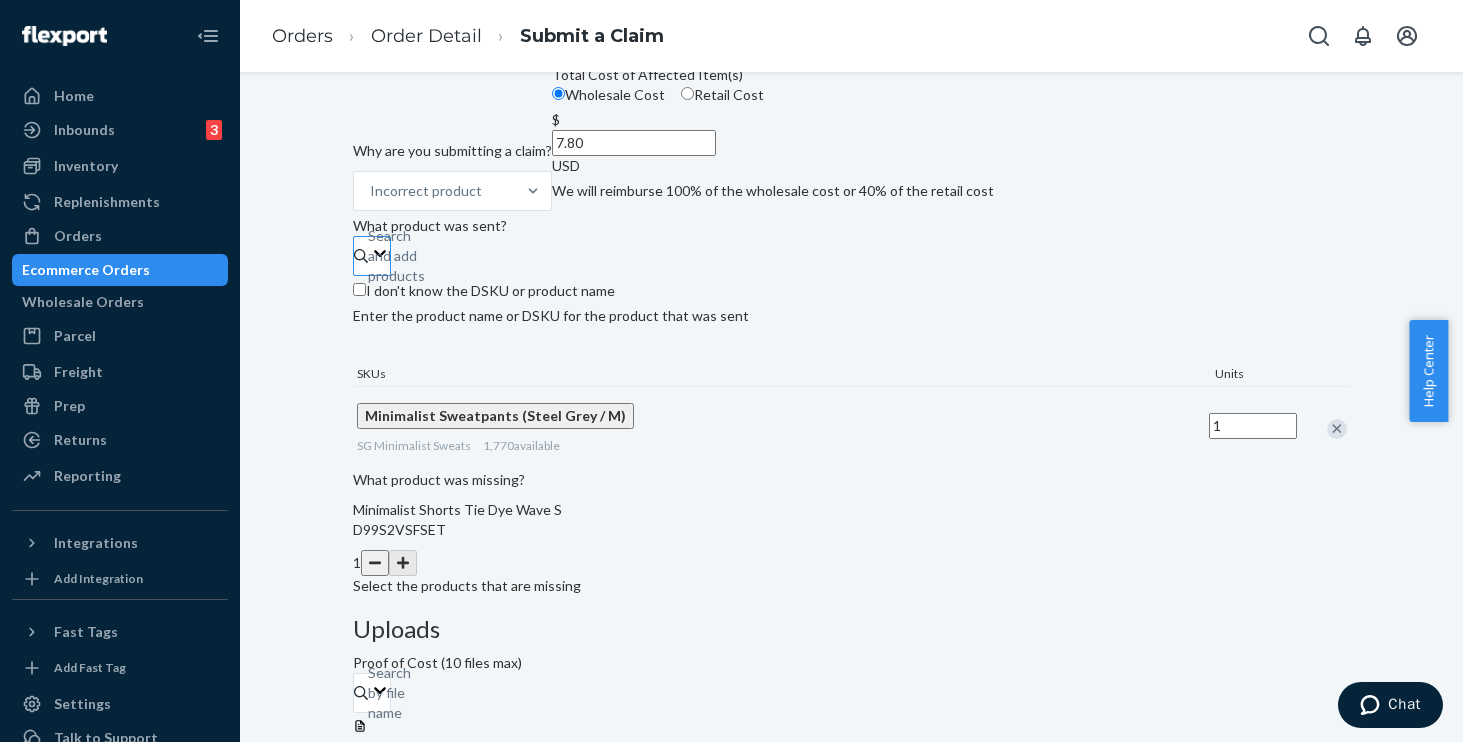 scroll, scrollTop: 233, scrollLeft: 0, axis: vertical 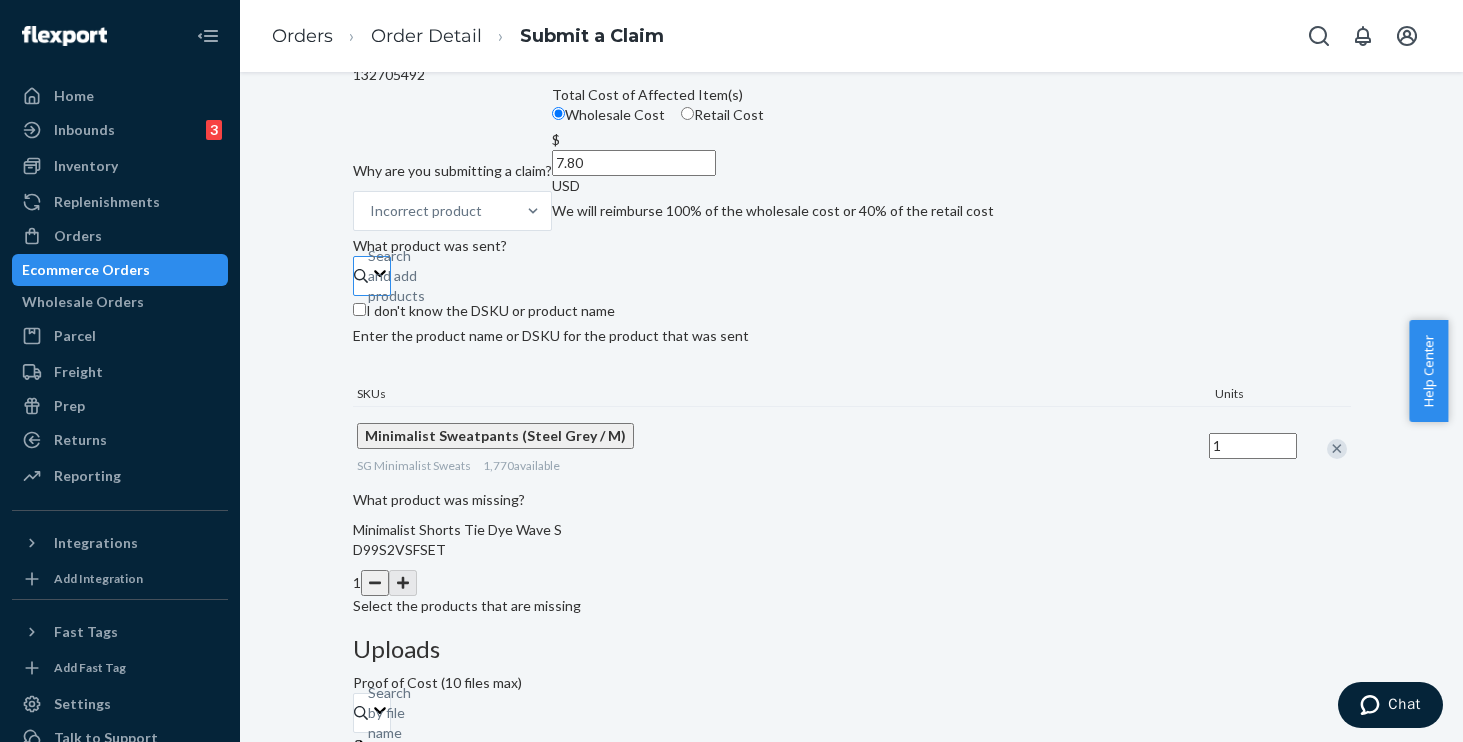 click on "Choose Files" at bounding box center [393, 787] 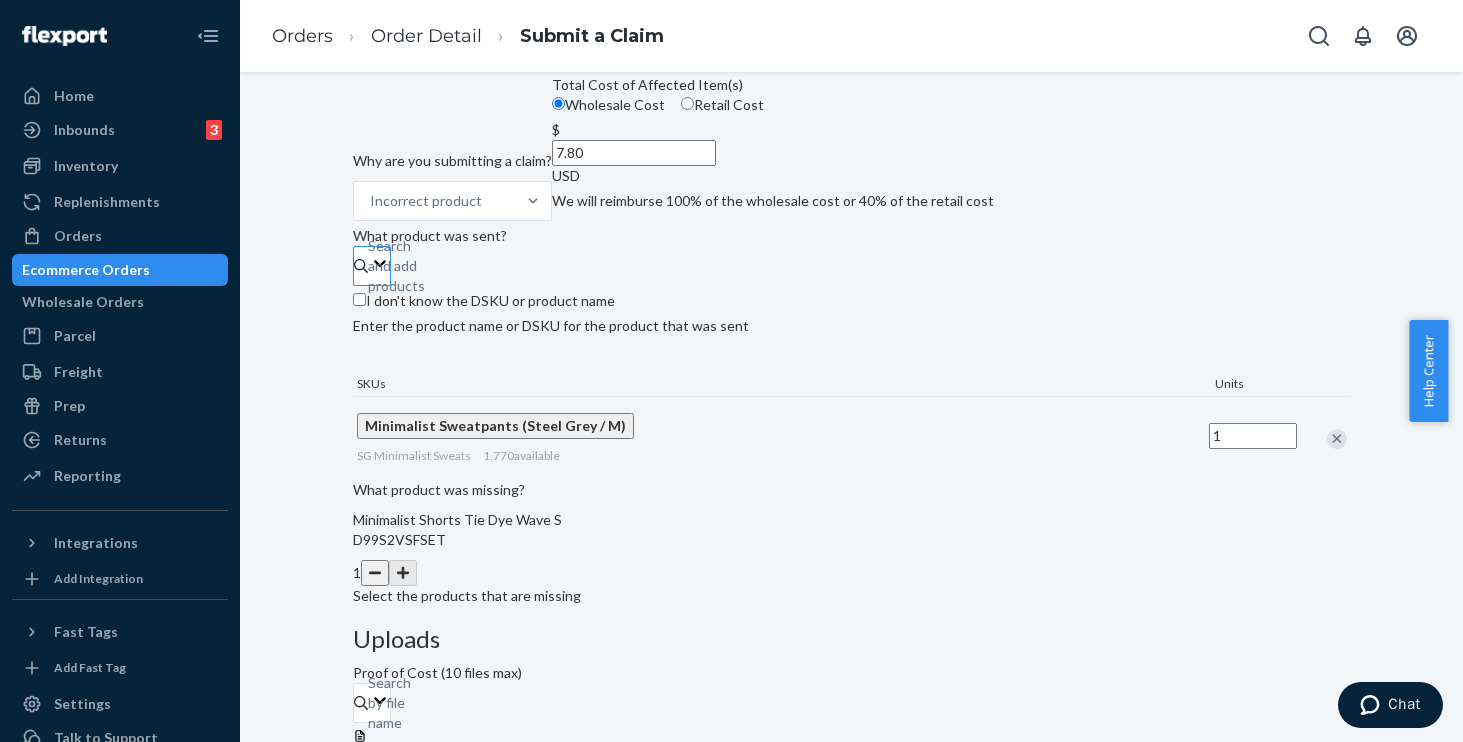 scroll, scrollTop: 435, scrollLeft: 0, axis: vertical 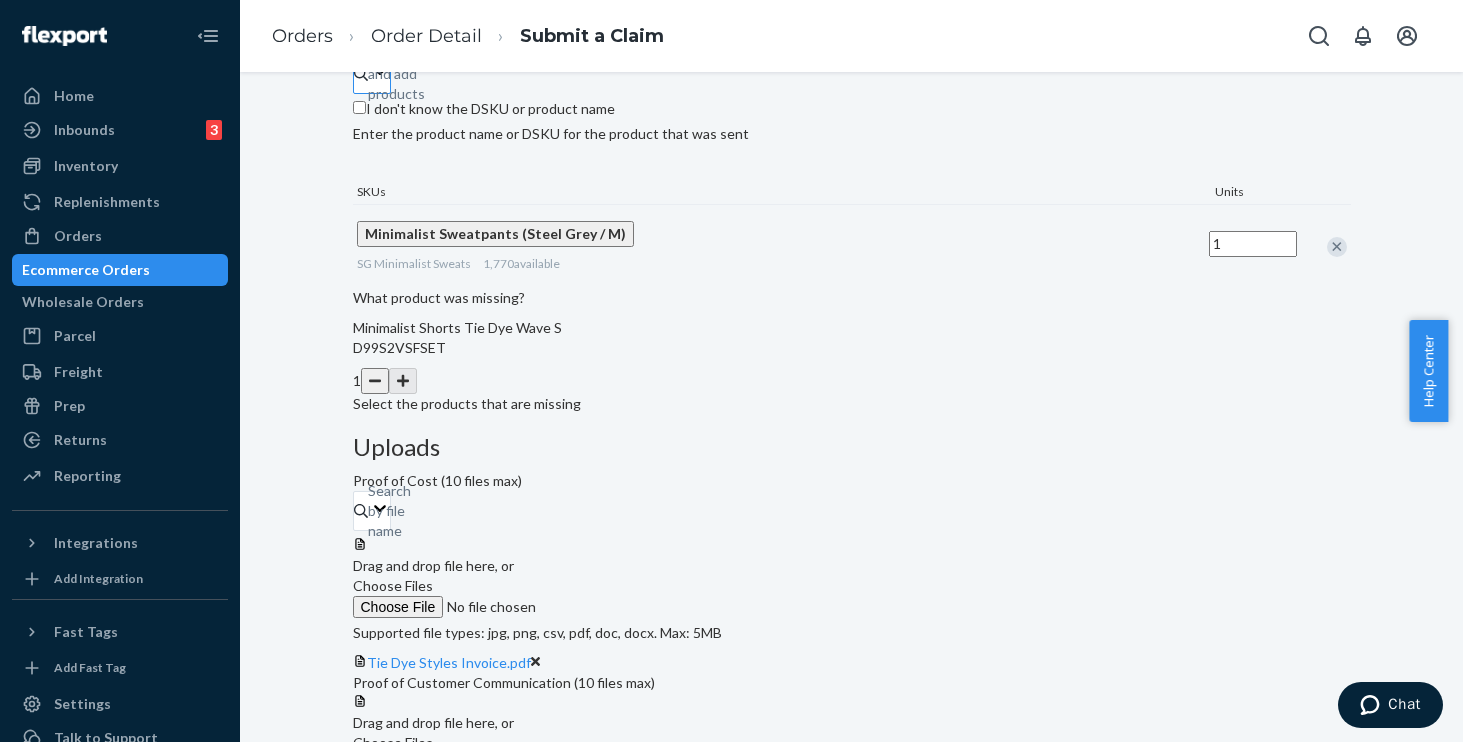 click on "Choose Files" at bounding box center [393, 742] 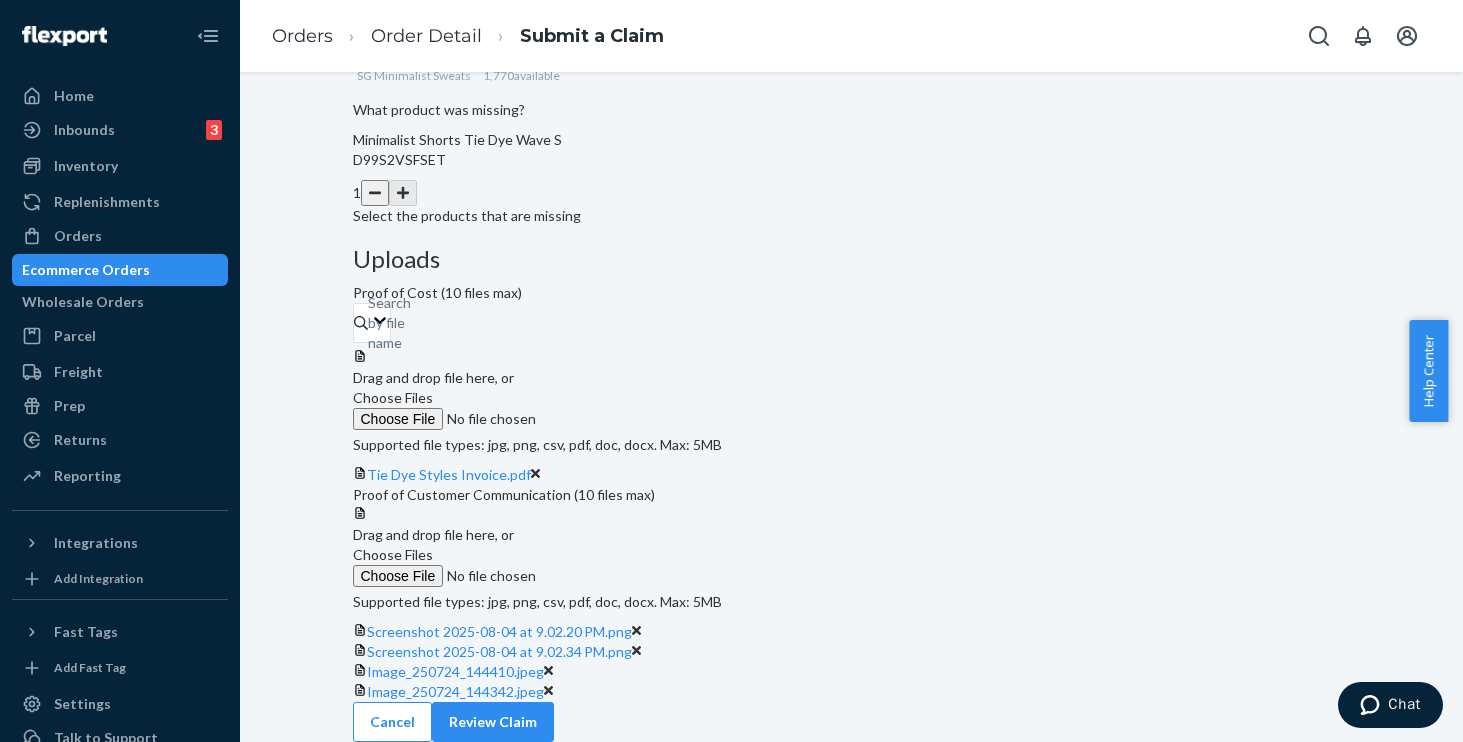 scroll, scrollTop: 661, scrollLeft: 0, axis: vertical 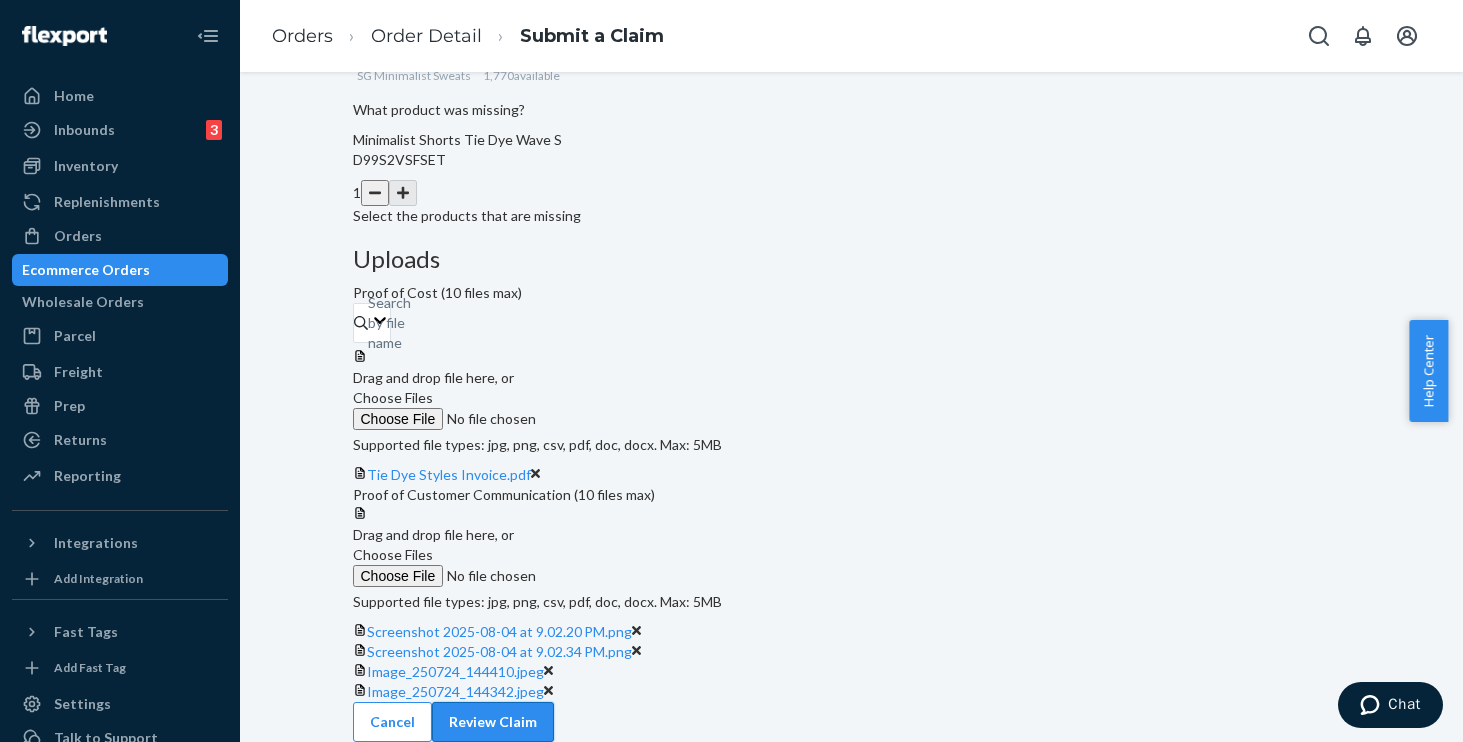 click on "Review Claim" at bounding box center [493, 722] 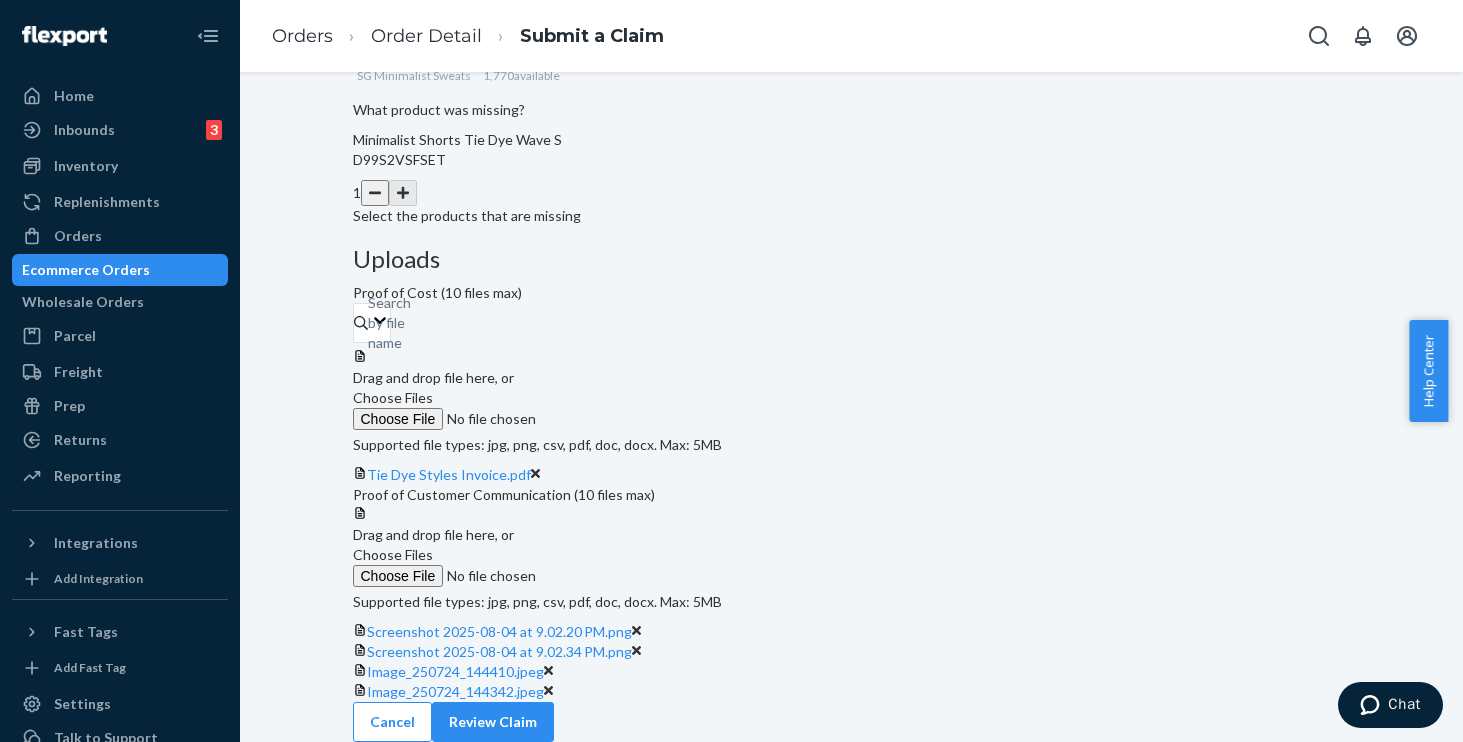 scroll, scrollTop: 267, scrollLeft: 0, axis: vertical 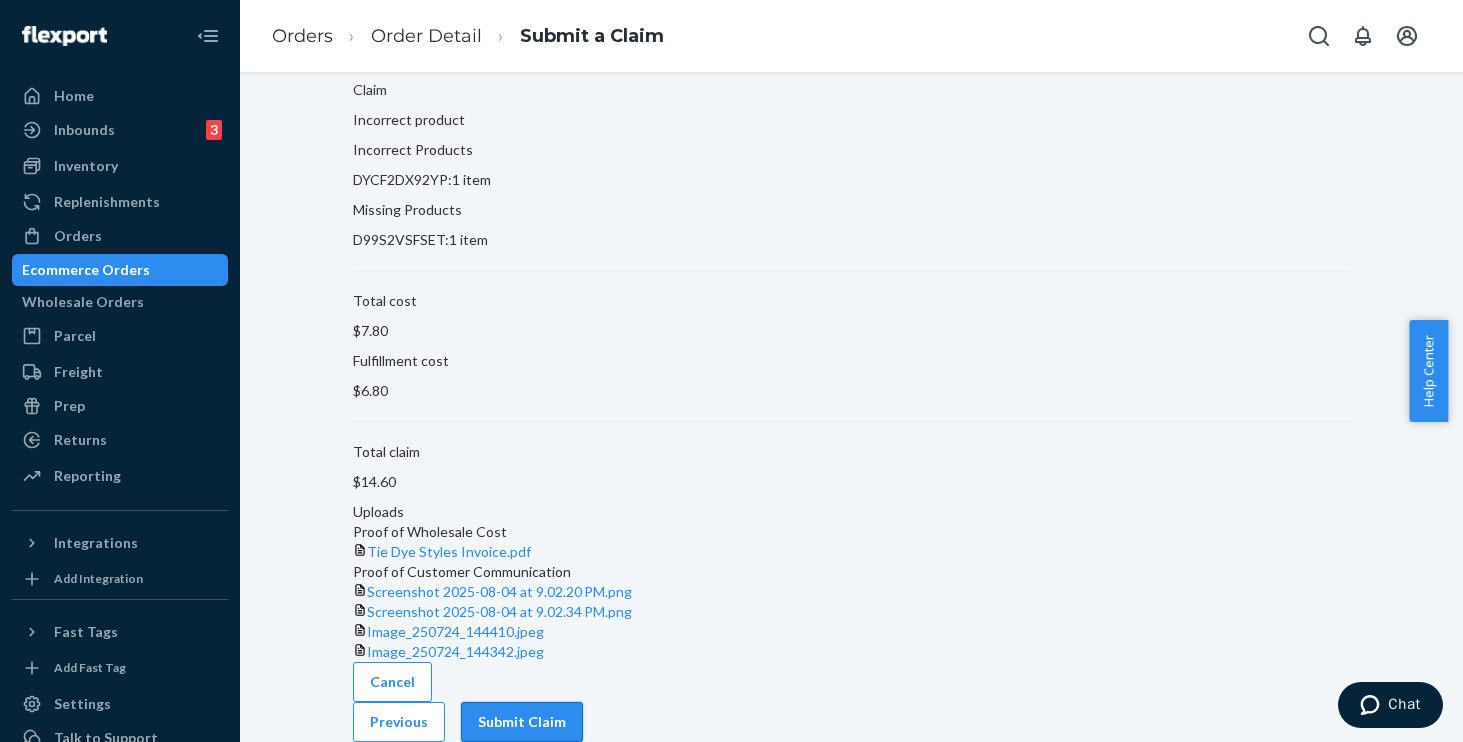 click on "Submit Claim" at bounding box center (522, 722) 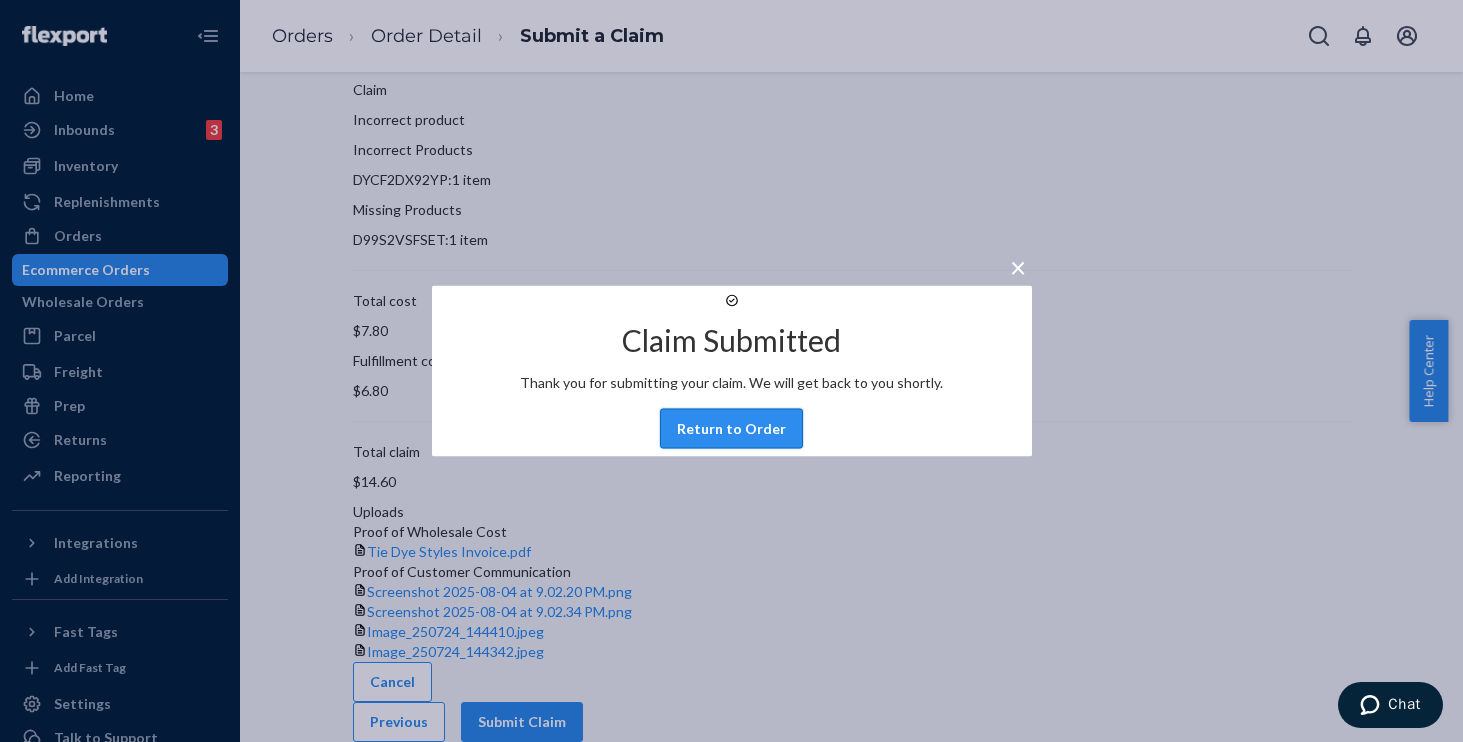 click on "Return to Order" at bounding box center [731, 429] 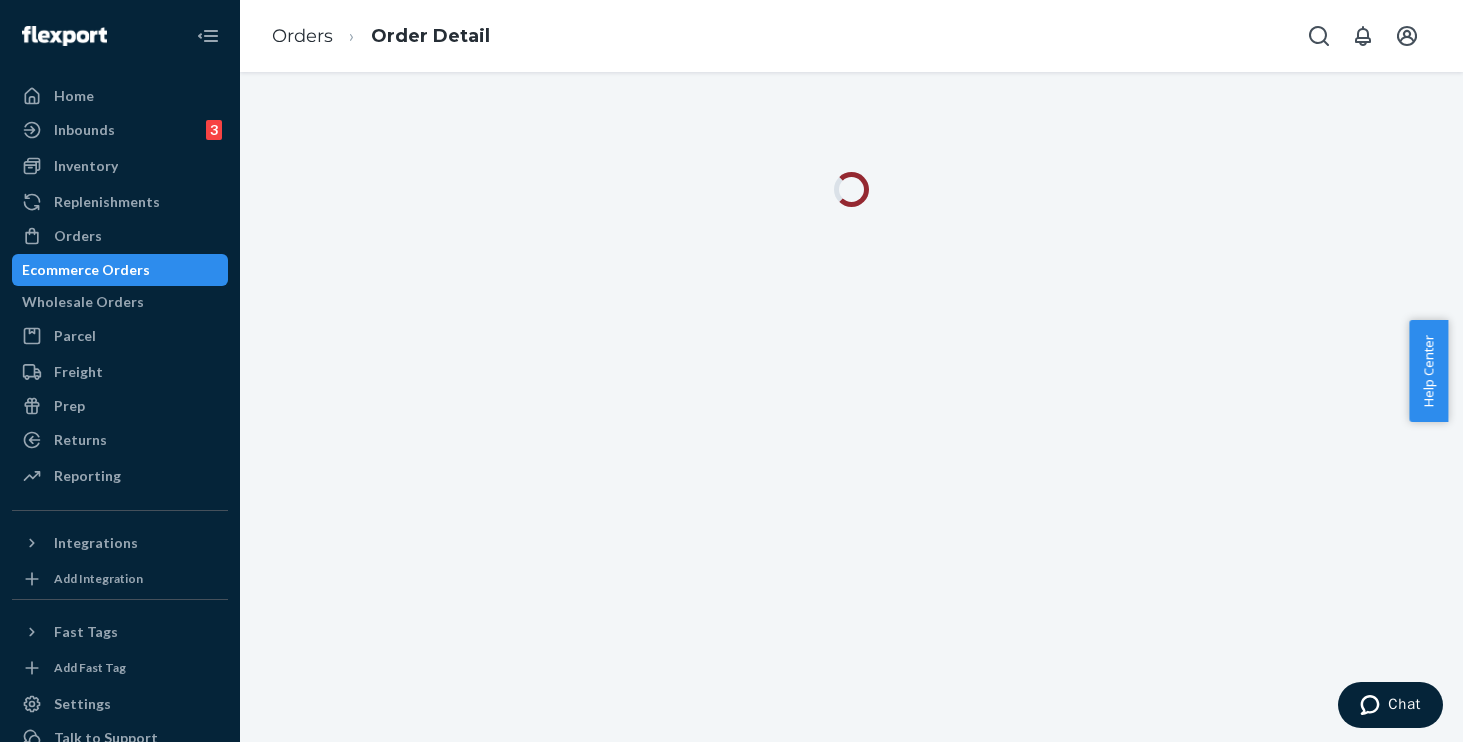 scroll, scrollTop: 0, scrollLeft: 0, axis: both 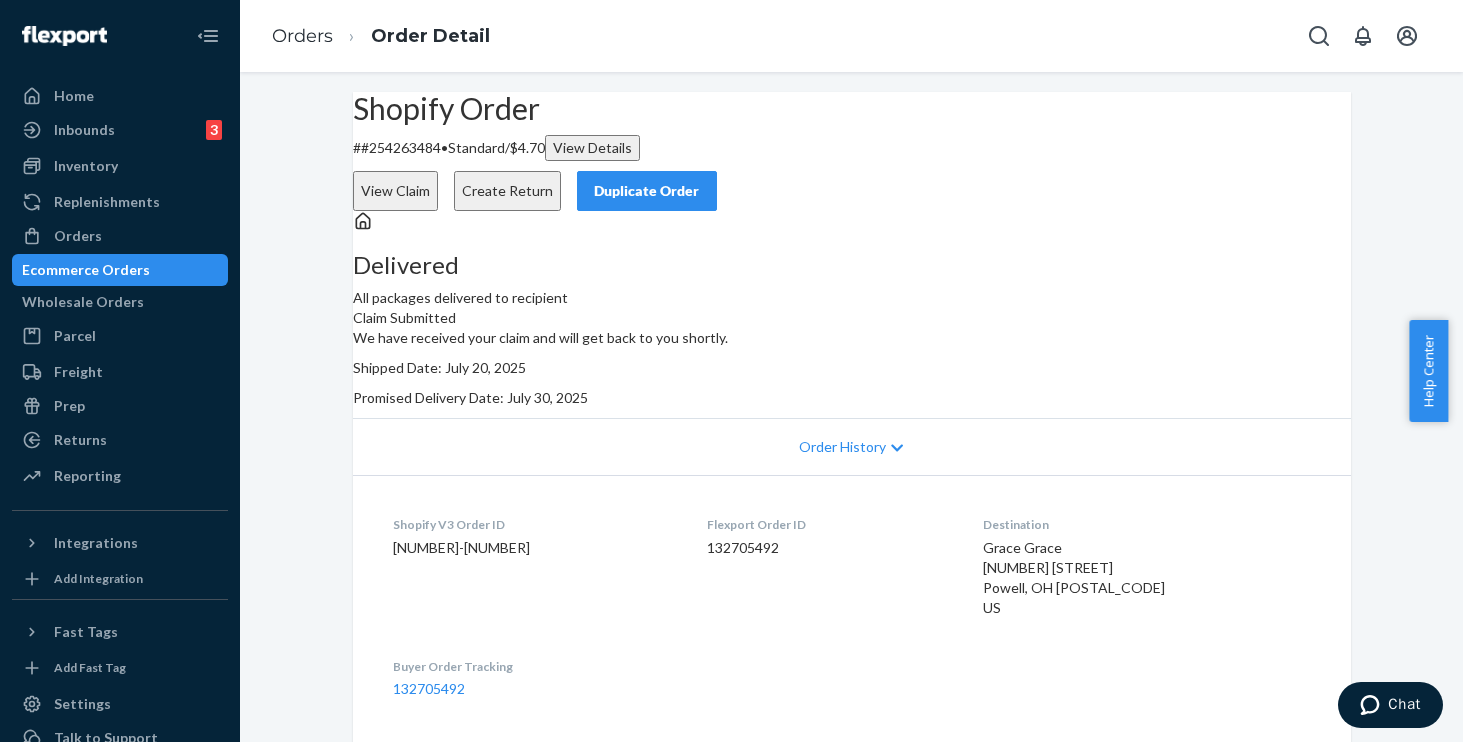 click on "View Claim" at bounding box center [395, 191] 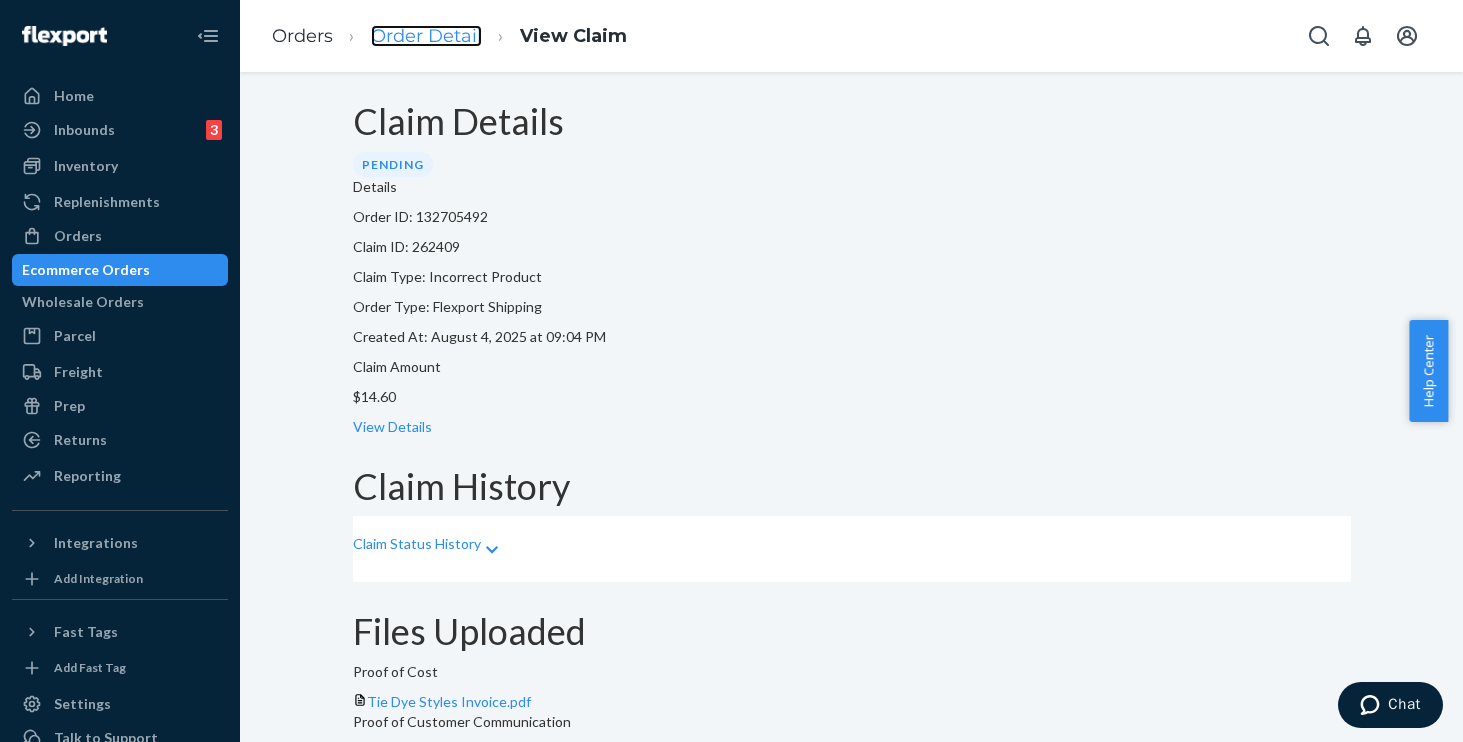 click on "Order Detail" at bounding box center [426, 36] 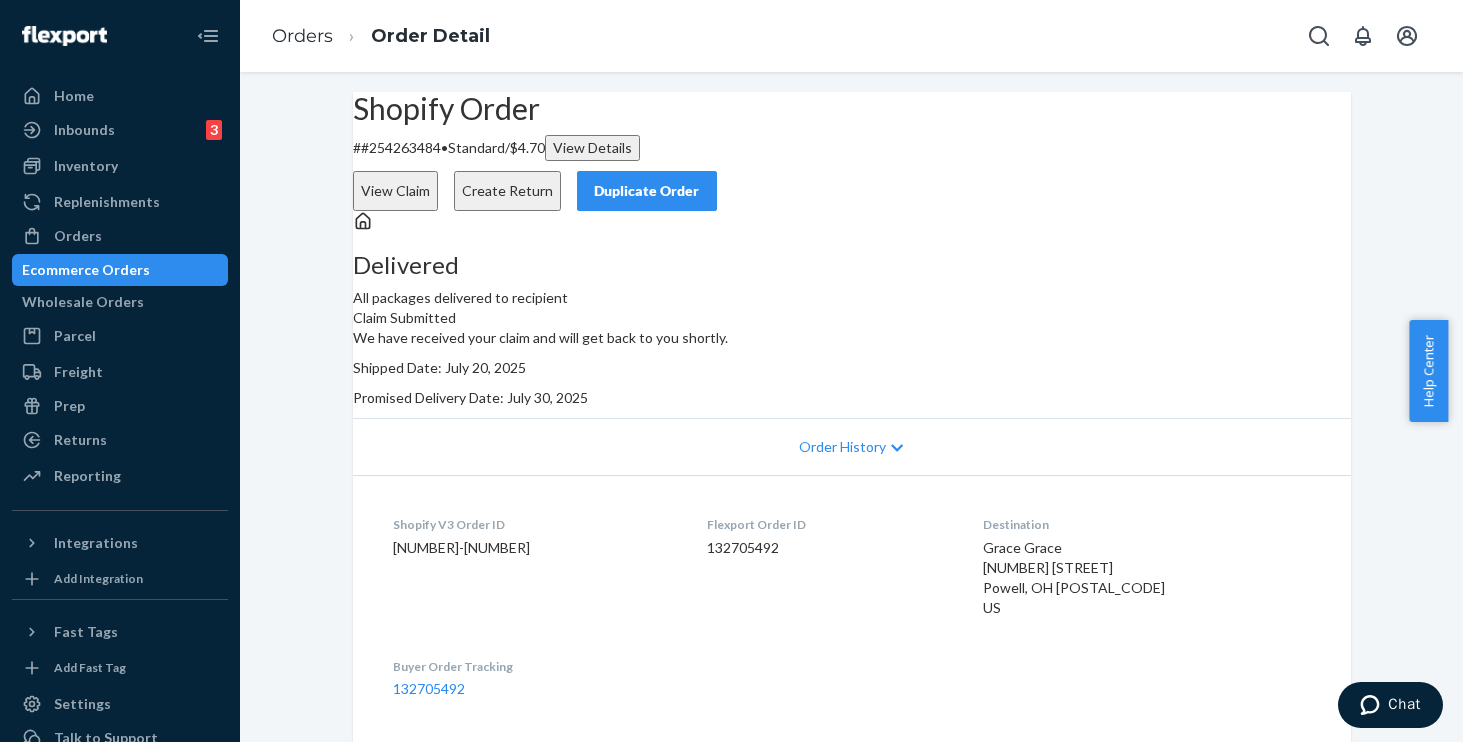 click on "Create Return" at bounding box center [507, 191] 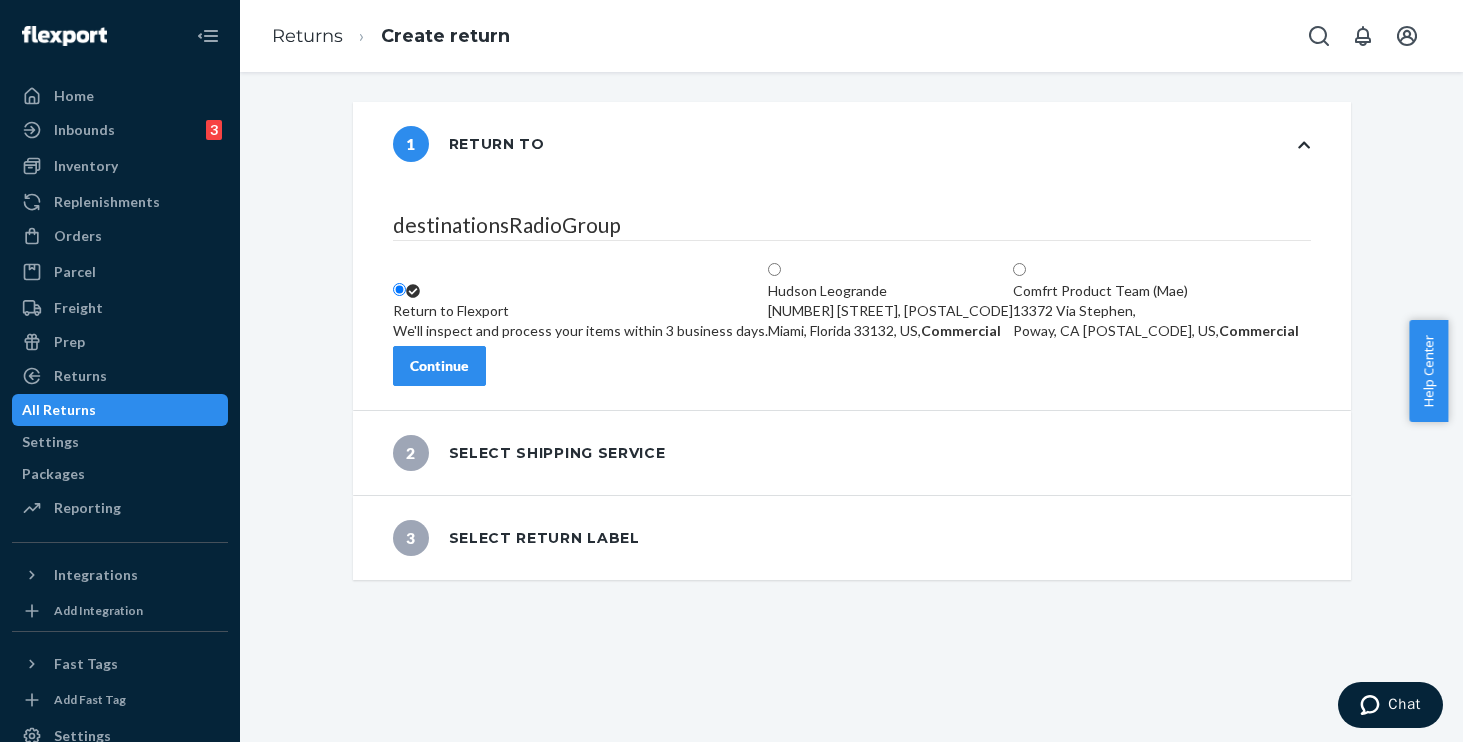 click on "Continue" at bounding box center [439, 366] 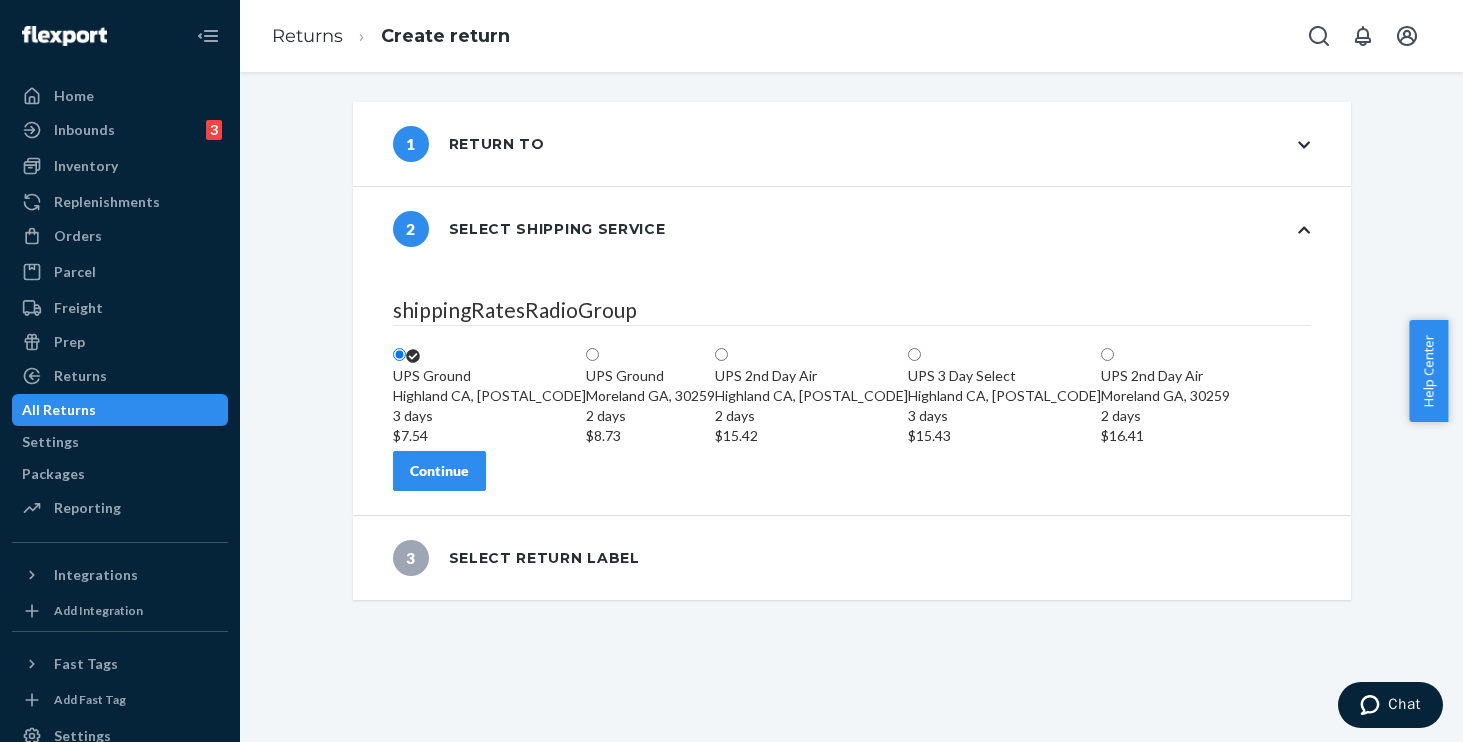 click on "Continue" at bounding box center (439, 471) 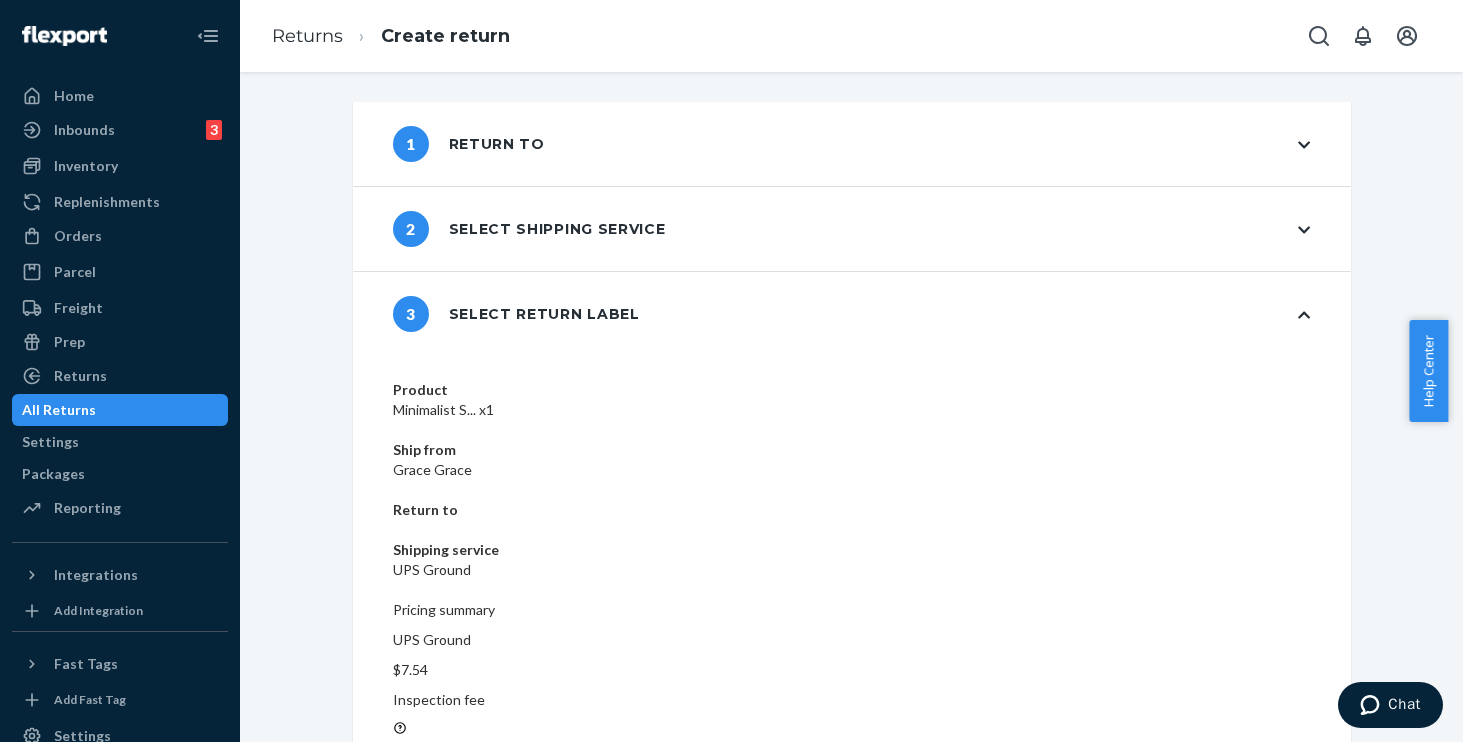 click on "Create return label" at bounding box center (472, 911) 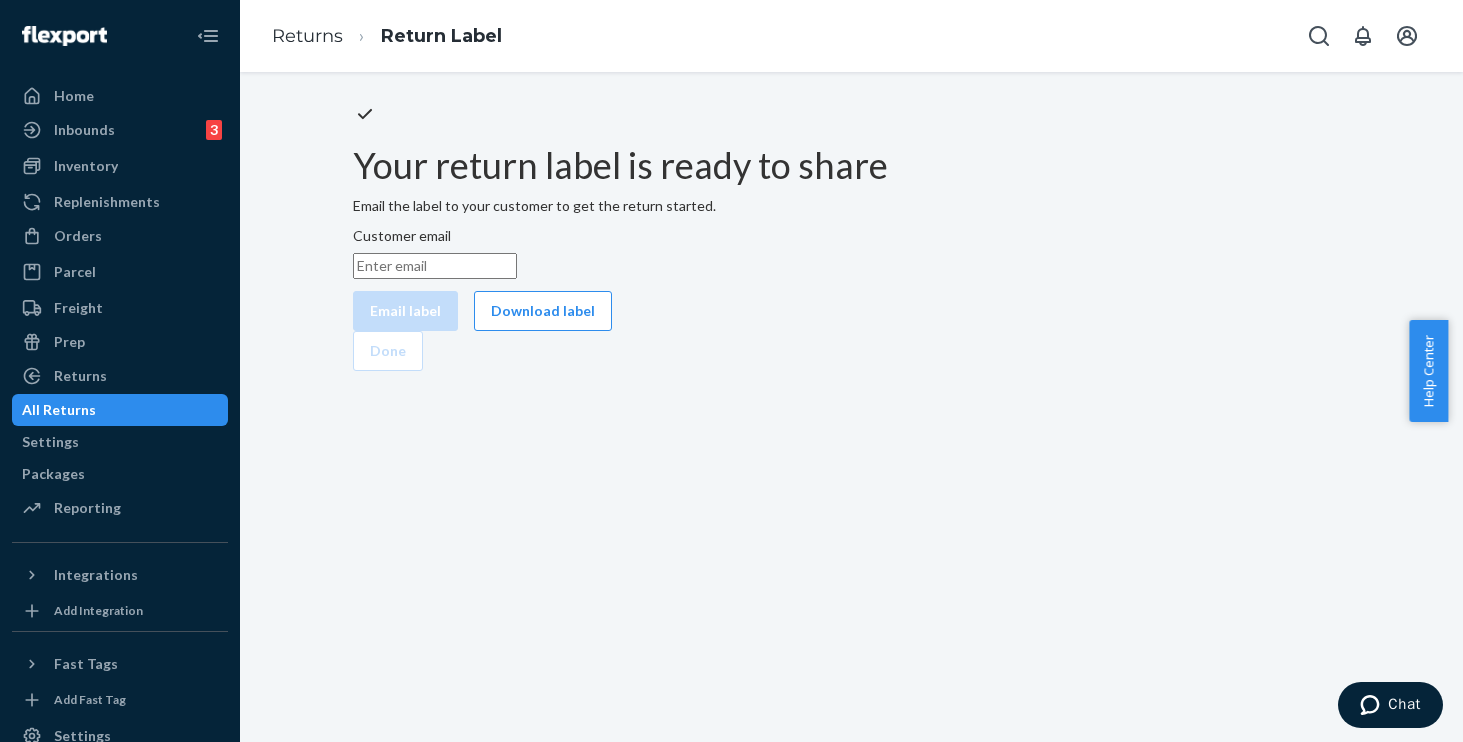 click on "Customer email" at bounding box center [435, 266] 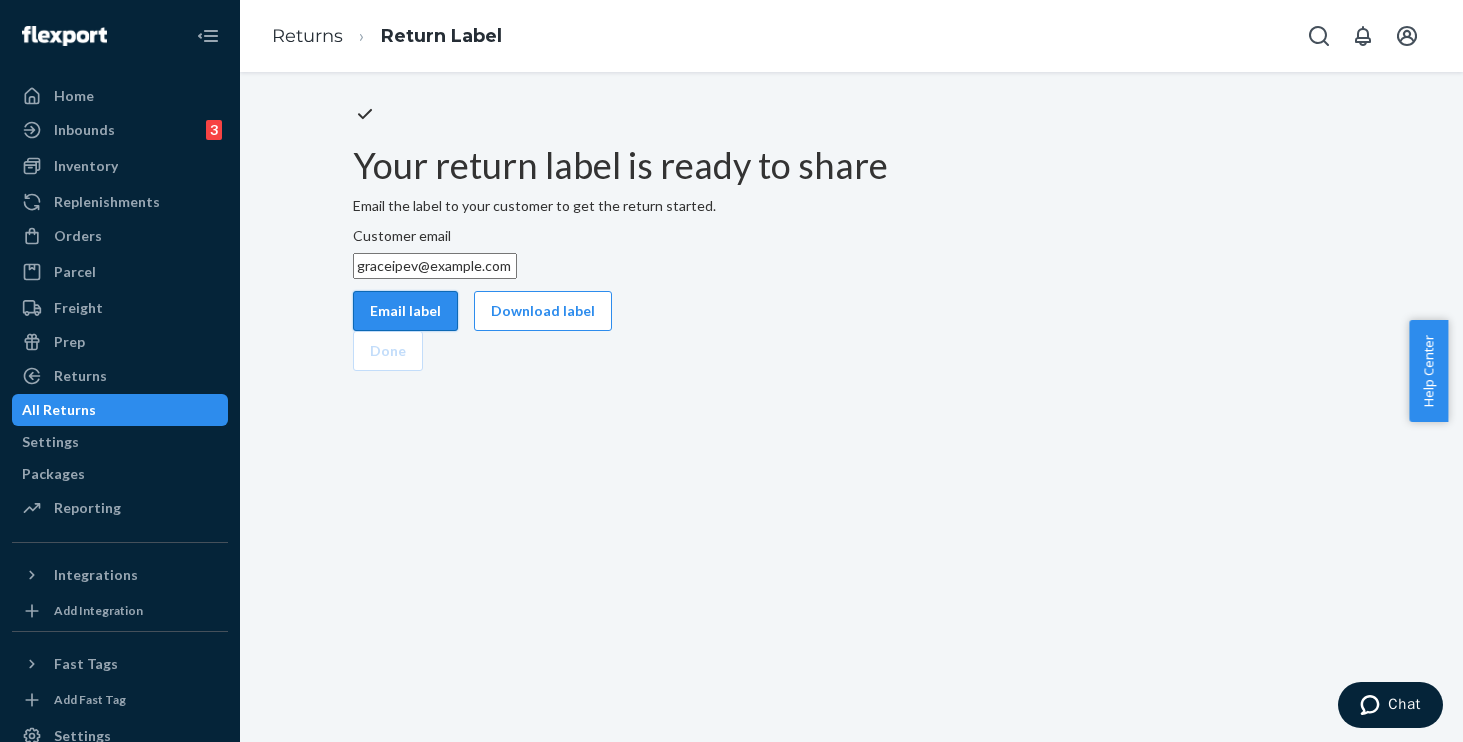 type on "graceipev@gmail.com" 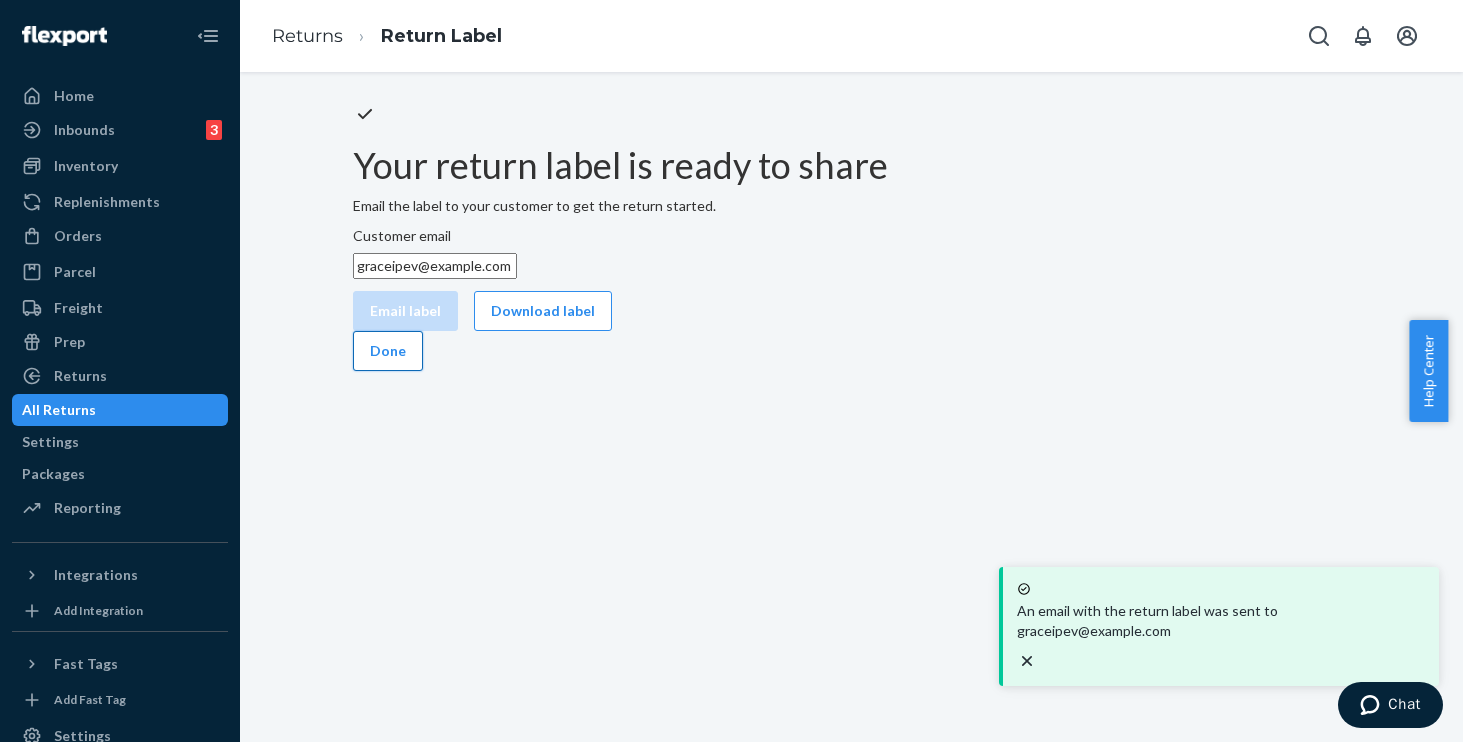 click on "Done" at bounding box center [388, 351] 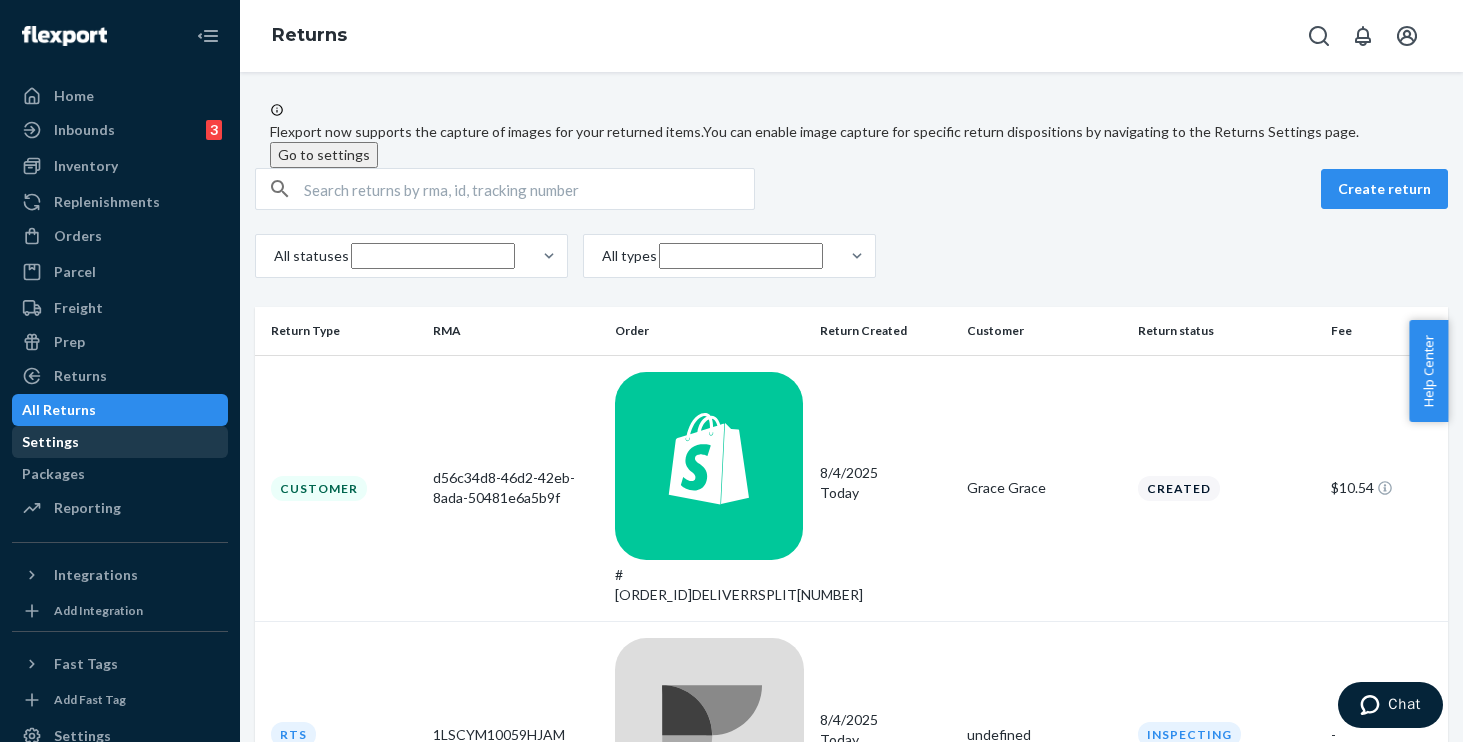 click on "Settings" at bounding box center (50, 442) 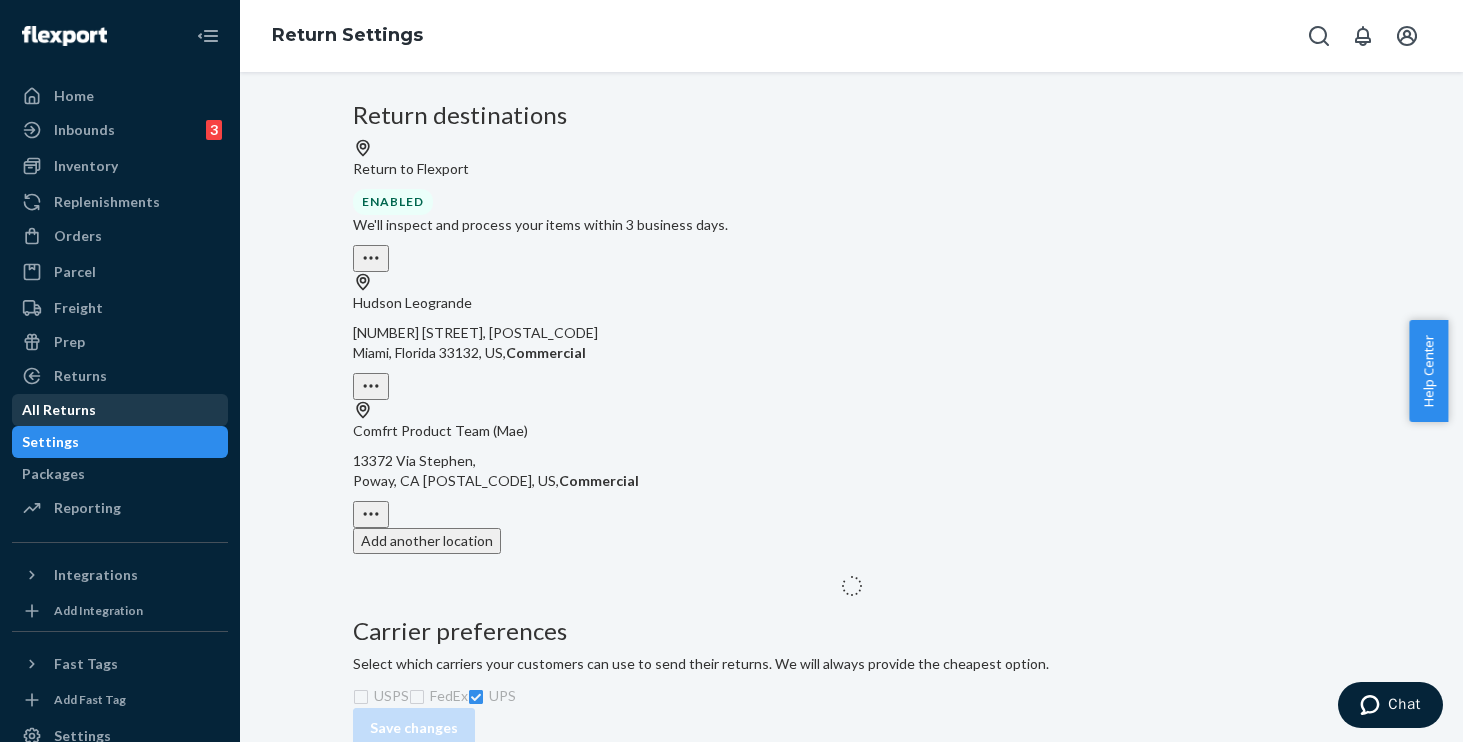 click on "All Returns" at bounding box center (59, 410) 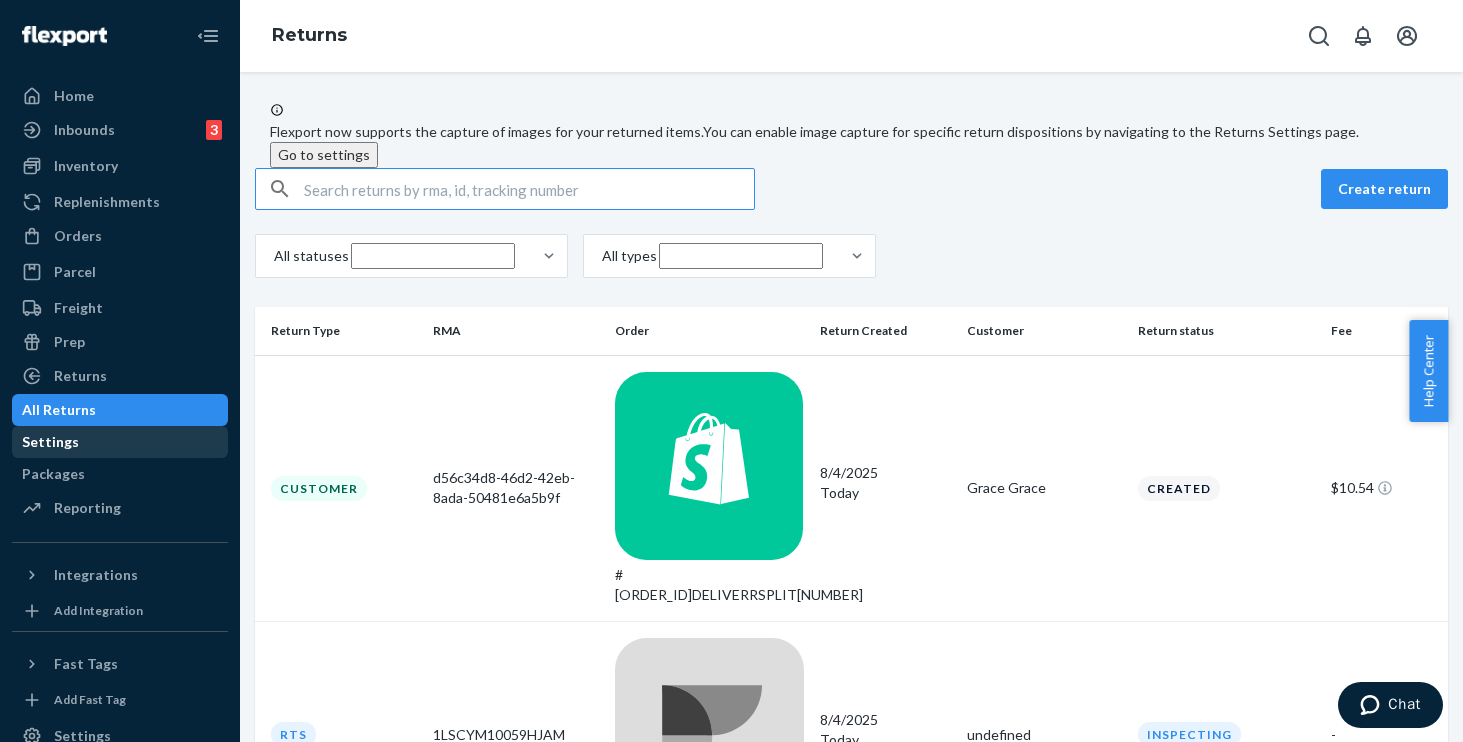 click on "Settings" at bounding box center [50, 442] 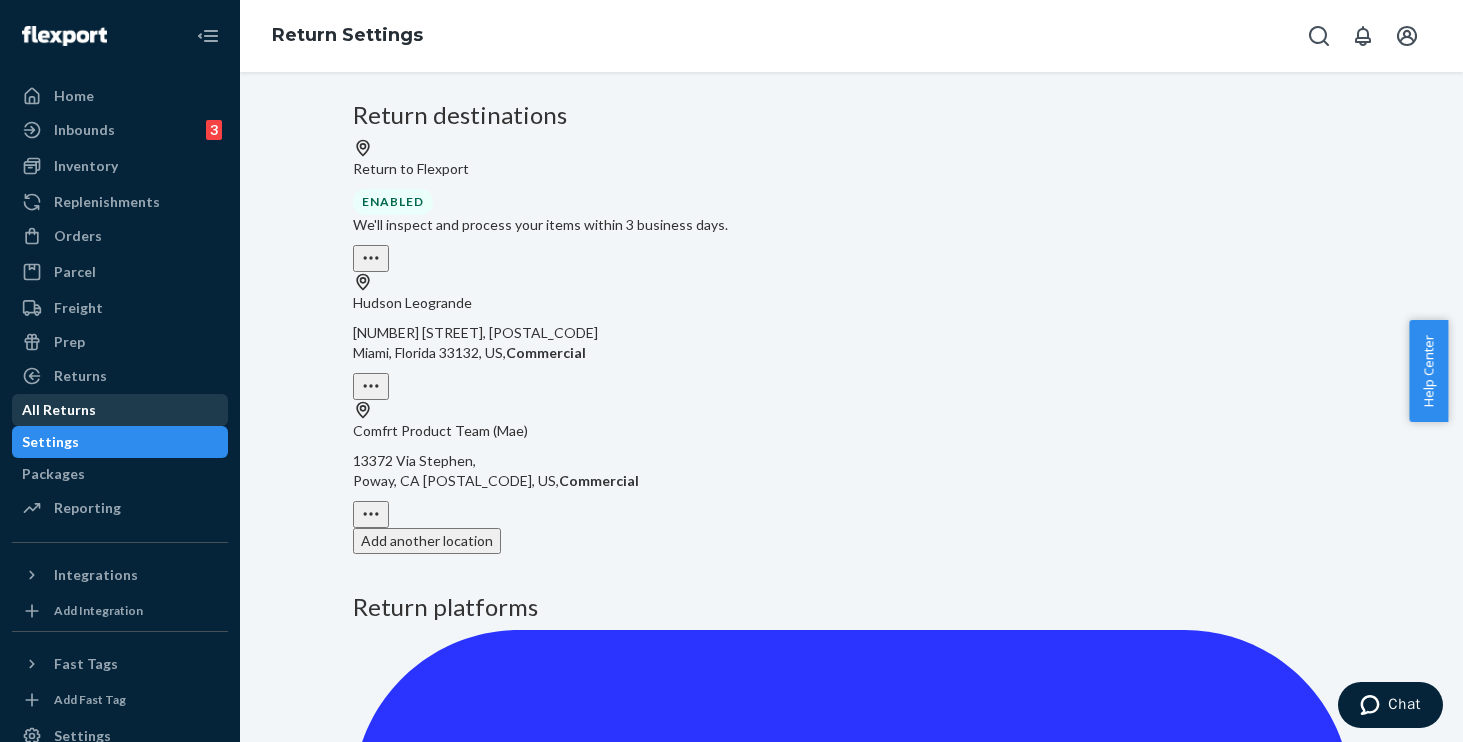 click on "All Returns" at bounding box center [59, 410] 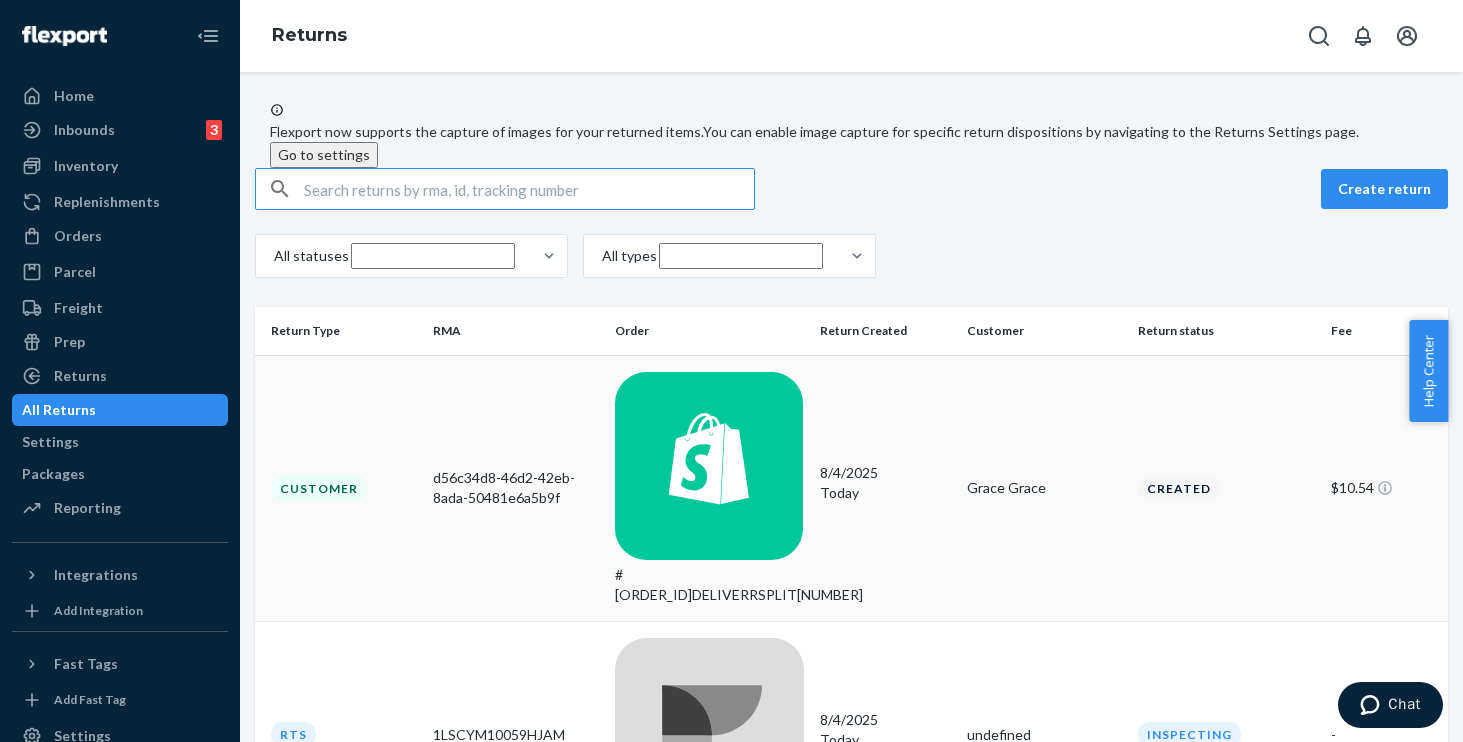 click on "Customer" at bounding box center (340, 488) 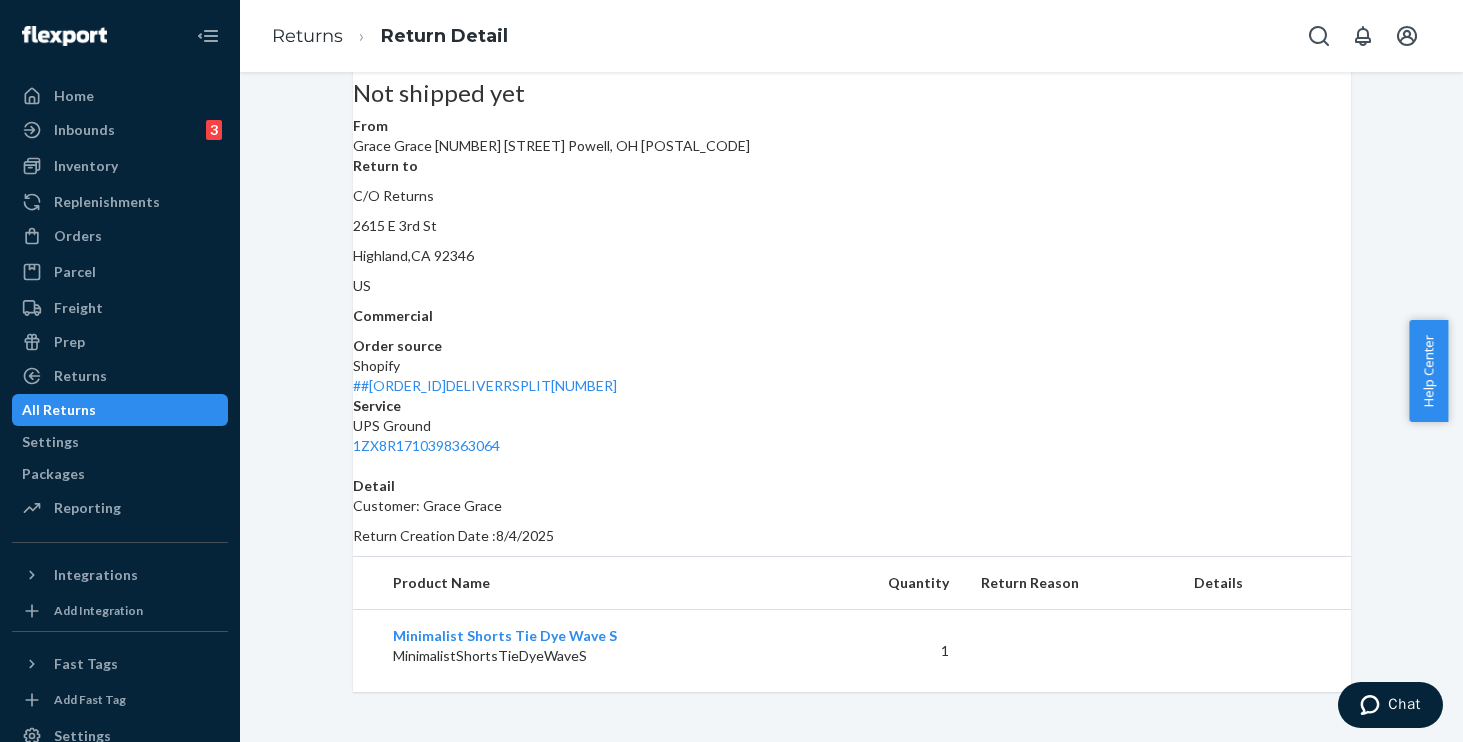scroll, scrollTop: 205, scrollLeft: 0, axis: vertical 